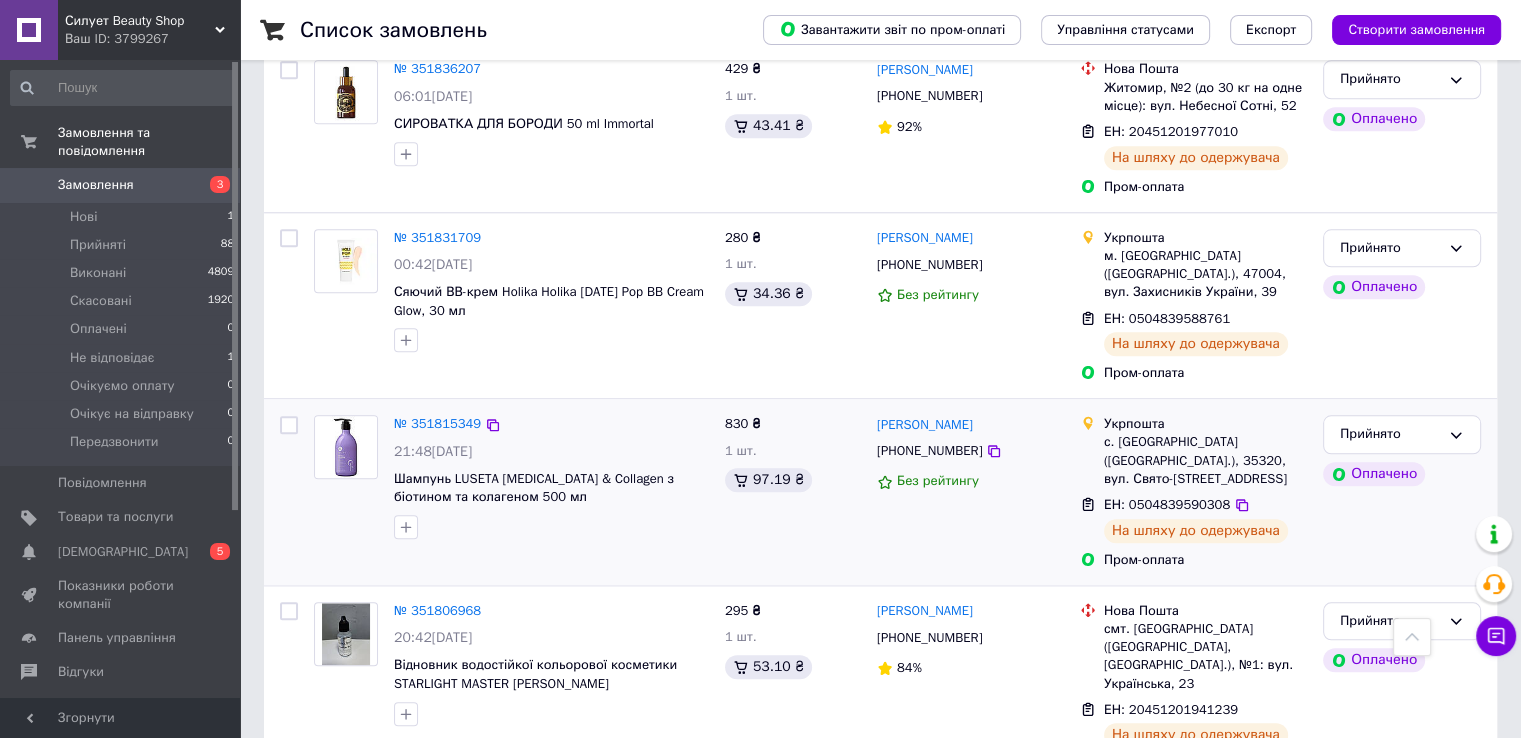 scroll, scrollTop: 2100, scrollLeft: 0, axis: vertical 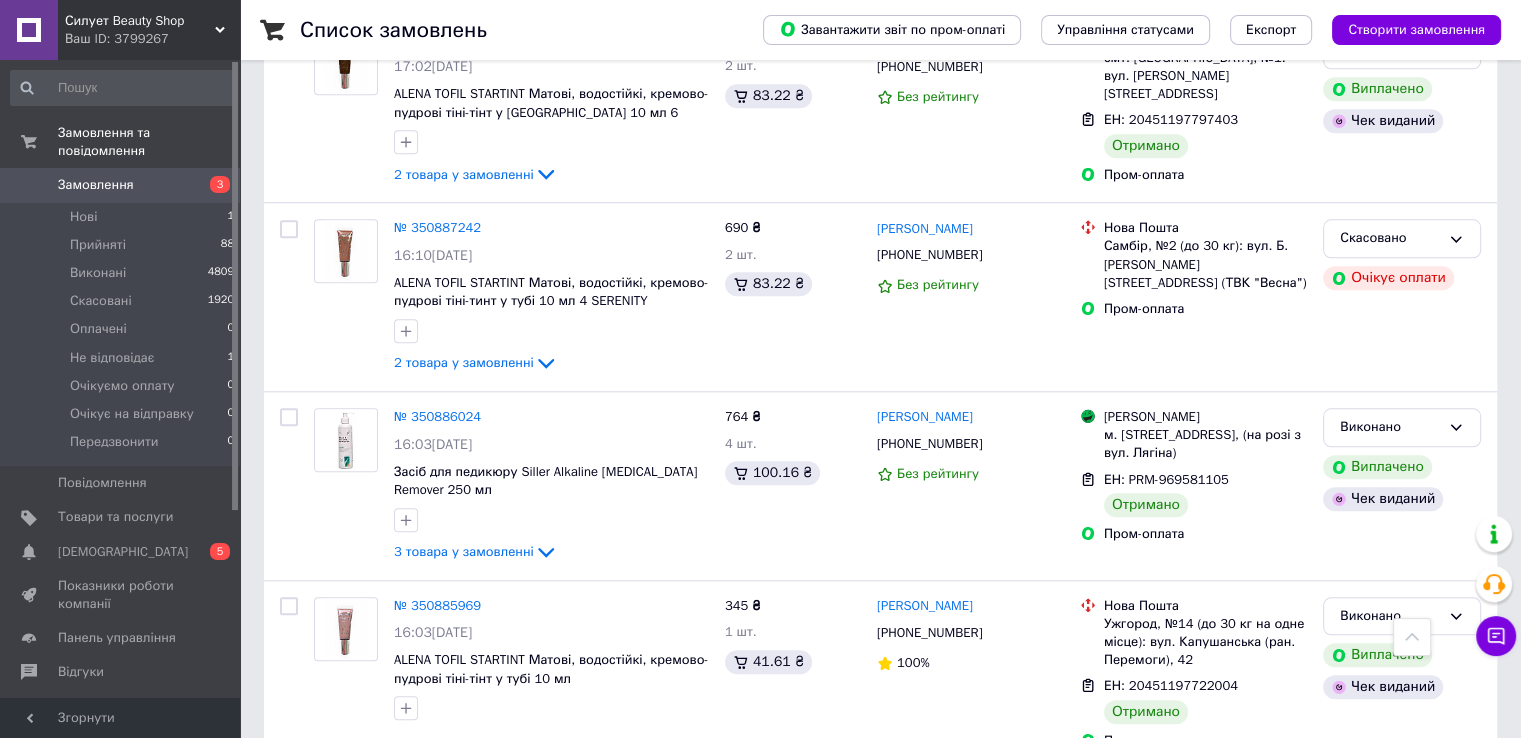 click on "3" at bounding box center (372, 1616) 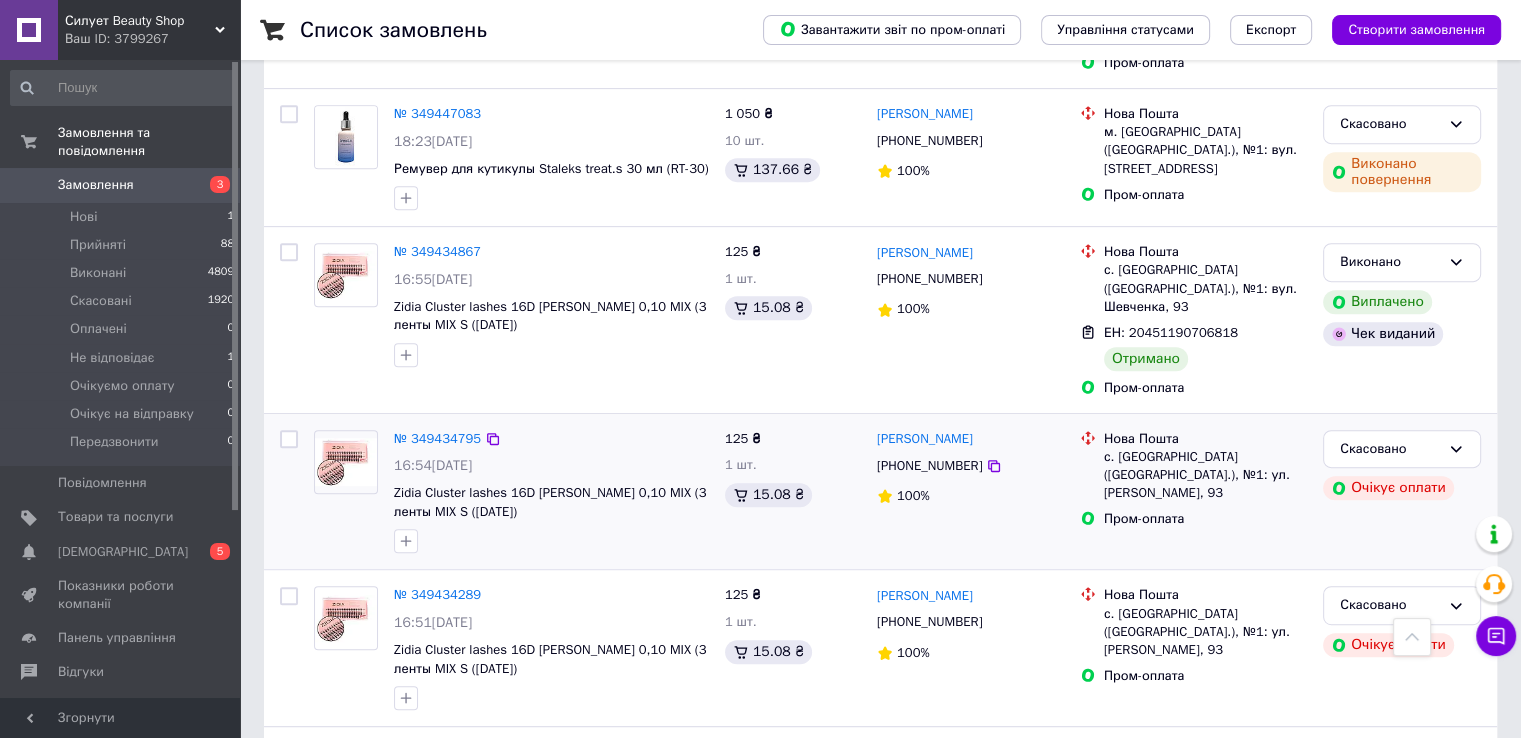 scroll, scrollTop: 1500, scrollLeft: 0, axis: vertical 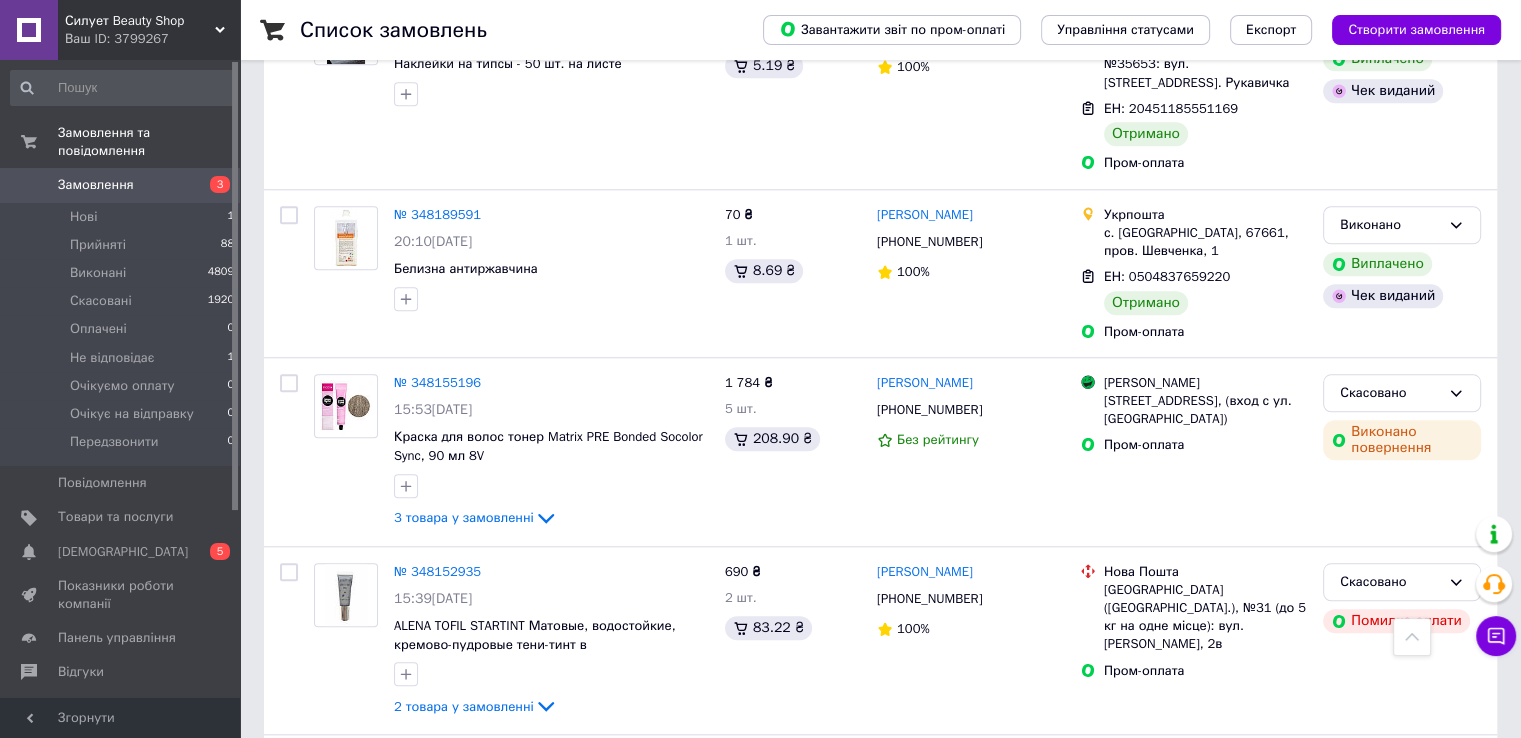 click on "2" at bounding box center [449, 1496] 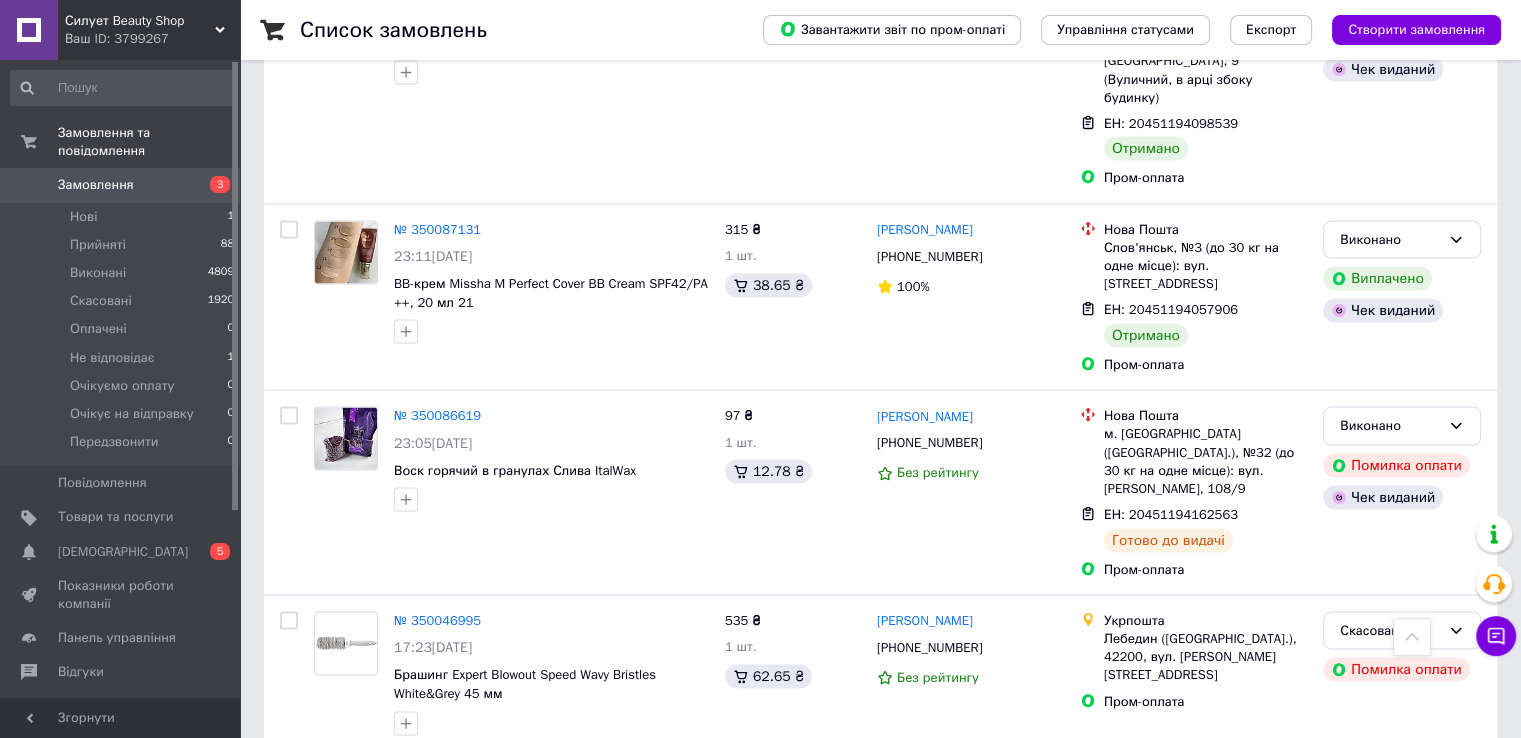 scroll, scrollTop: 11400, scrollLeft: 0, axis: vertical 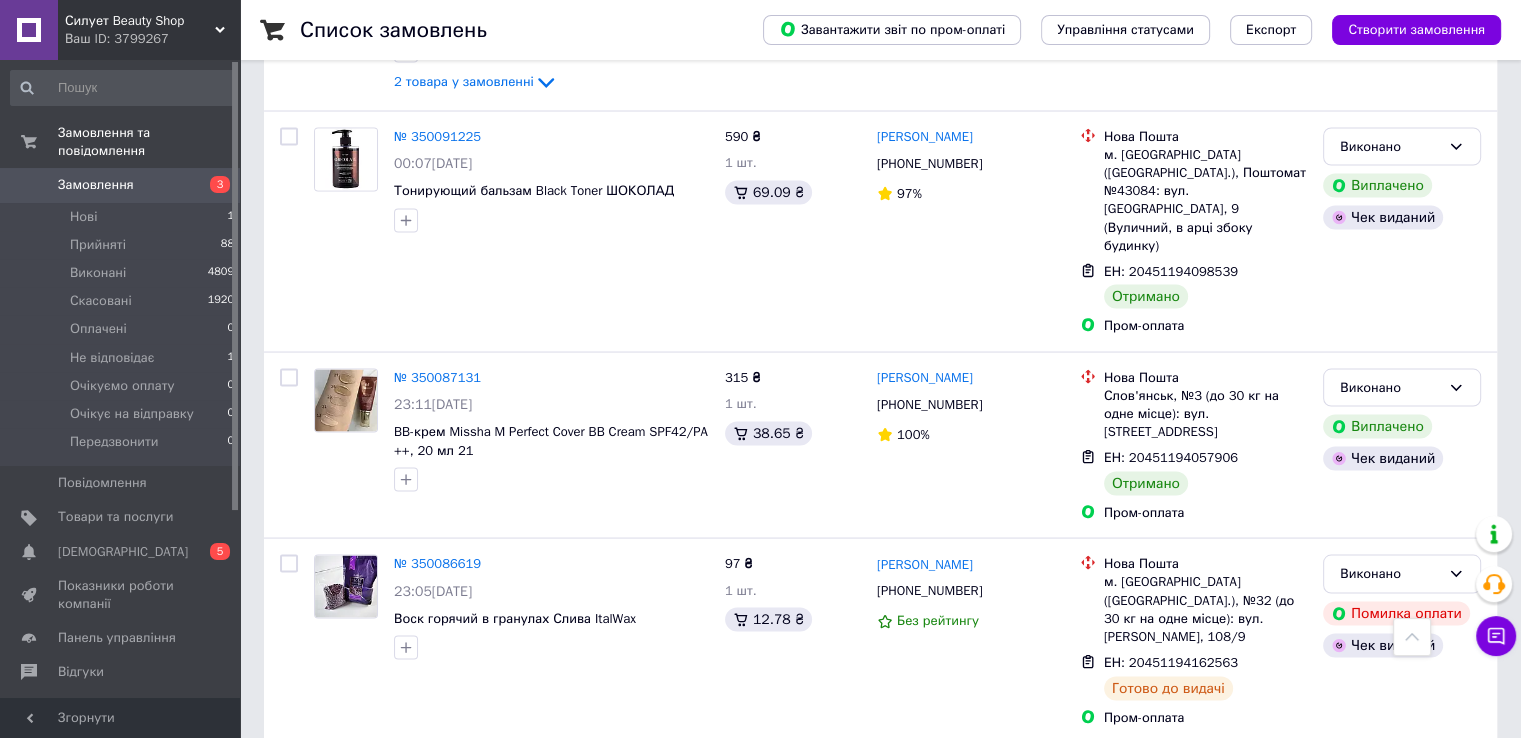 click 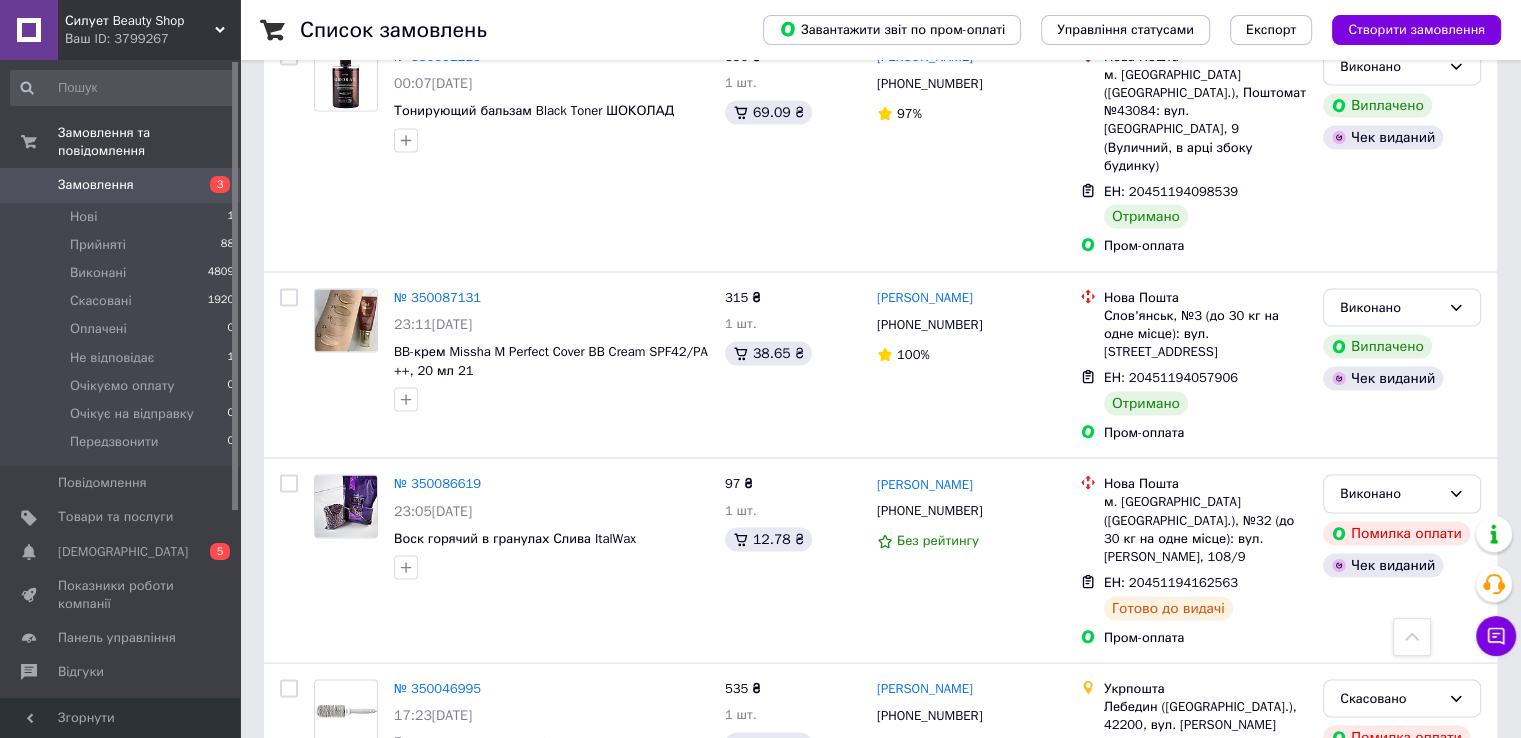 scroll, scrollTop: 11600, scrollLeft: 0, axis: vertical 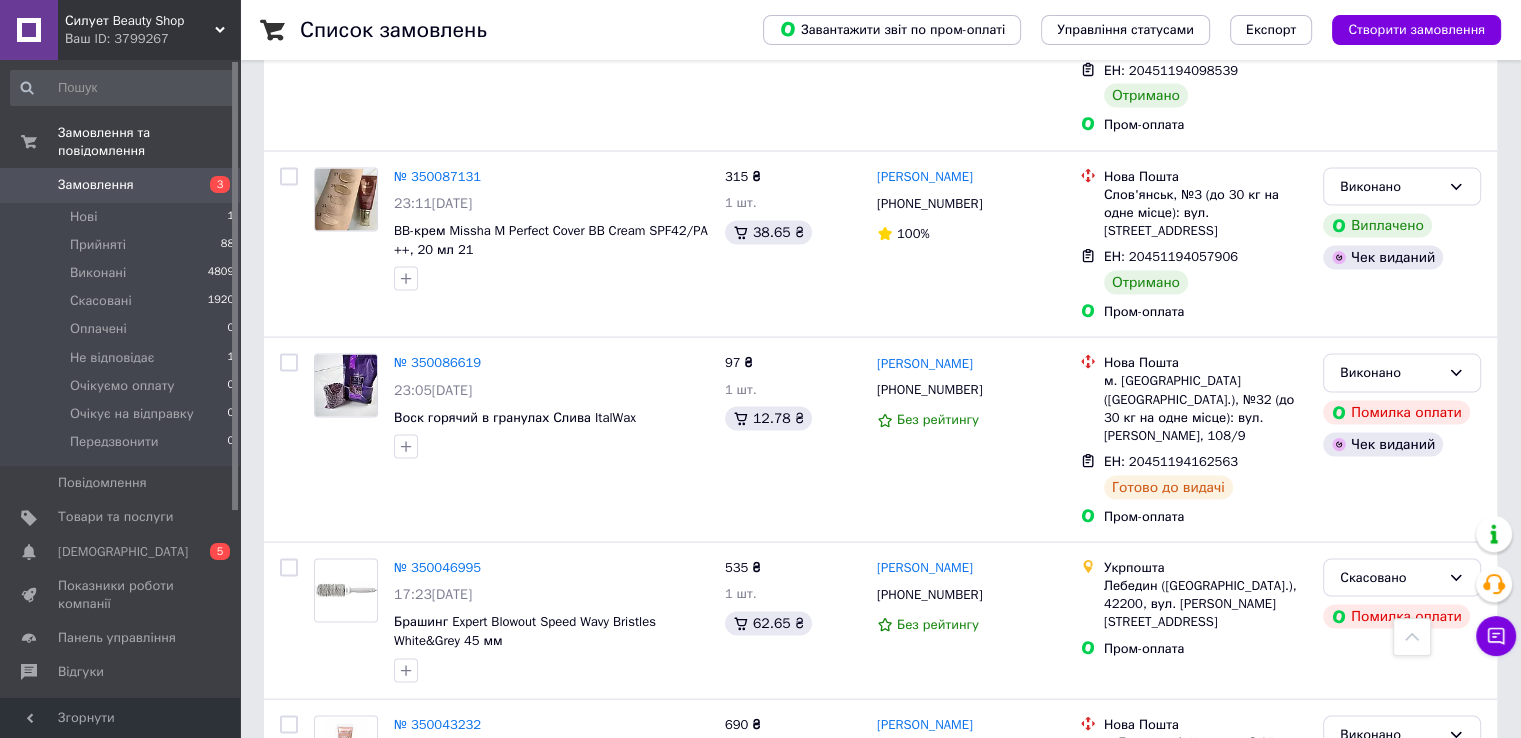click 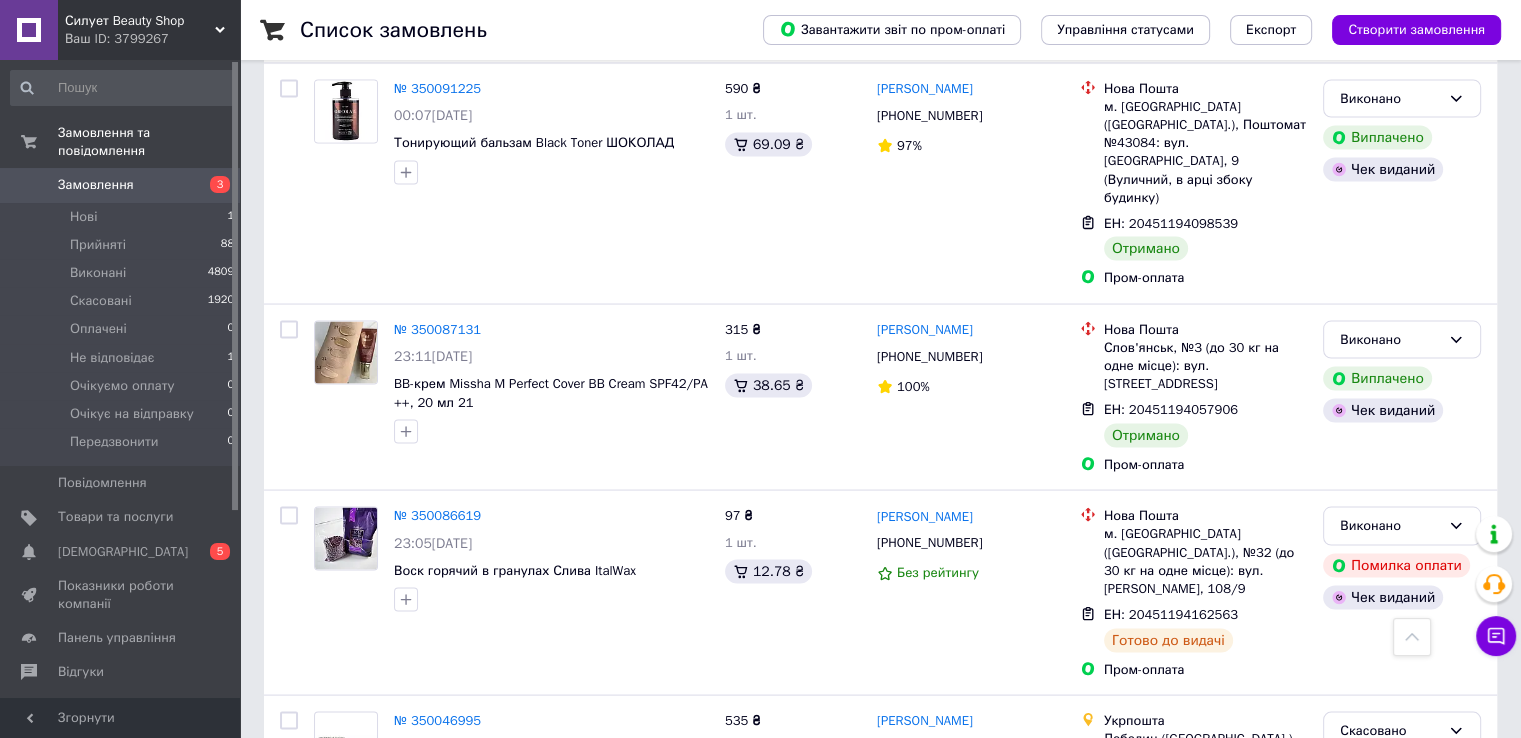 scroll, scrollTop: 11400, scrollLeft: 0, axis: vertical 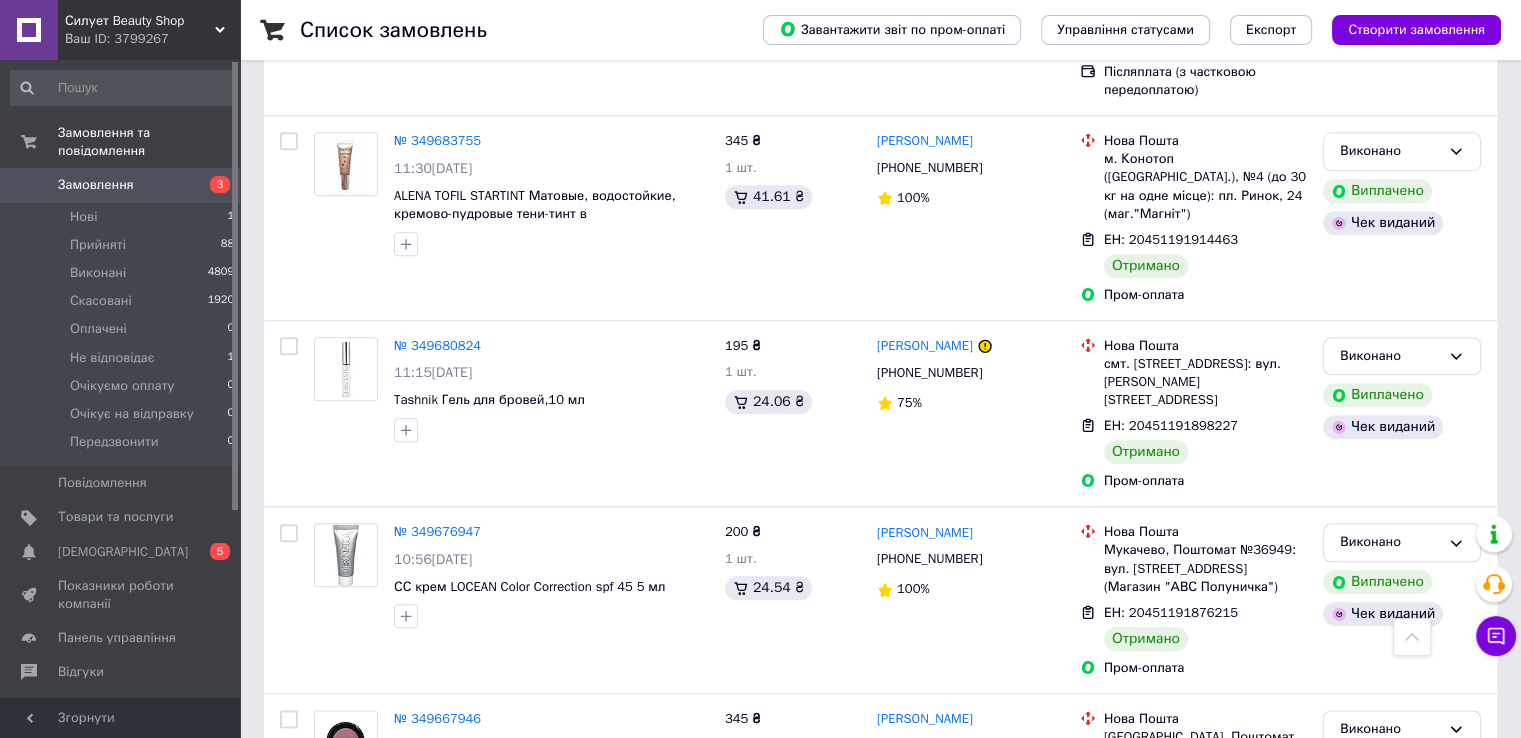 drag, startPoint x: 538, startPoint y: 702, endPoint x: 544, endPoint y: 680, distance: 22.803509 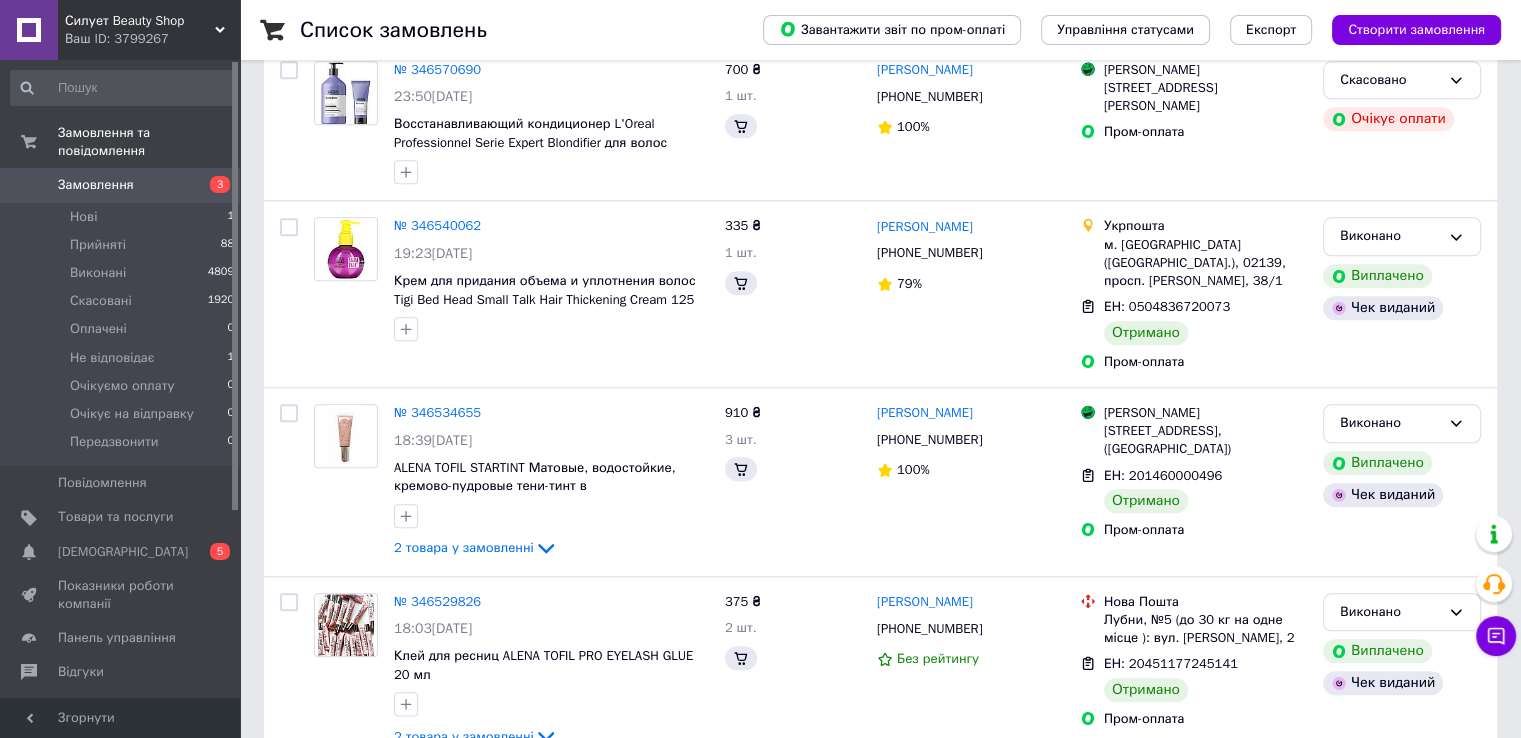scroll, scrollTop: 0, scrollLeft: 0, axis: both 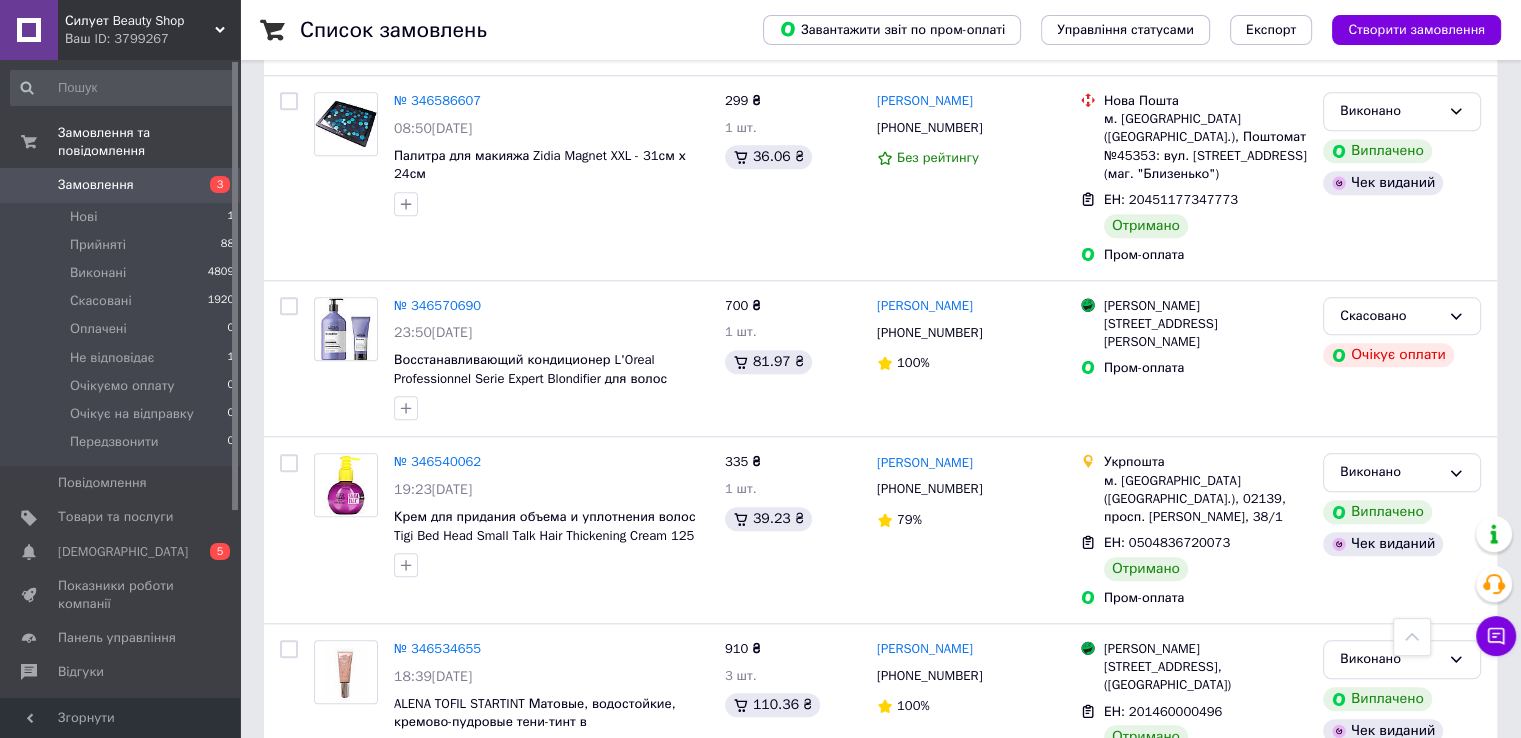 click on "5" at bounding box center [584, 1764] 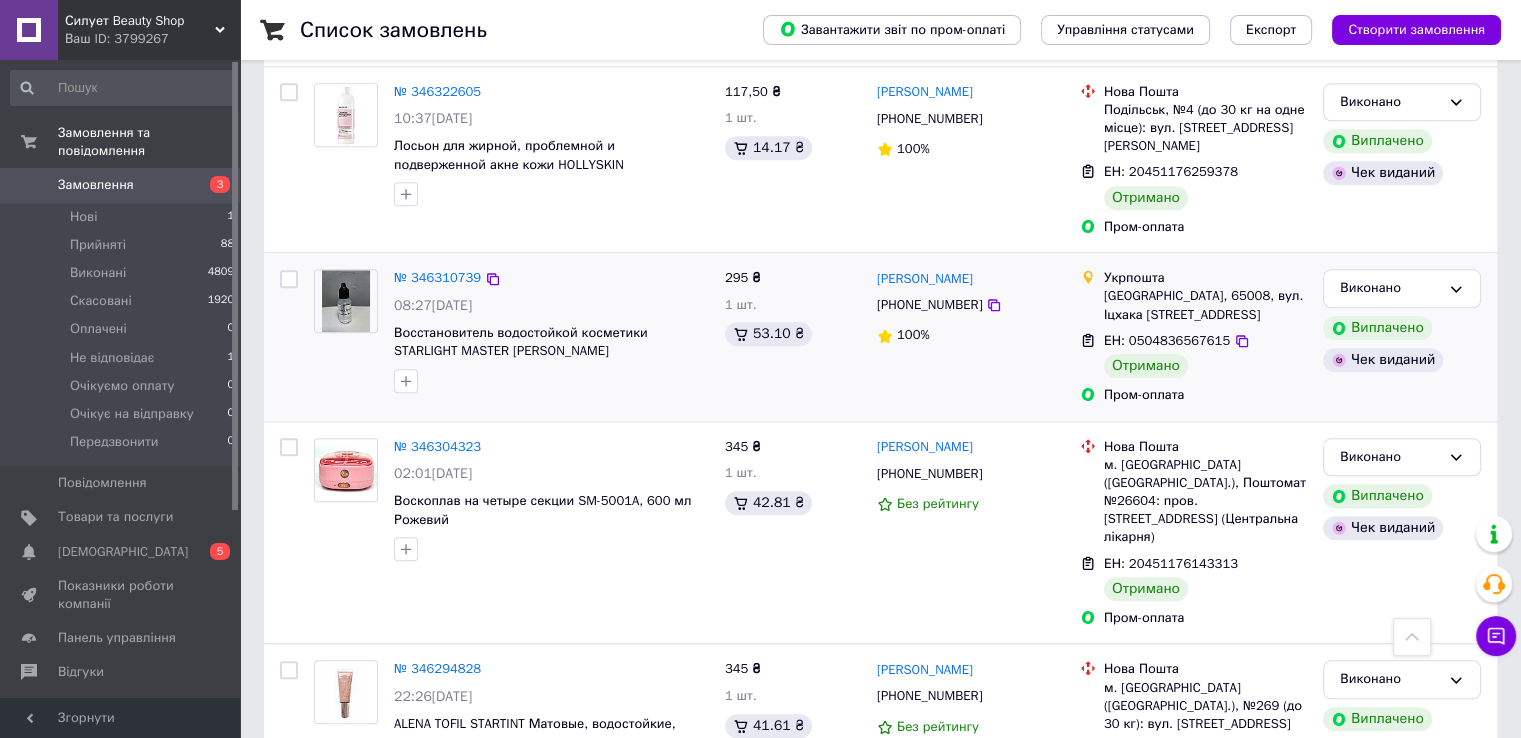scroll, scrollTop: 2000, scrollLeft: 0, axis: vertical 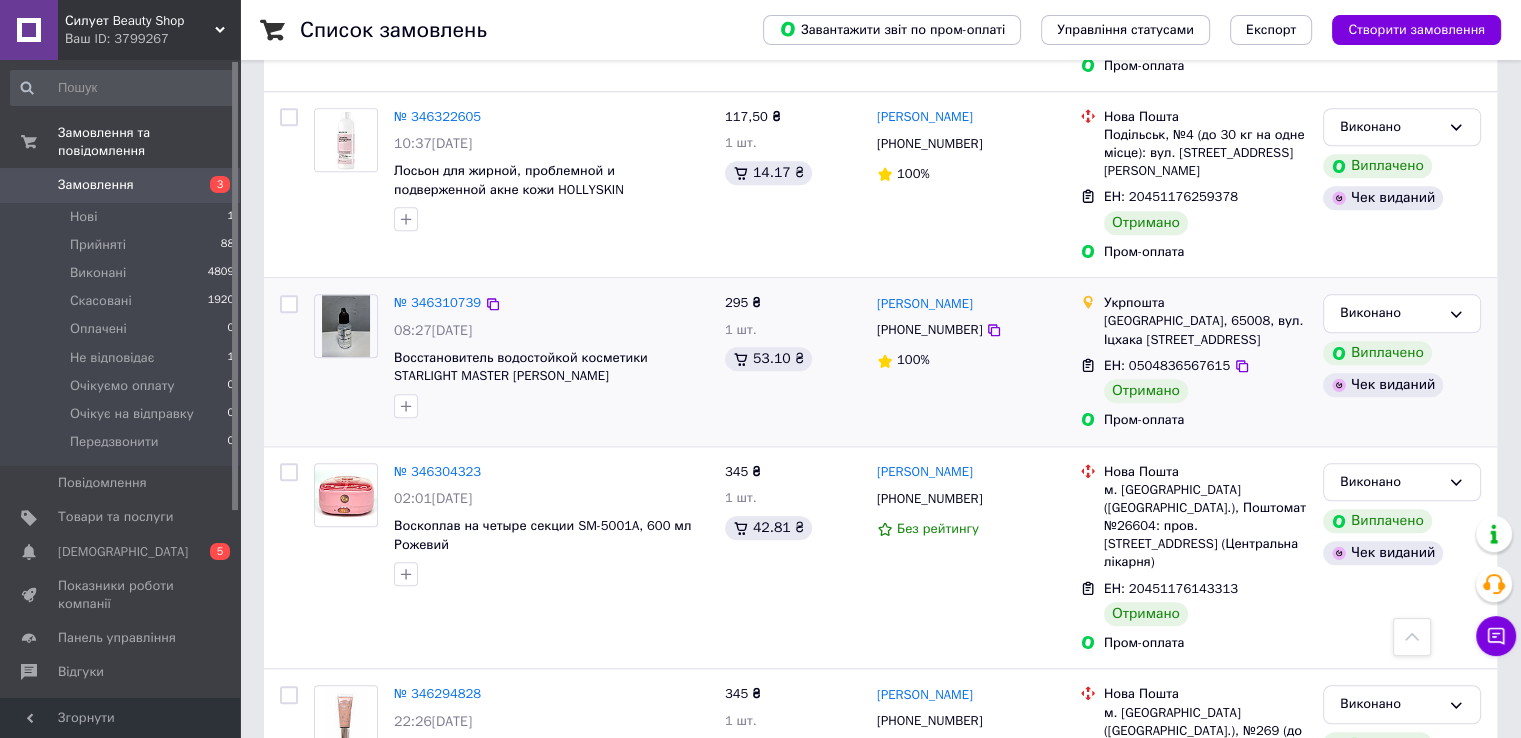 click on "№ 346310739 08:27[DATE] Восстановитель водостойкой косметики STARLIGHT MASTER [PERSON_NAME]" at bounding box center (511, 361) 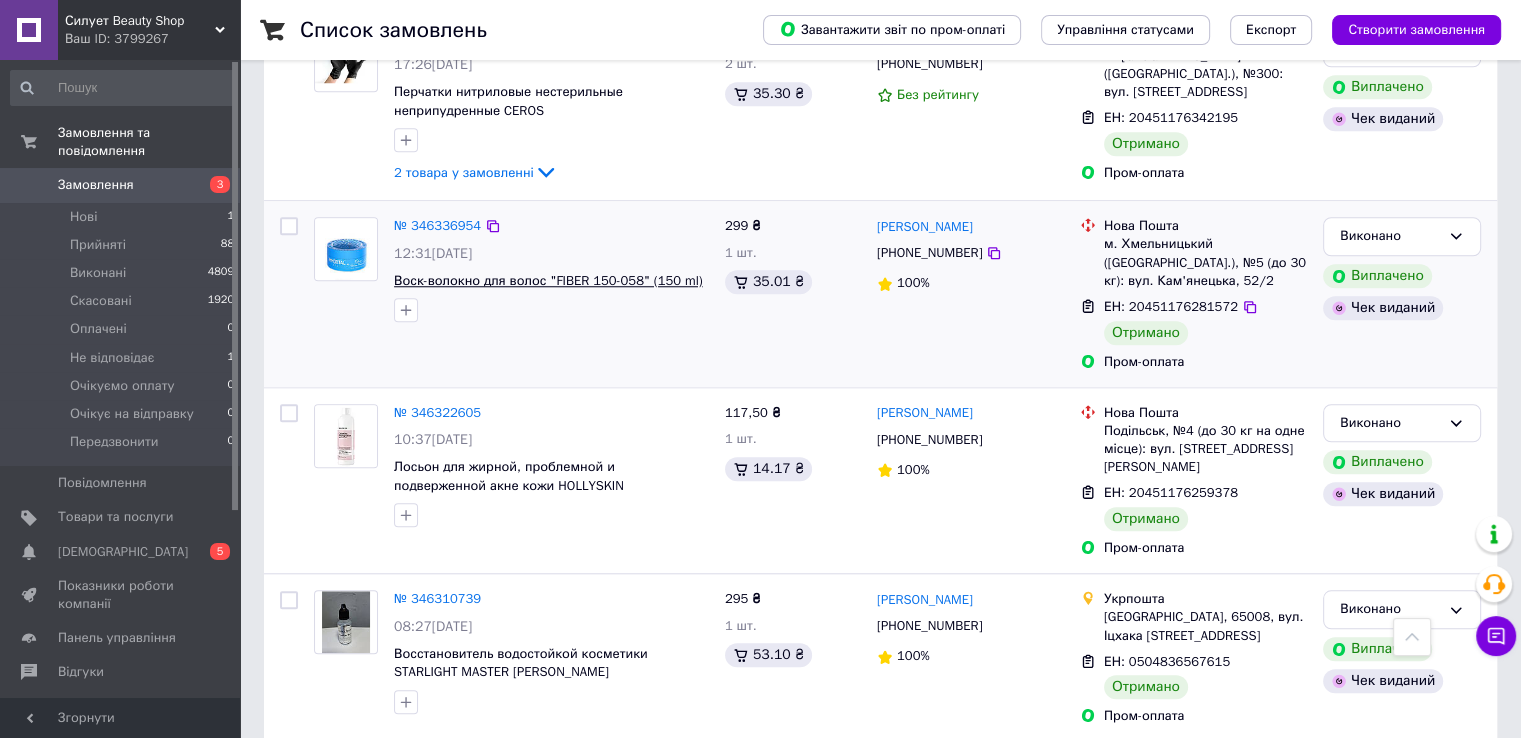scroll, scrollTop: 1500, scrollLeft: 0, axis: vertical 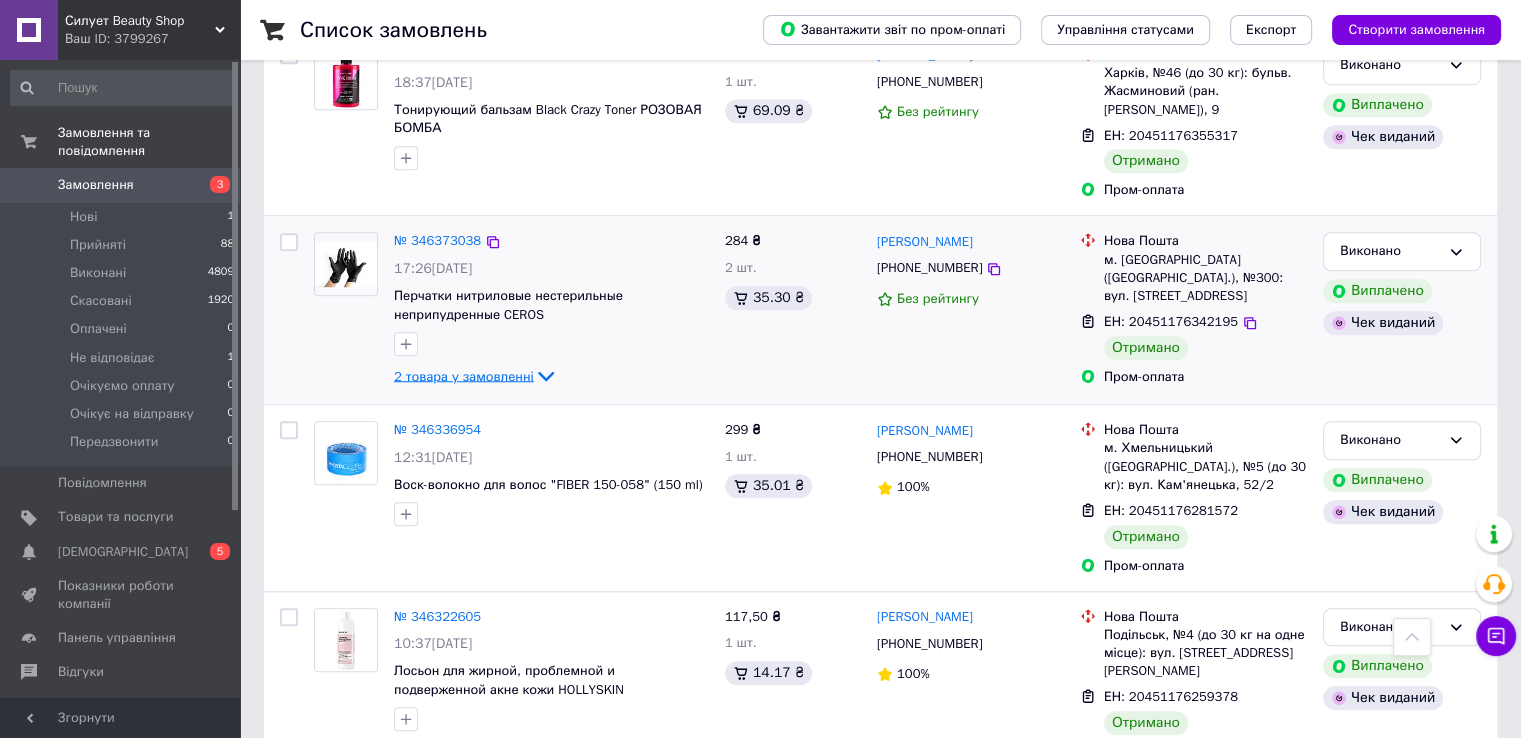 click 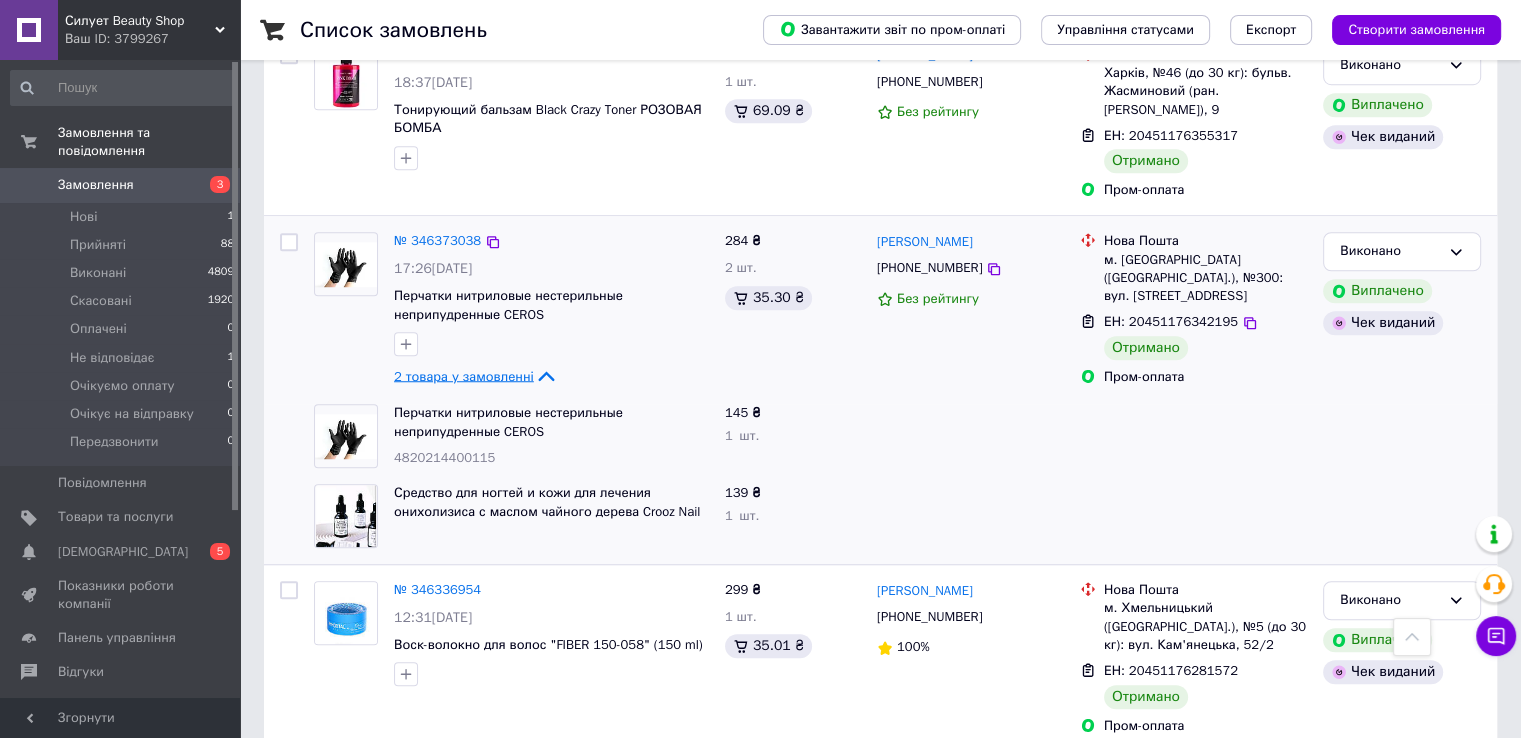 click 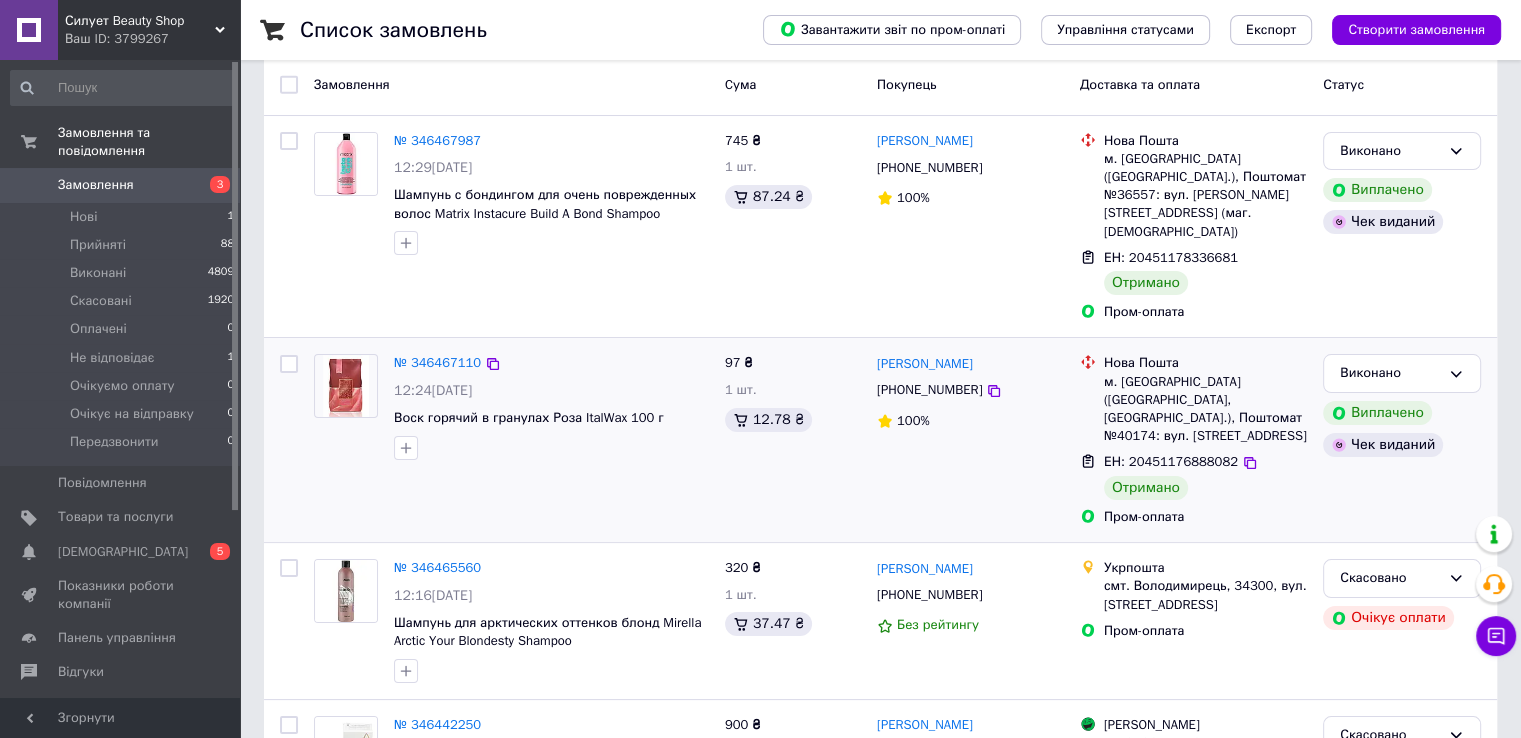 scroll, scrollTop: 0, scrollLeft: 0, axis: both 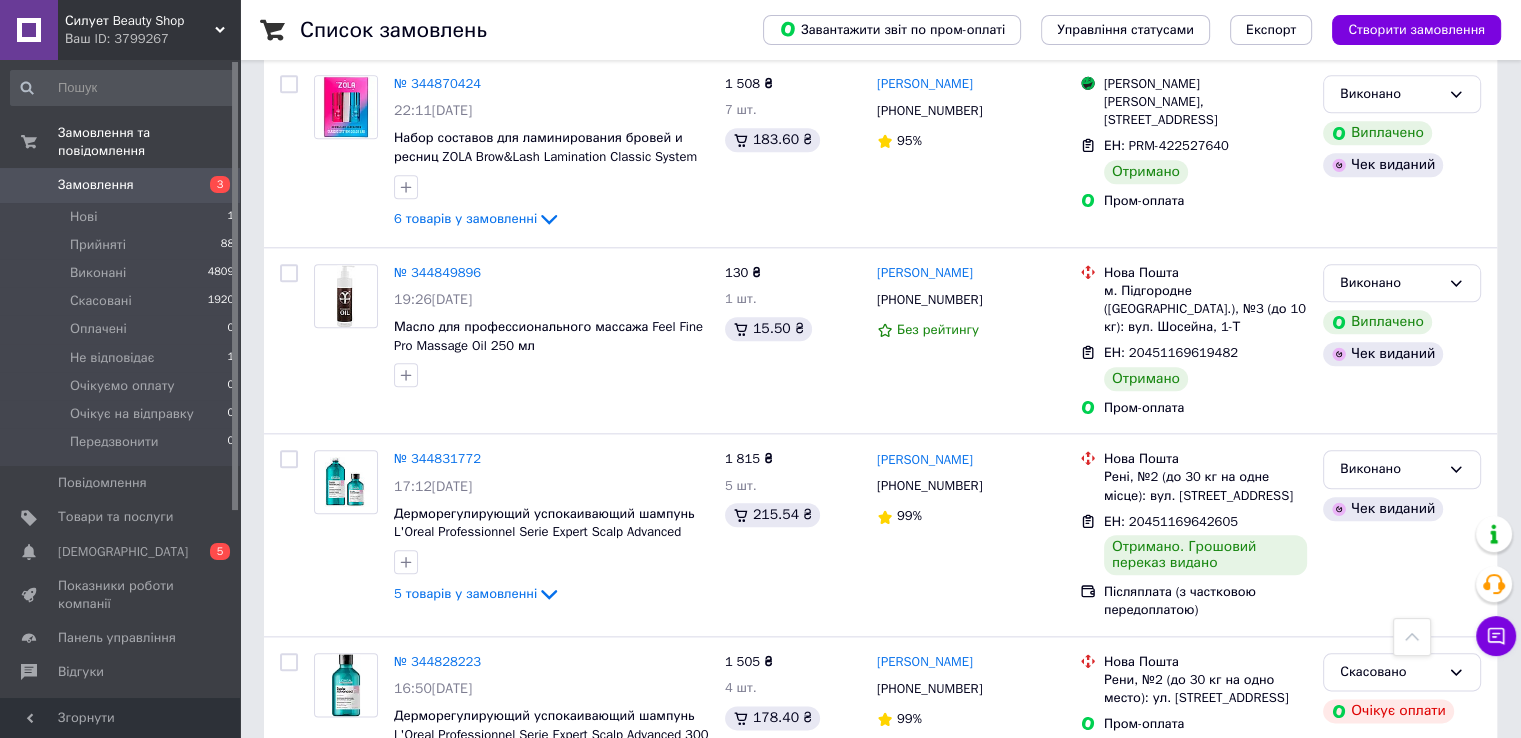click on "4" at bounding box center (539, 1634) 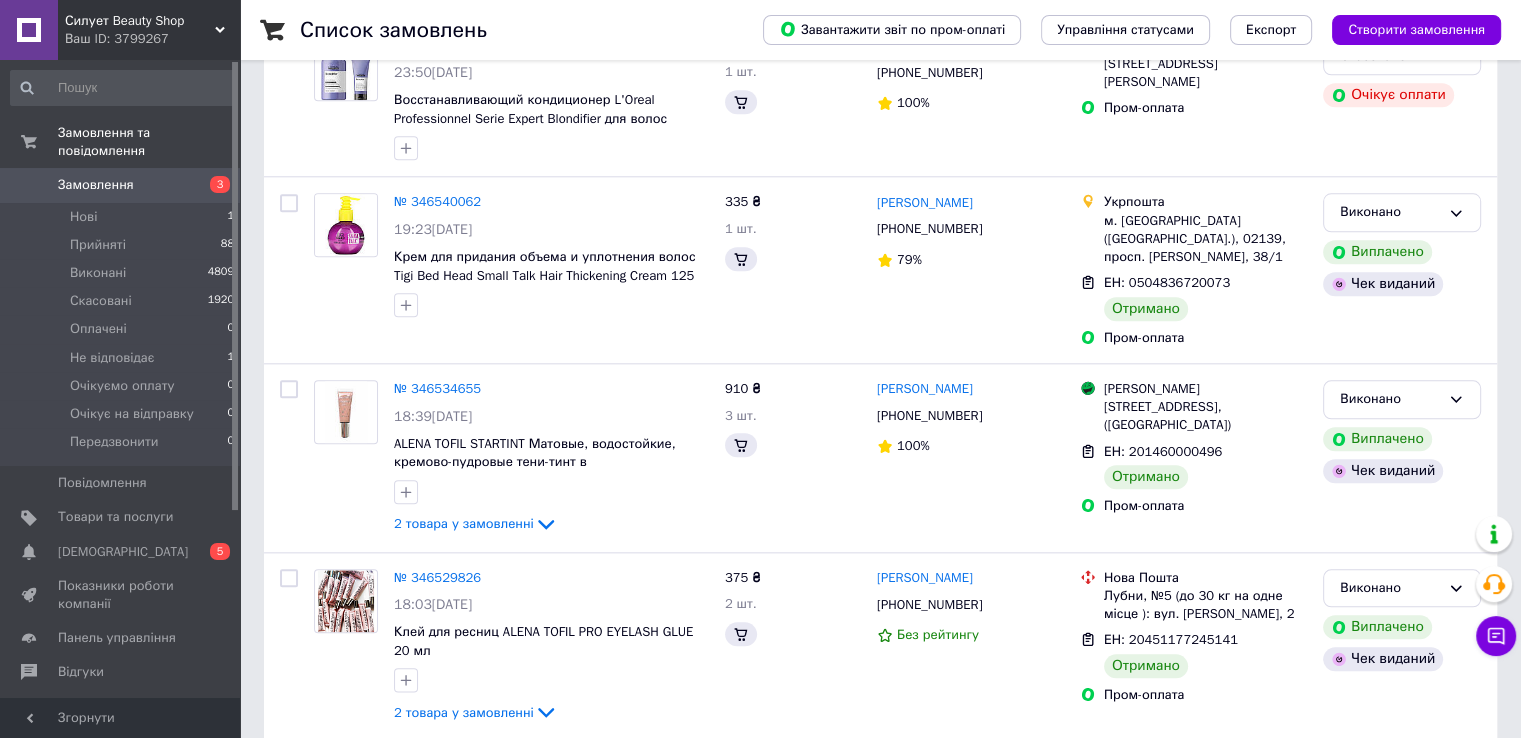 scroll, scrollTop: 0, scrollLeft: 0, axis: both 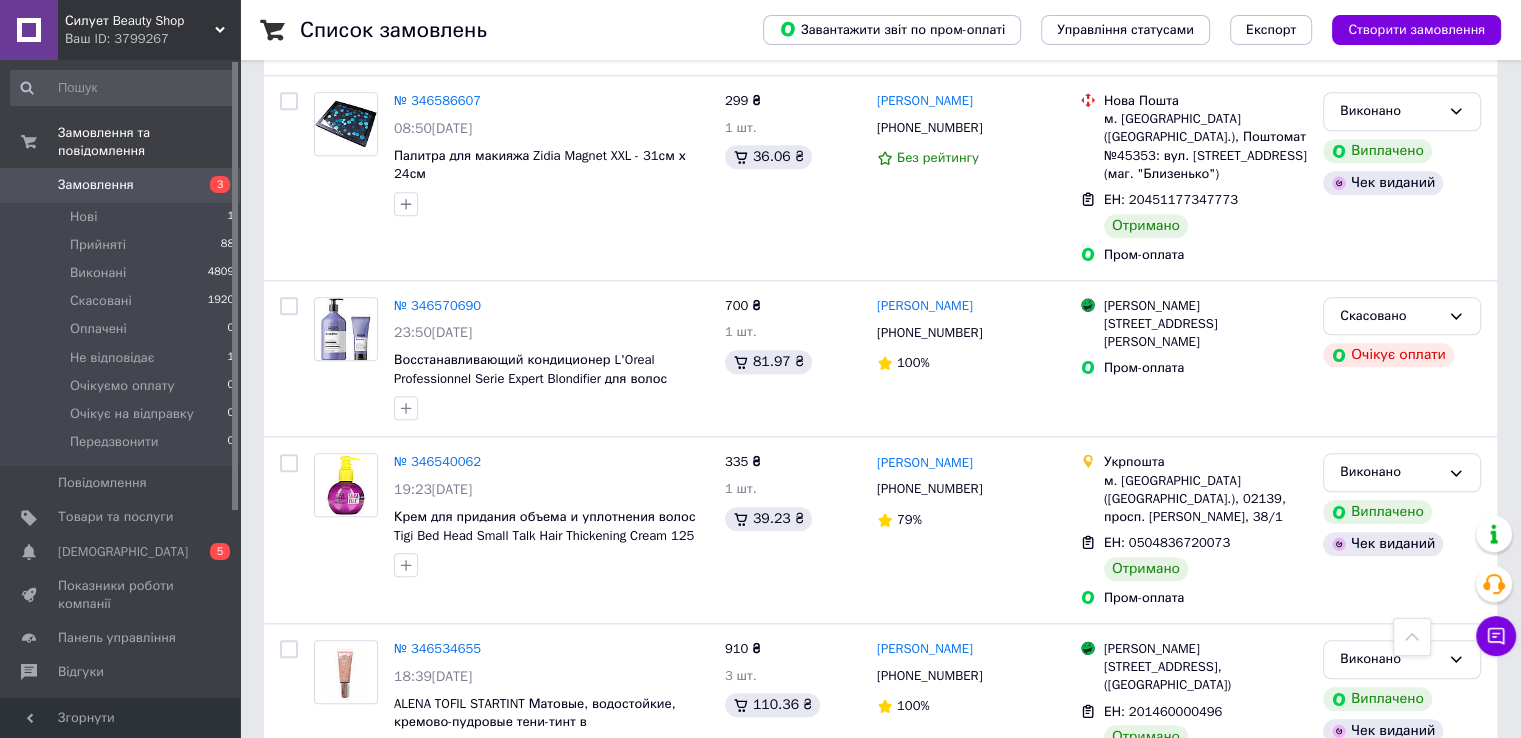 click 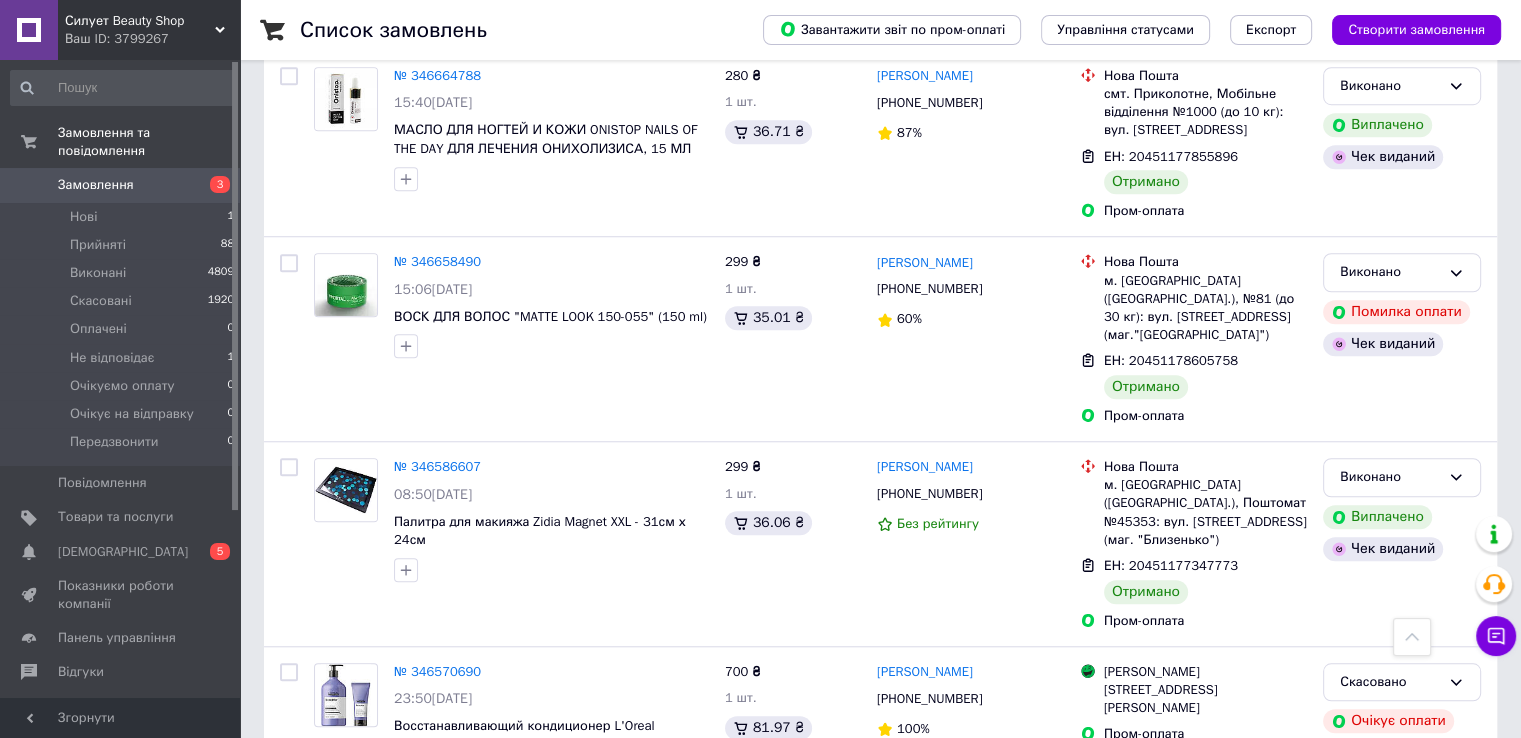 scroll, scrollTop: 16712, scrollLeft: 0, axis: vertical 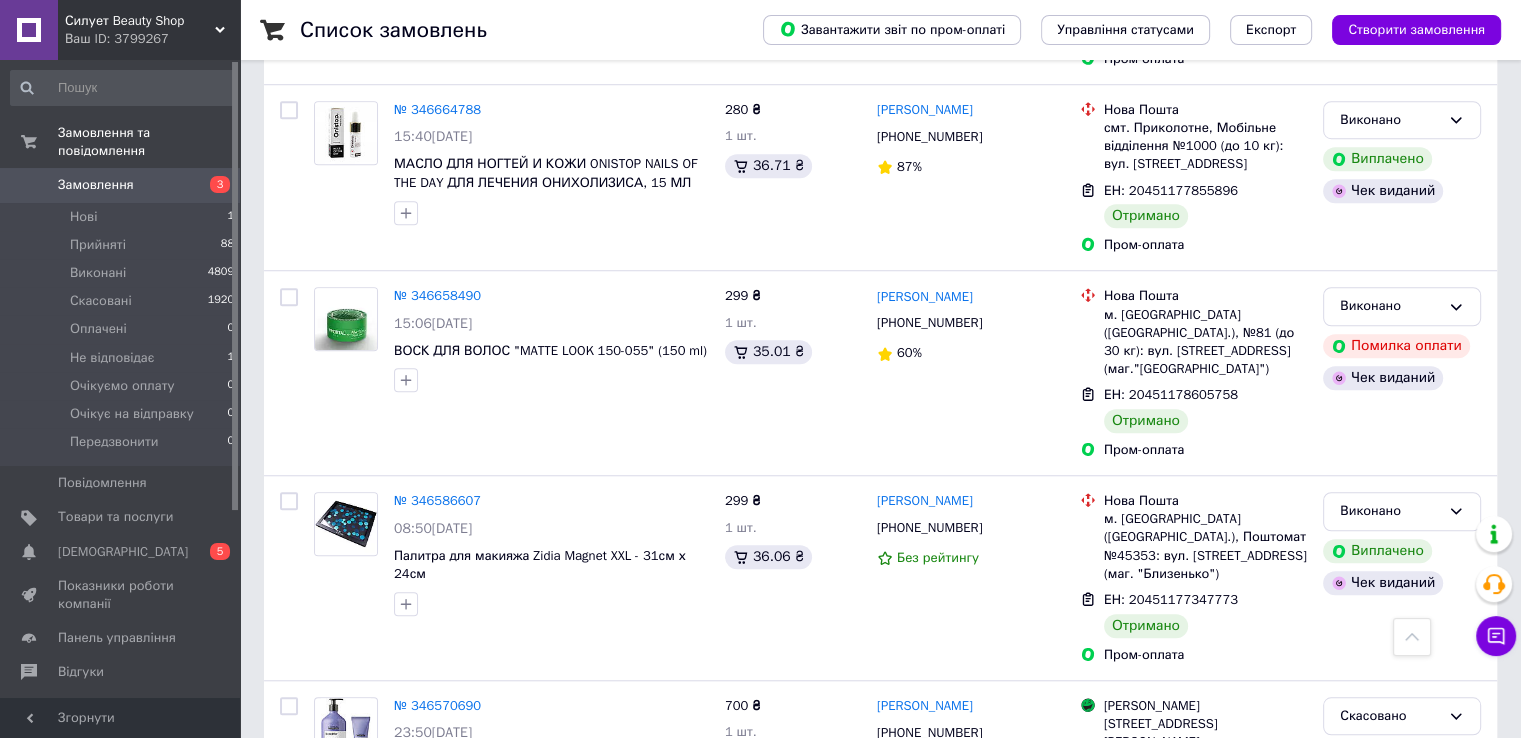 click 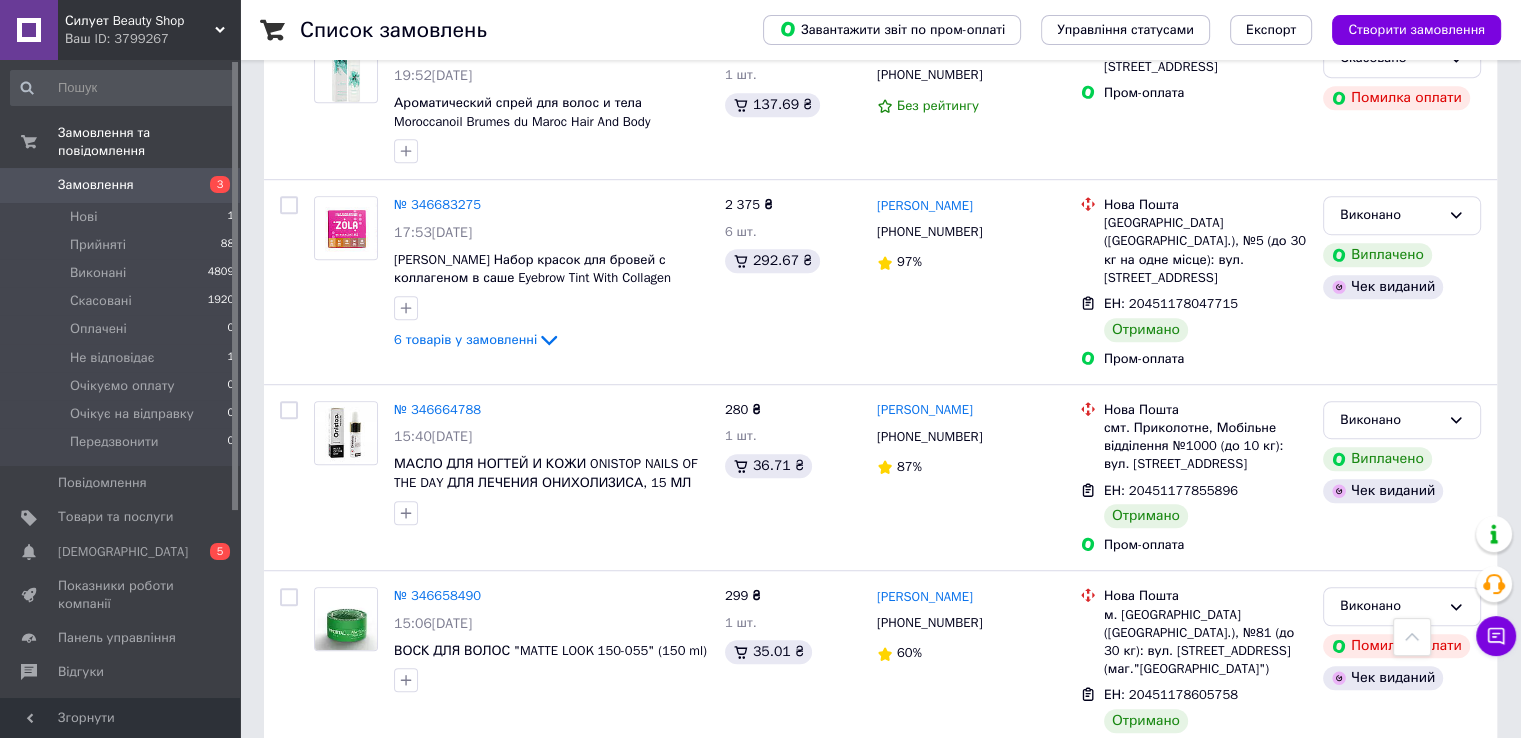 scroll, scrollTop: 16412, scrollLeft: 0, axis: vertical 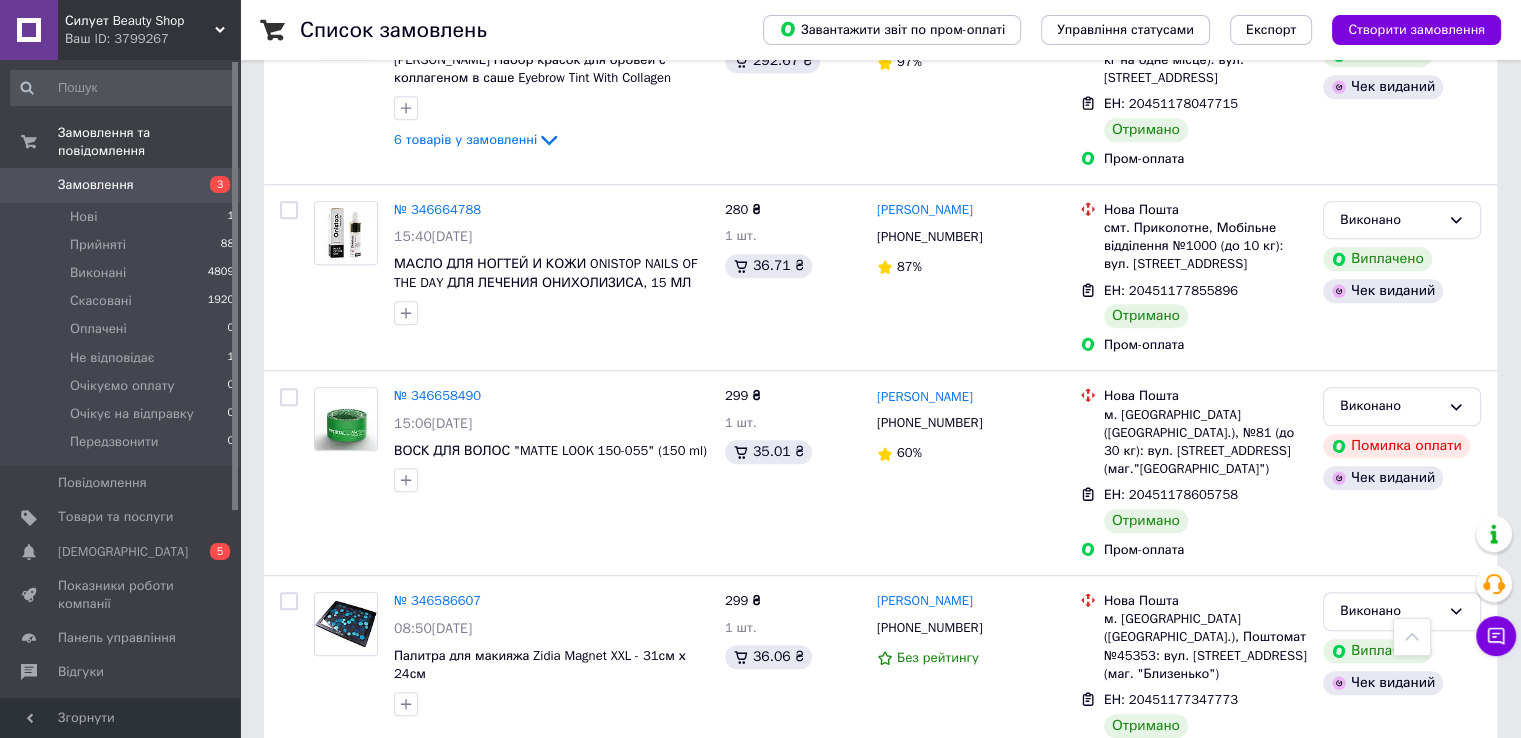 click 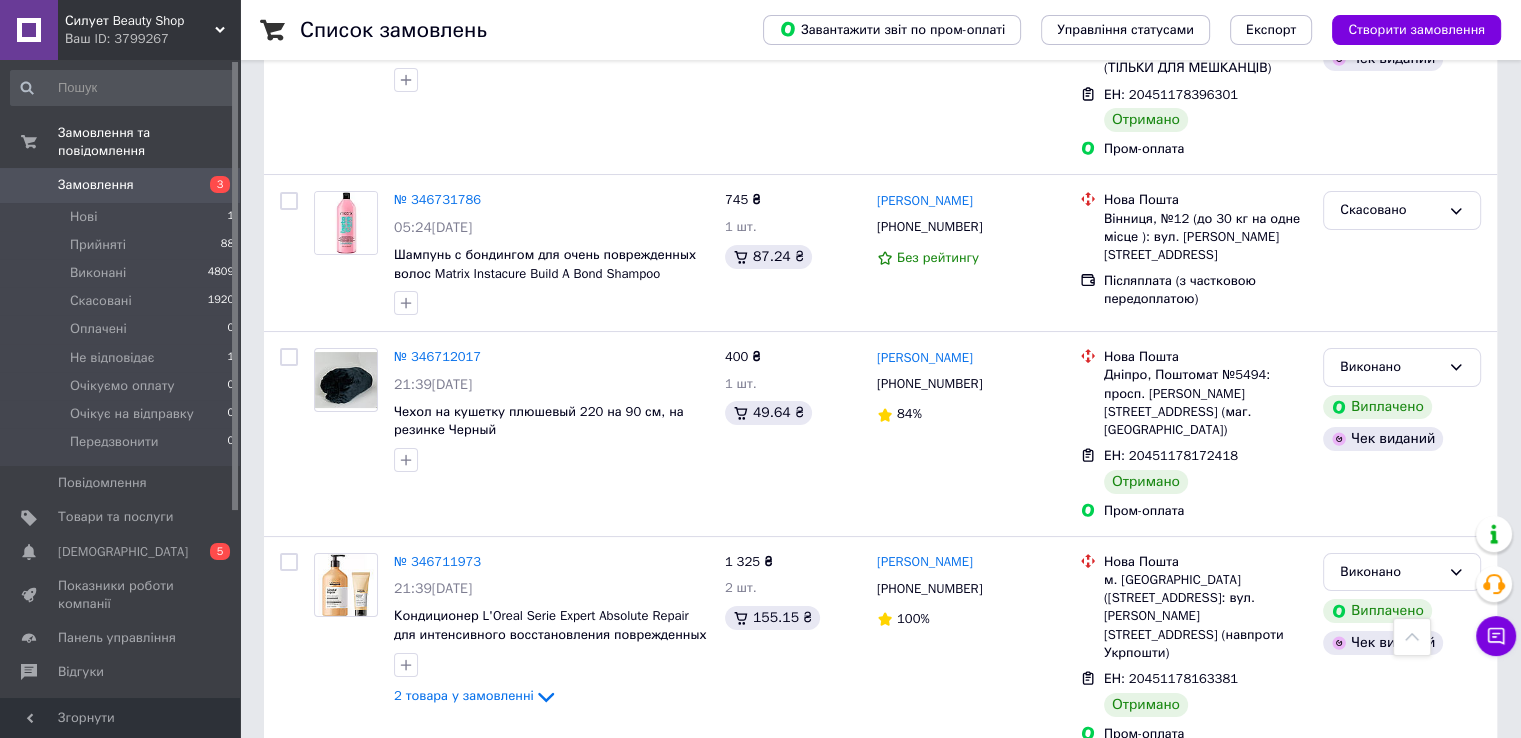 scroll, scrollTop: 15312, scrollLeft: 0, axis: vertical 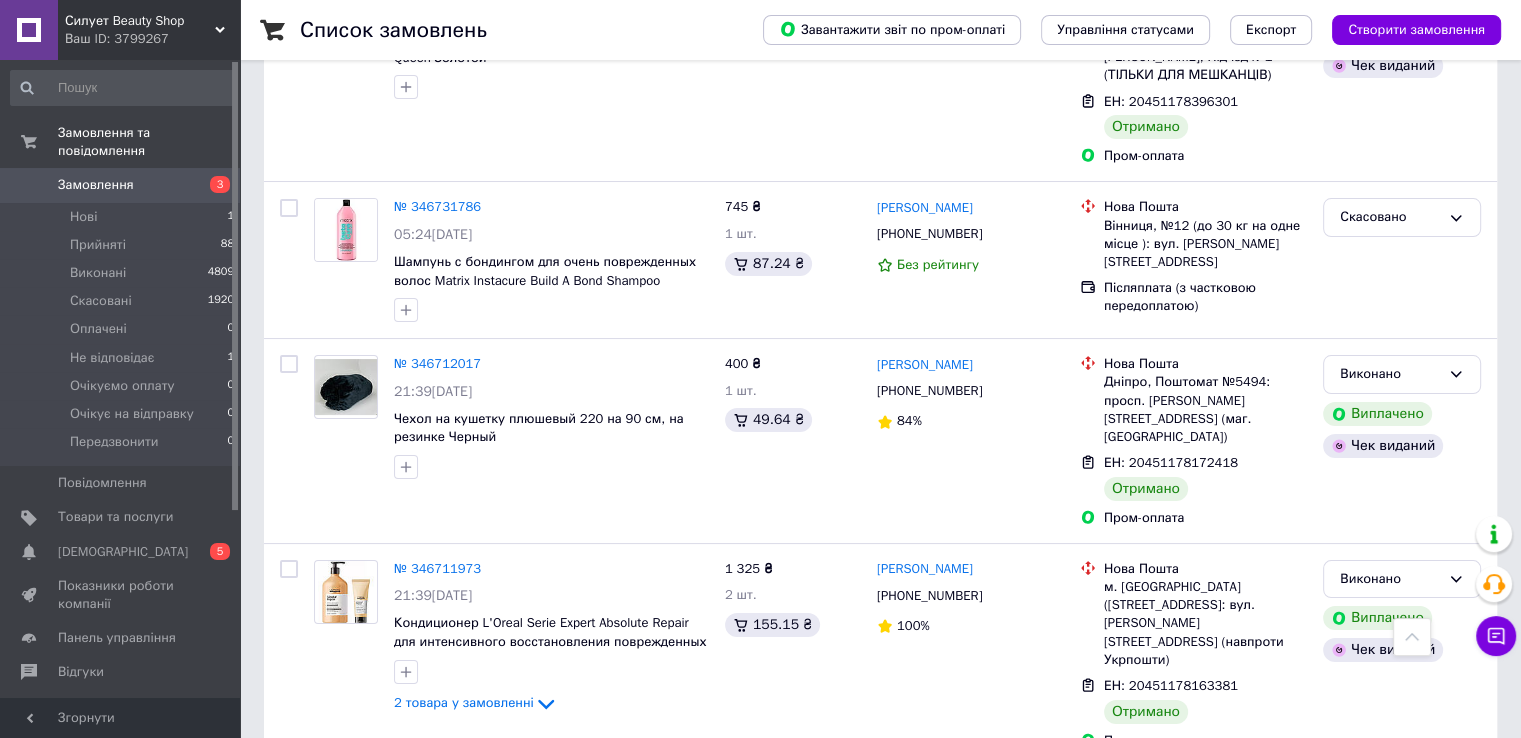click 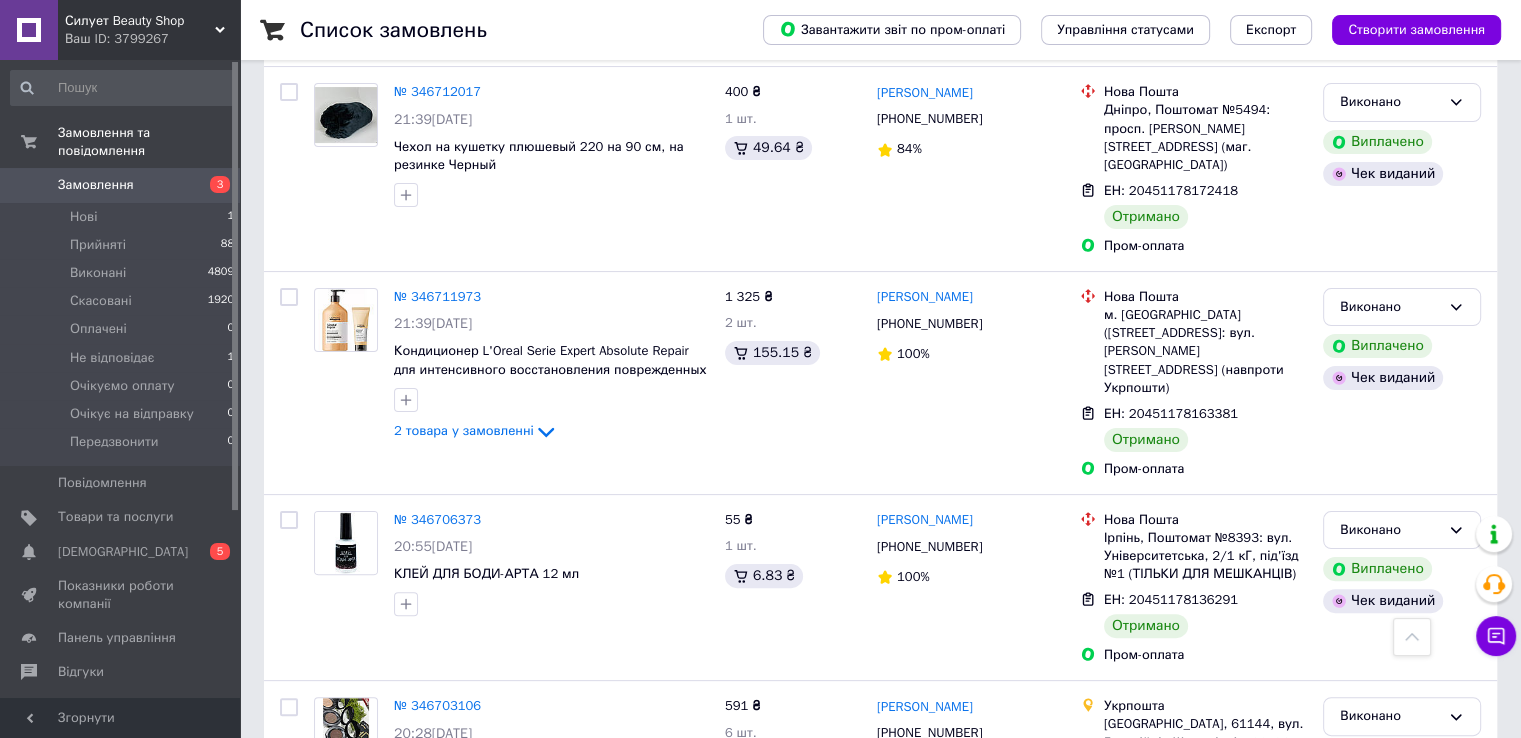 scroll, scrollTop: 15412, scrollLeft: 0, axis: vertical 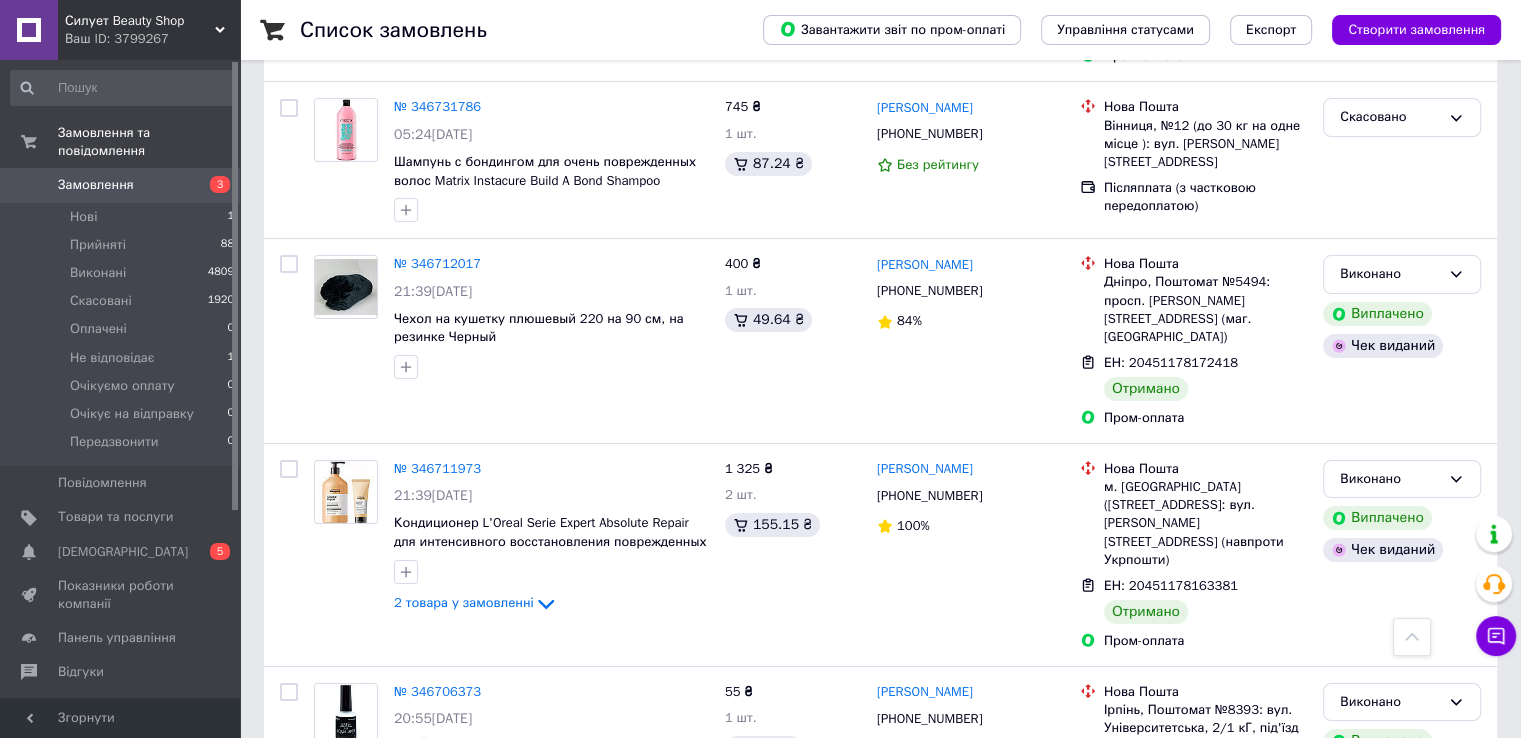 click 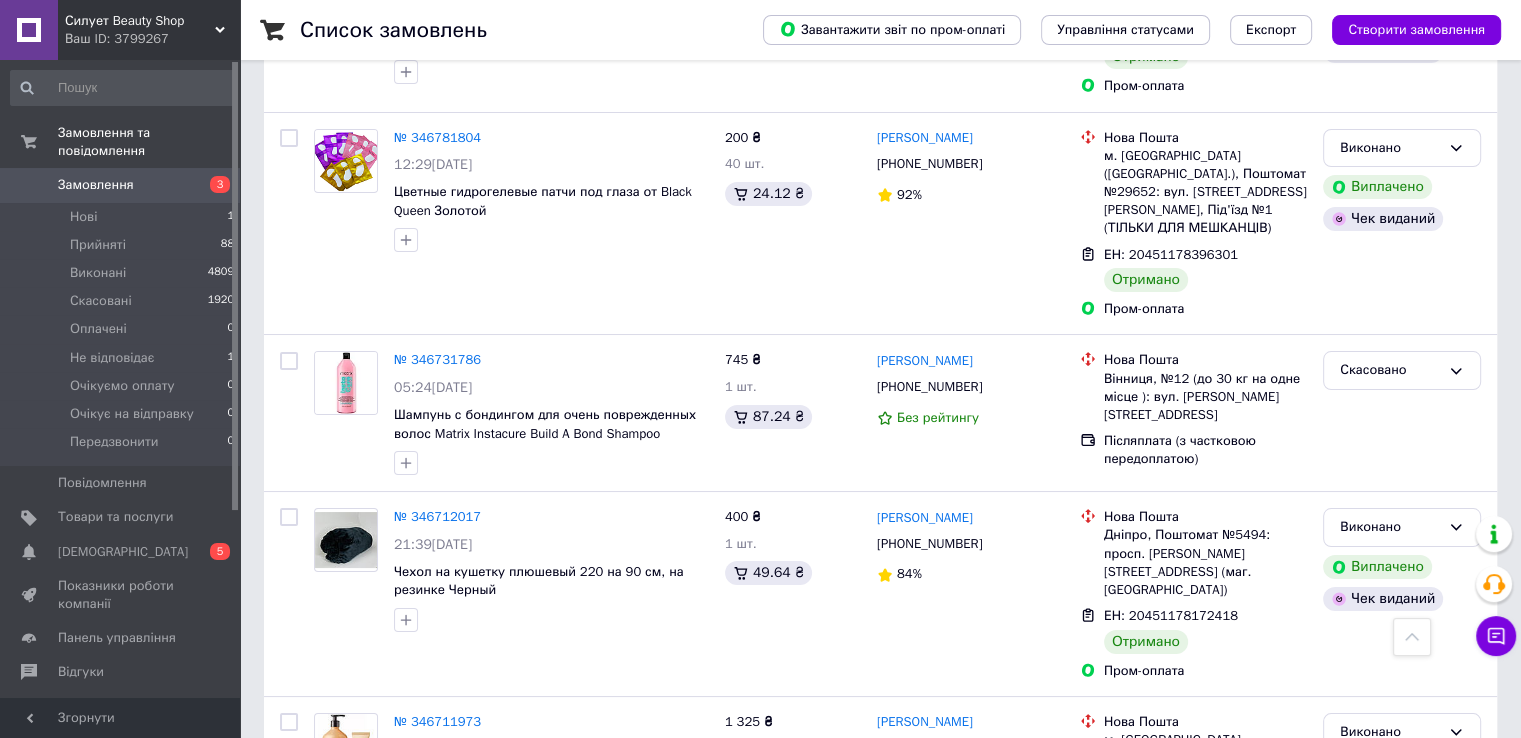 scroll, scrollTop: 15112, scrollLeft: 0, axis: vertical 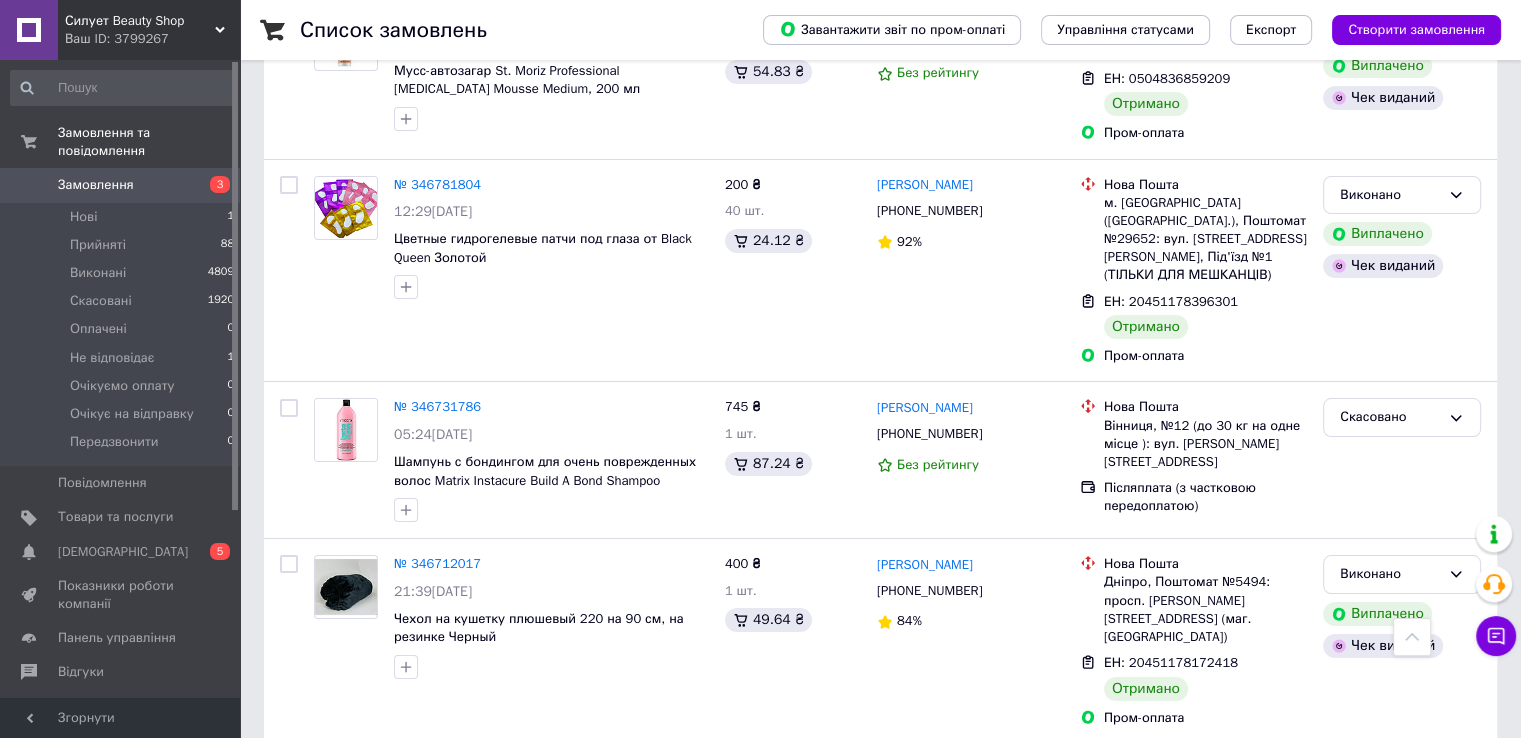 click 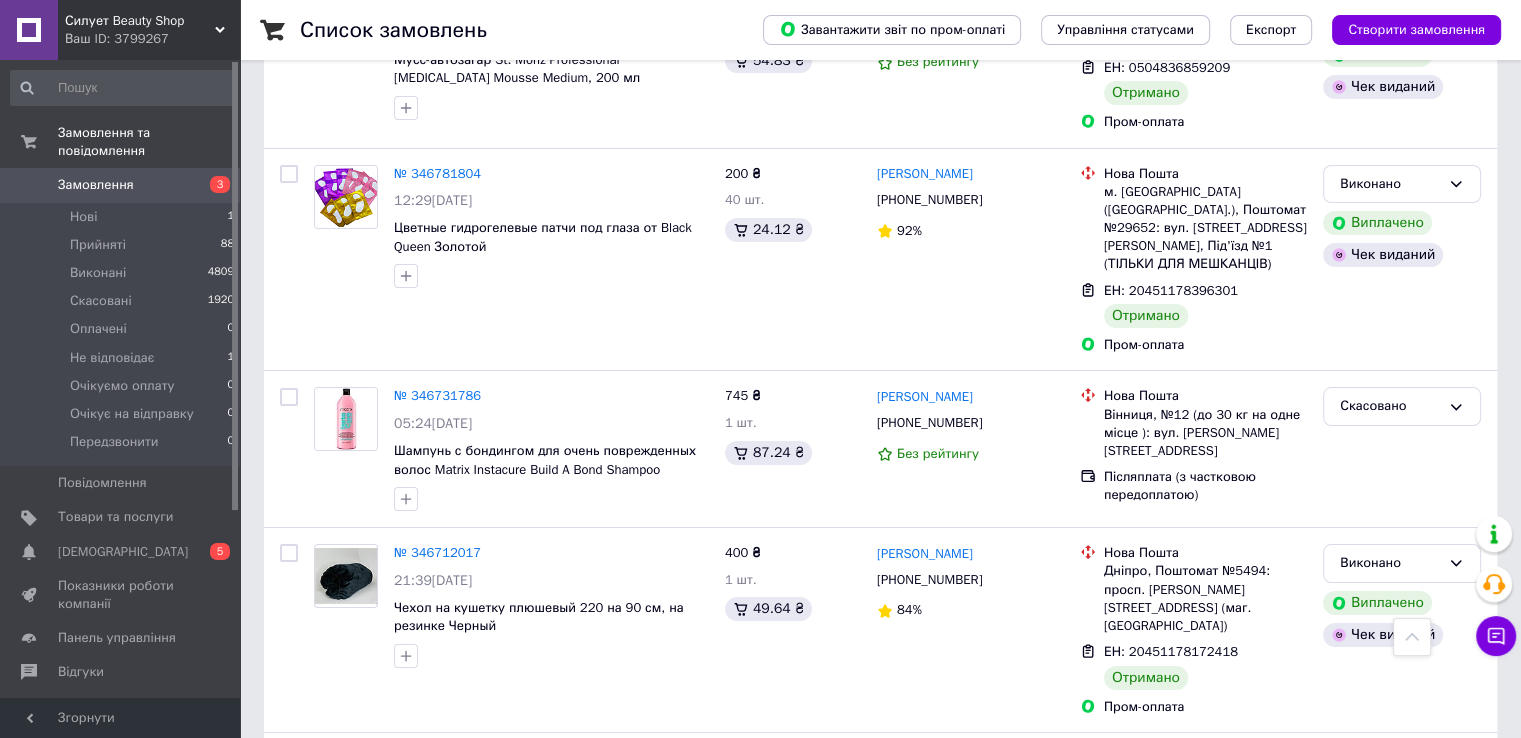 scroll, scrollTop: 15112, scrollLeft: 0, axis: vertical 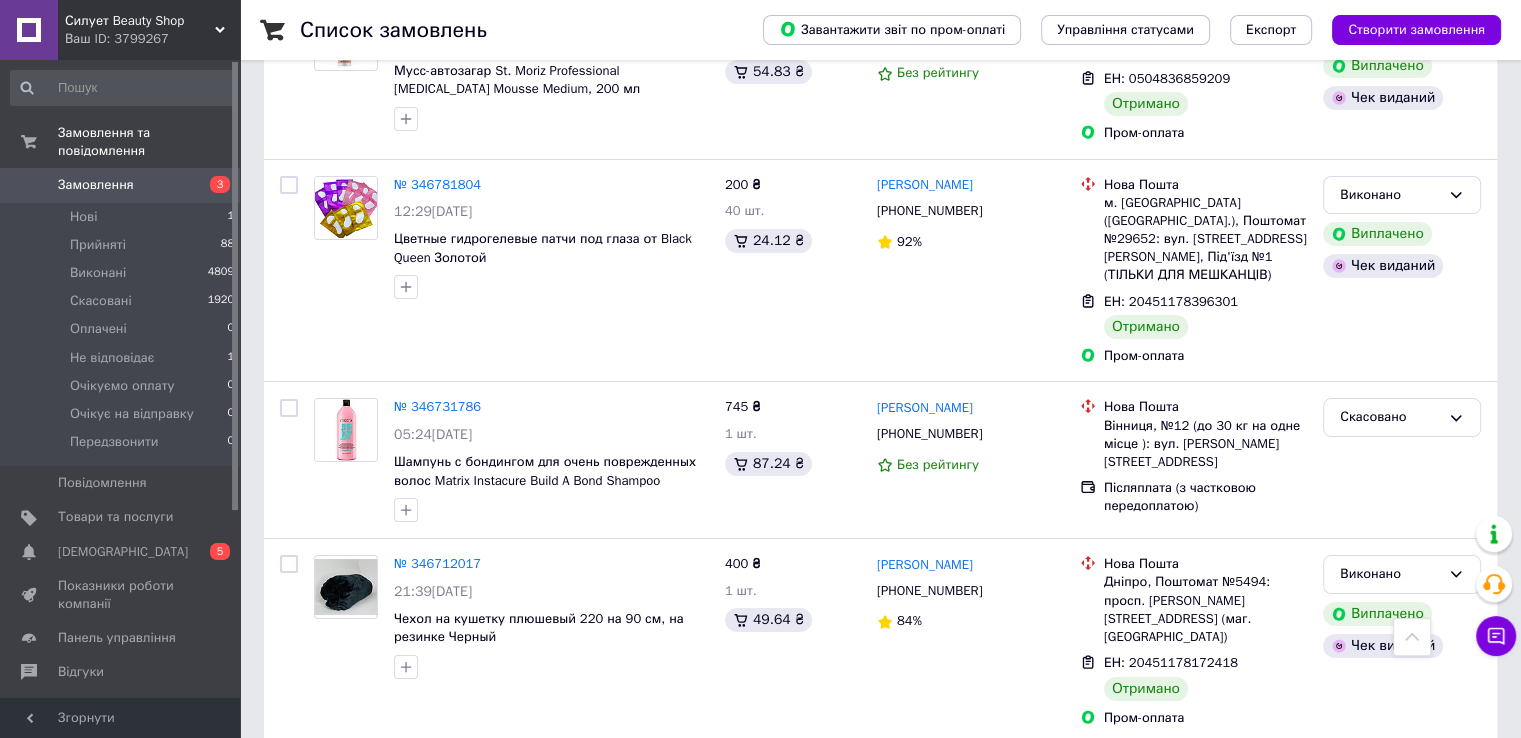 click 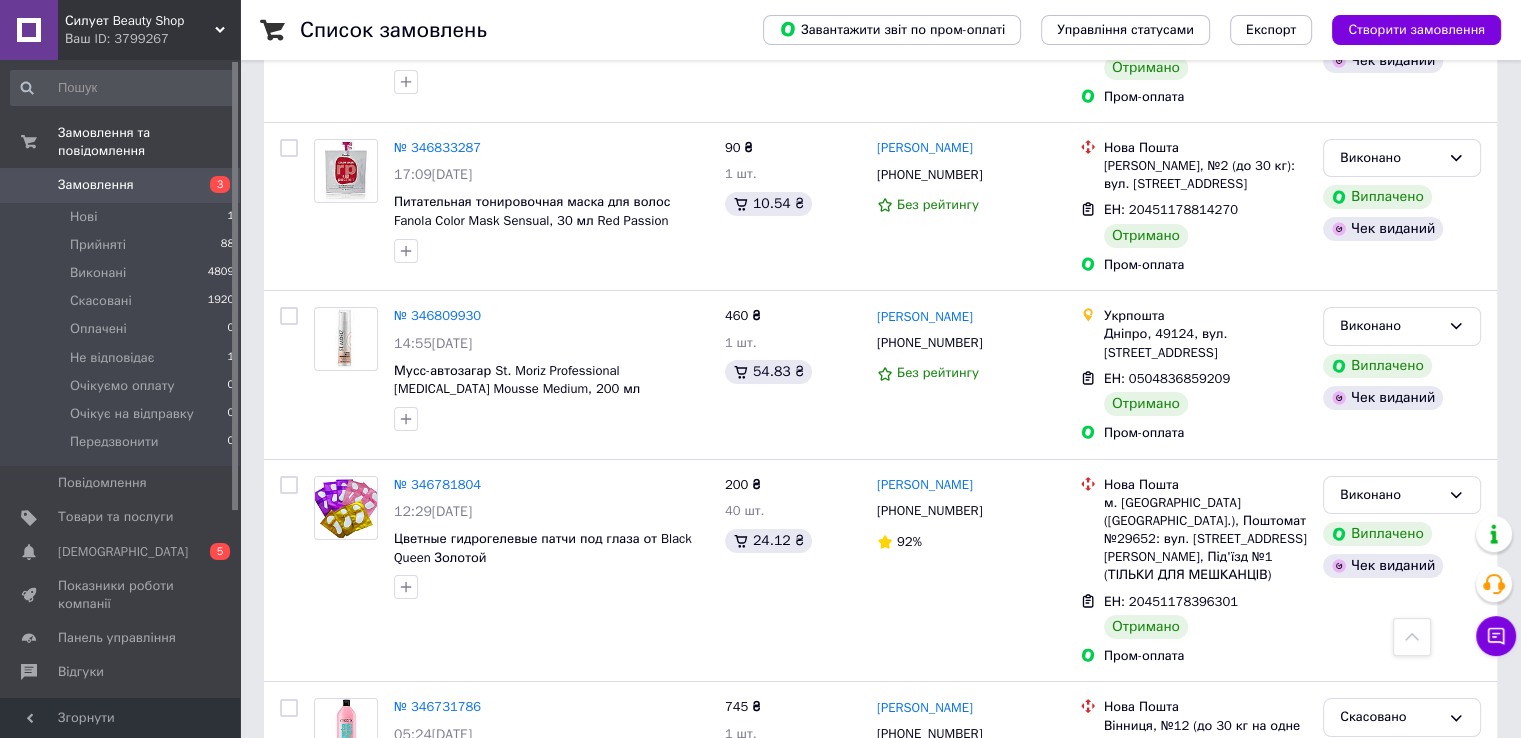 scroll, scrollTop: 14812, scrollLeft: 0, axis: vertical 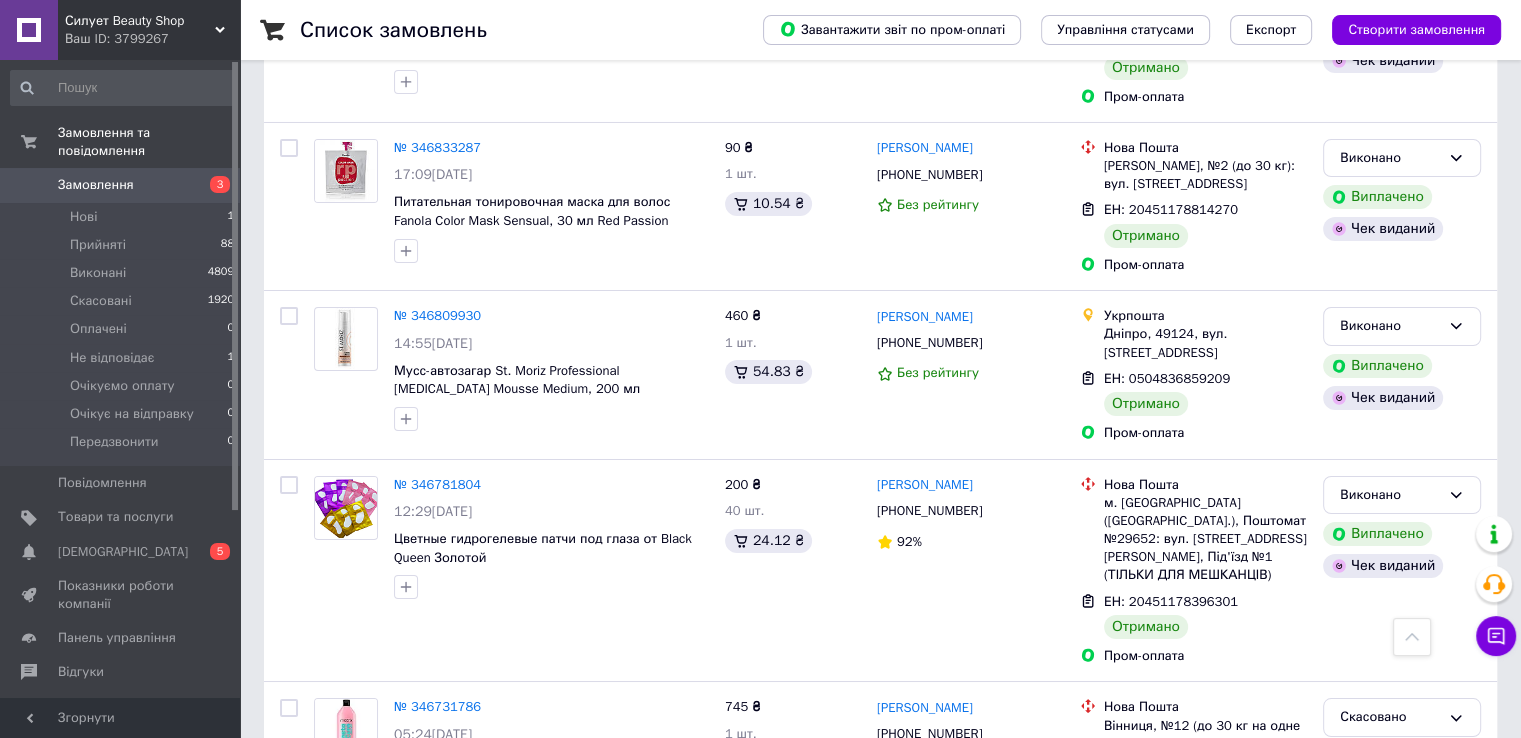 click 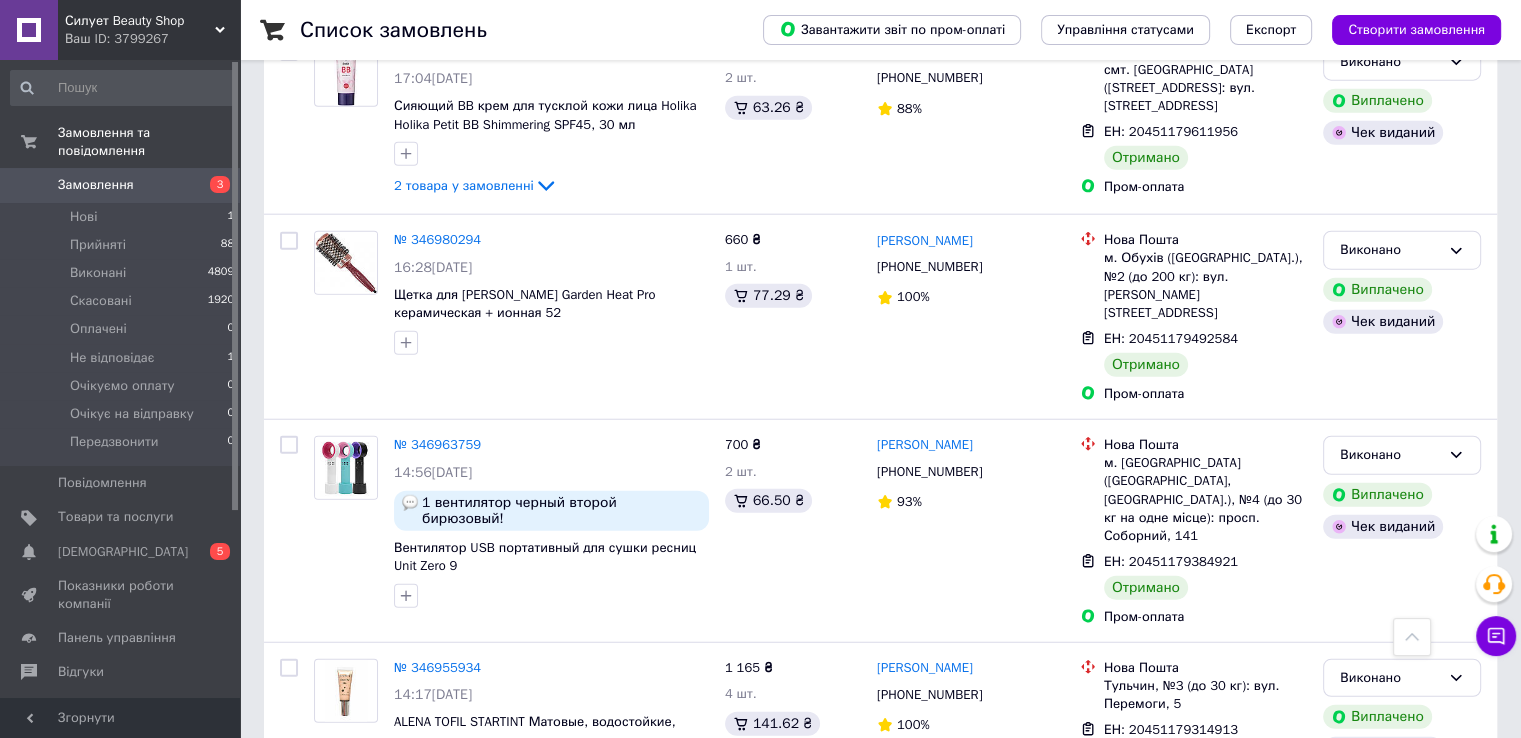 scroll, scrollTop: 12512, scrollLeft: 0, axis: vertical 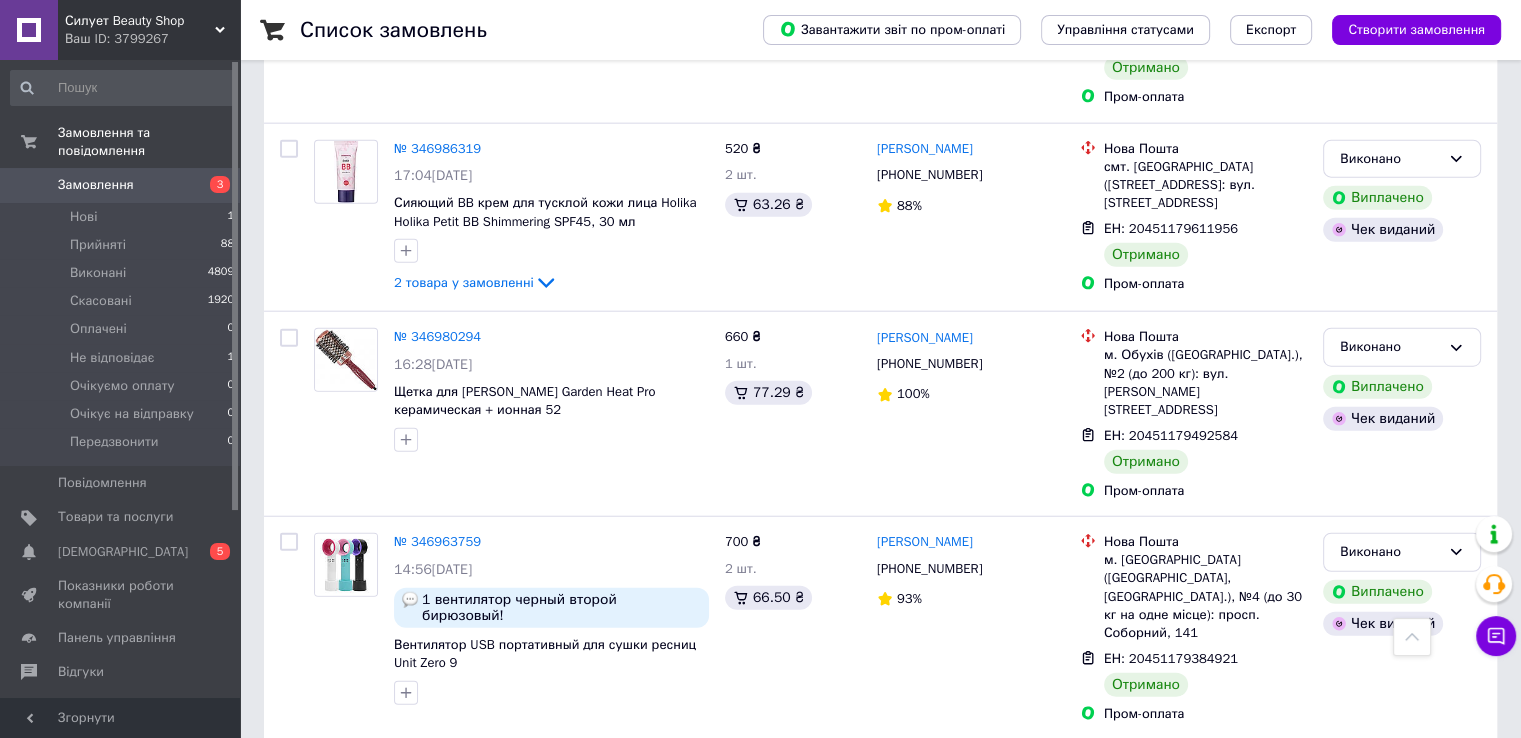 click 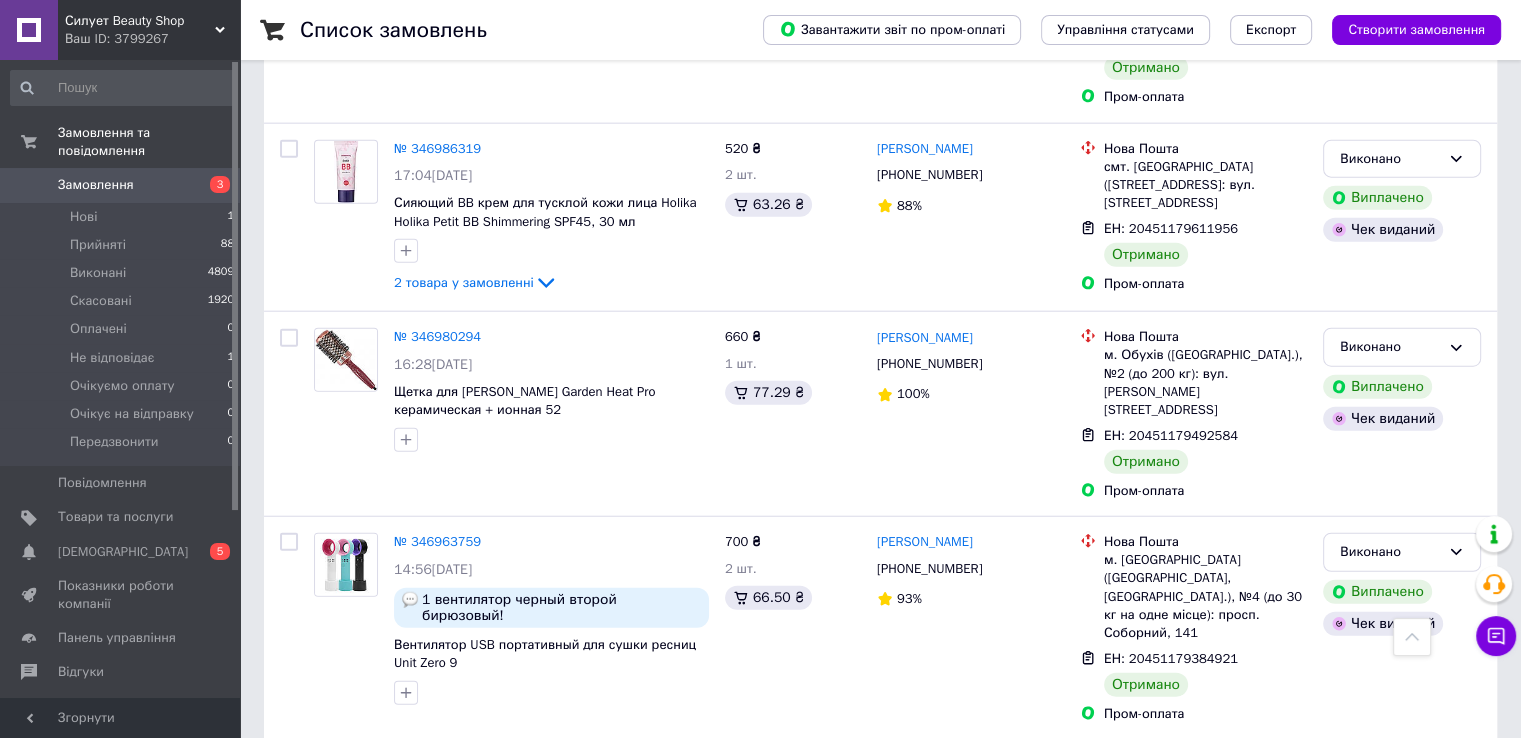 click 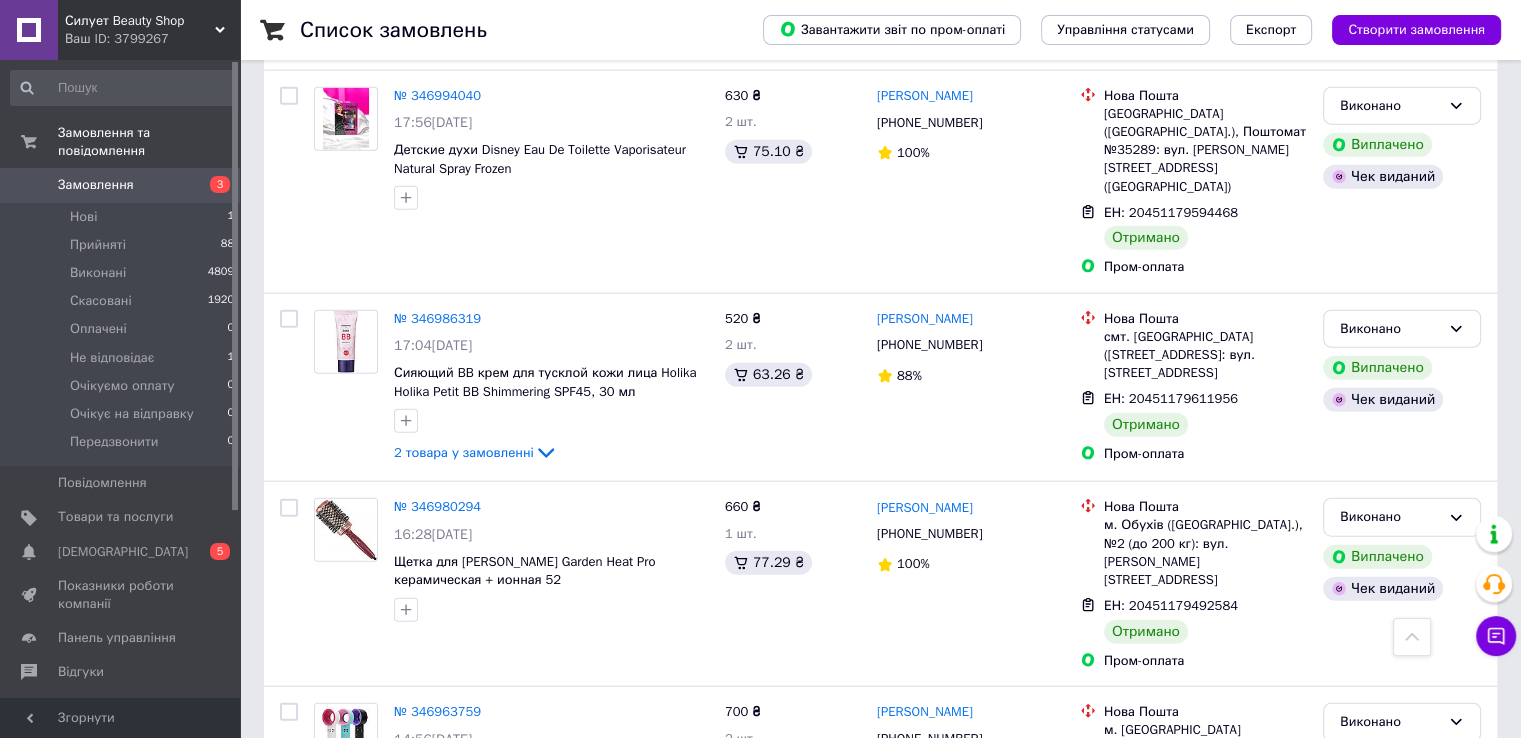 scroll, scrollTop: 12212, scrollLeft: 0, axis: vertical 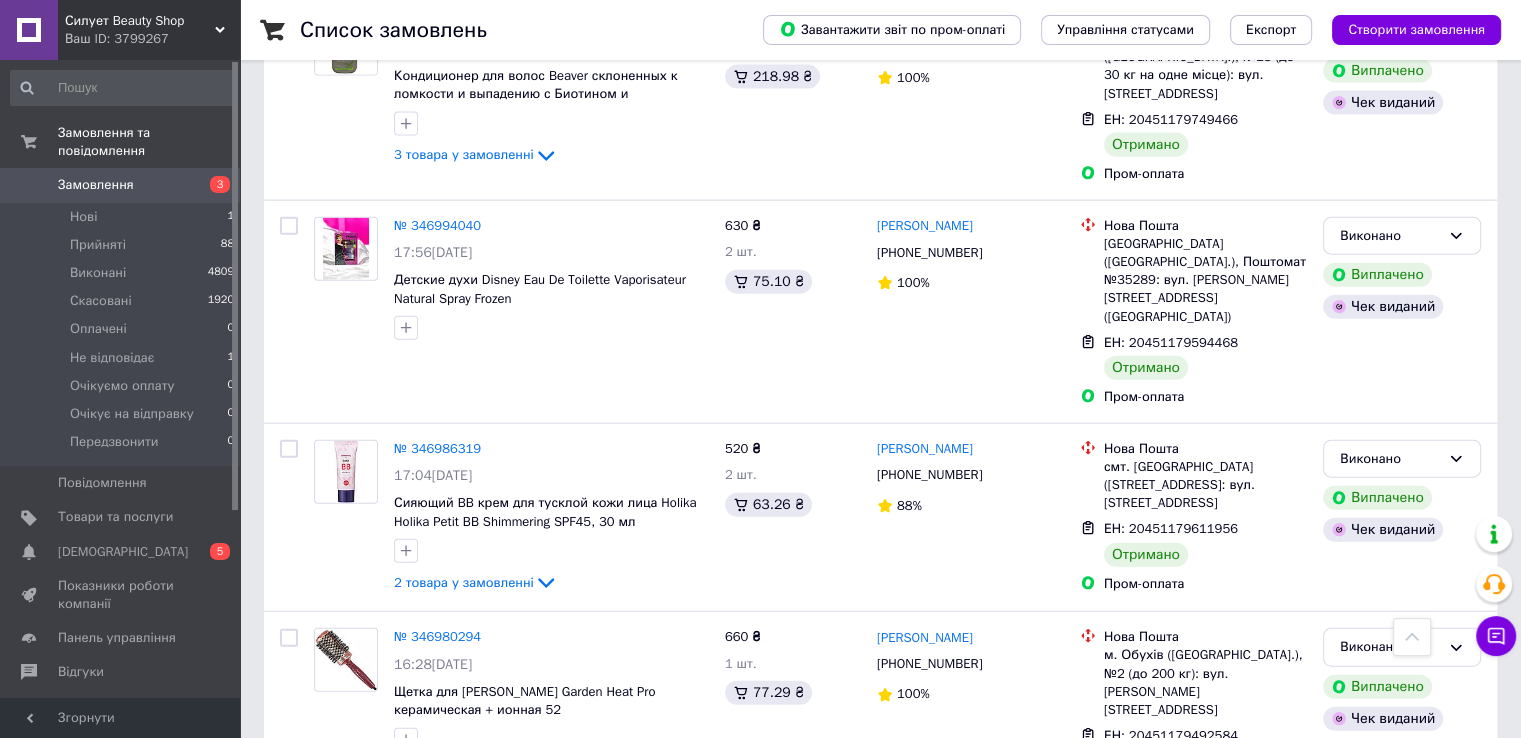 click 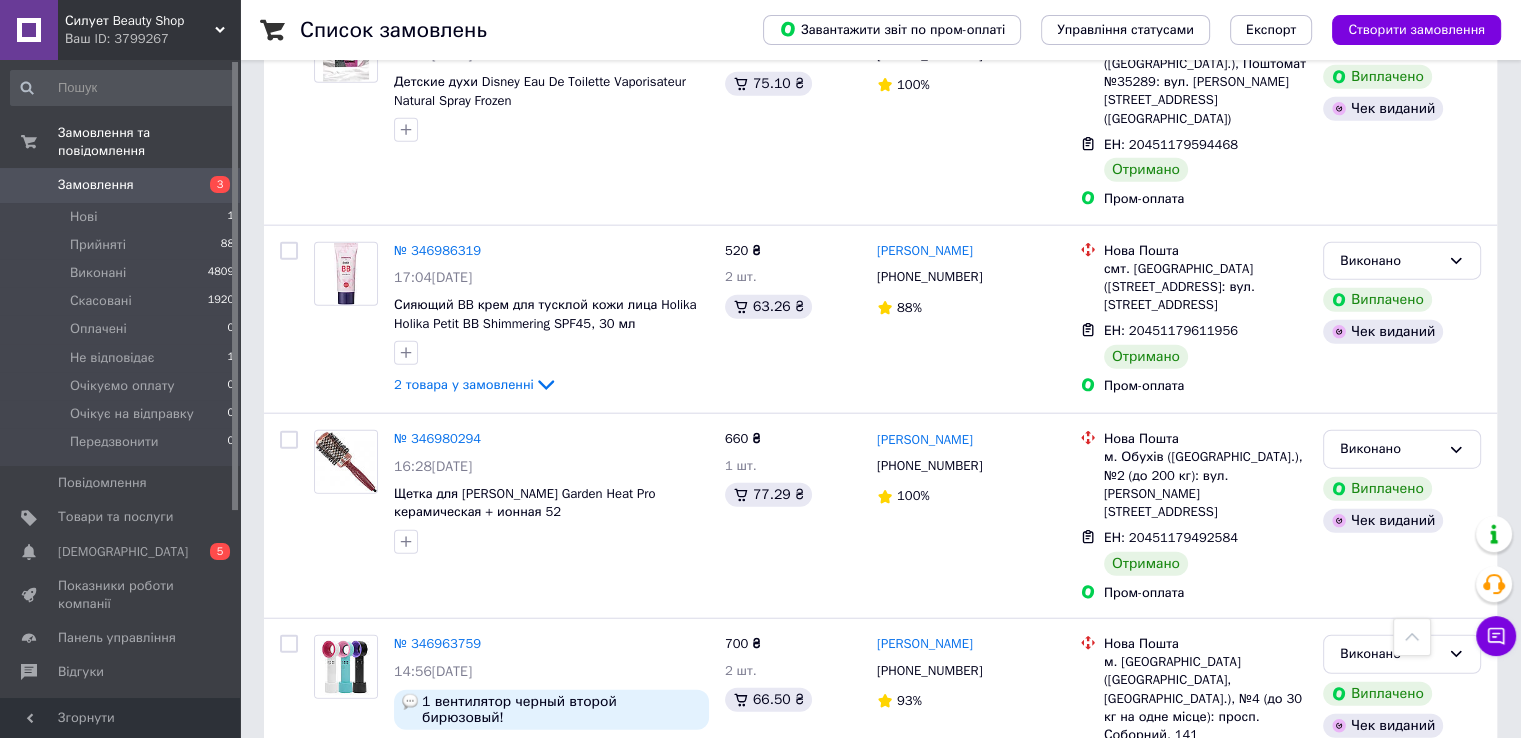scroll, scrollTop: 12412, scrollLeft: 0, axis: vertical 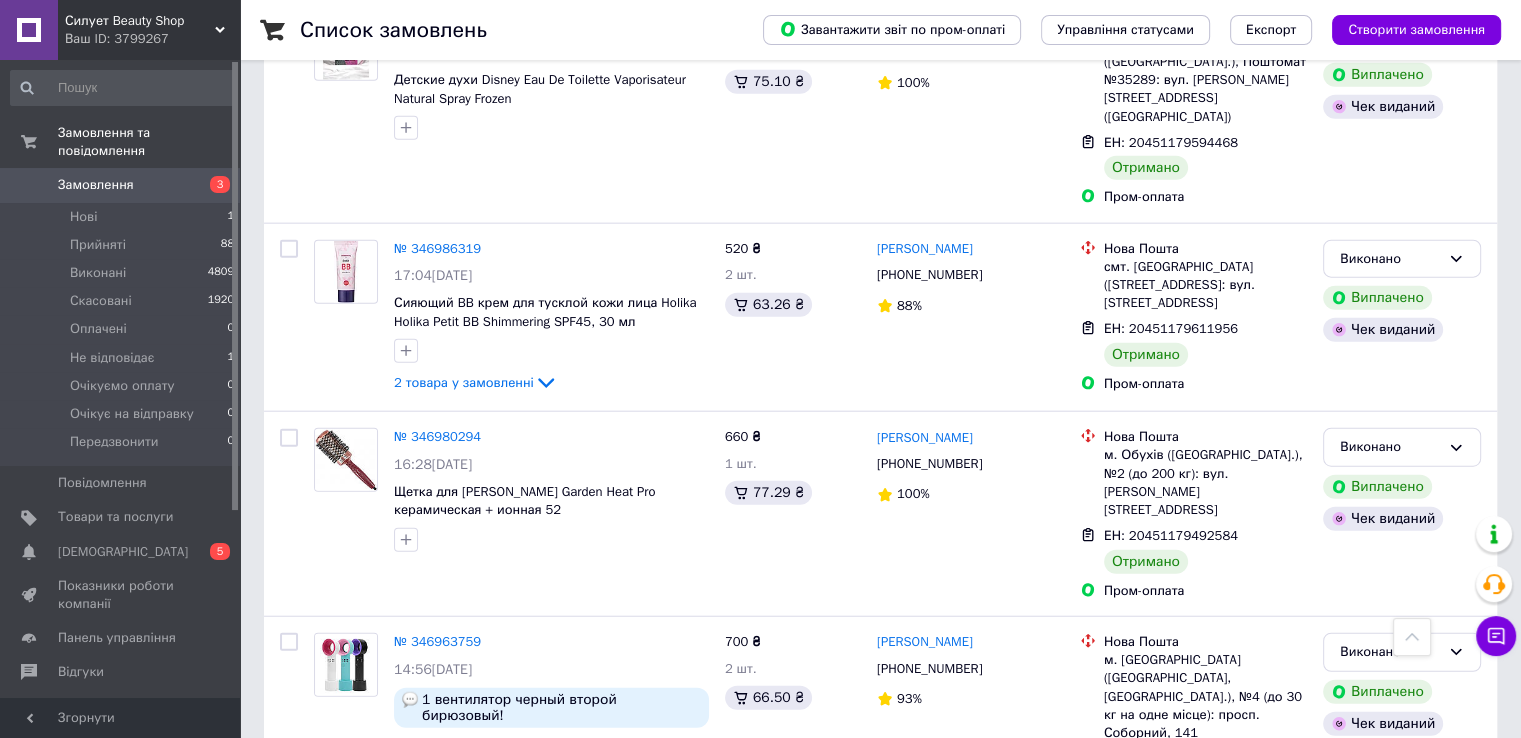 click 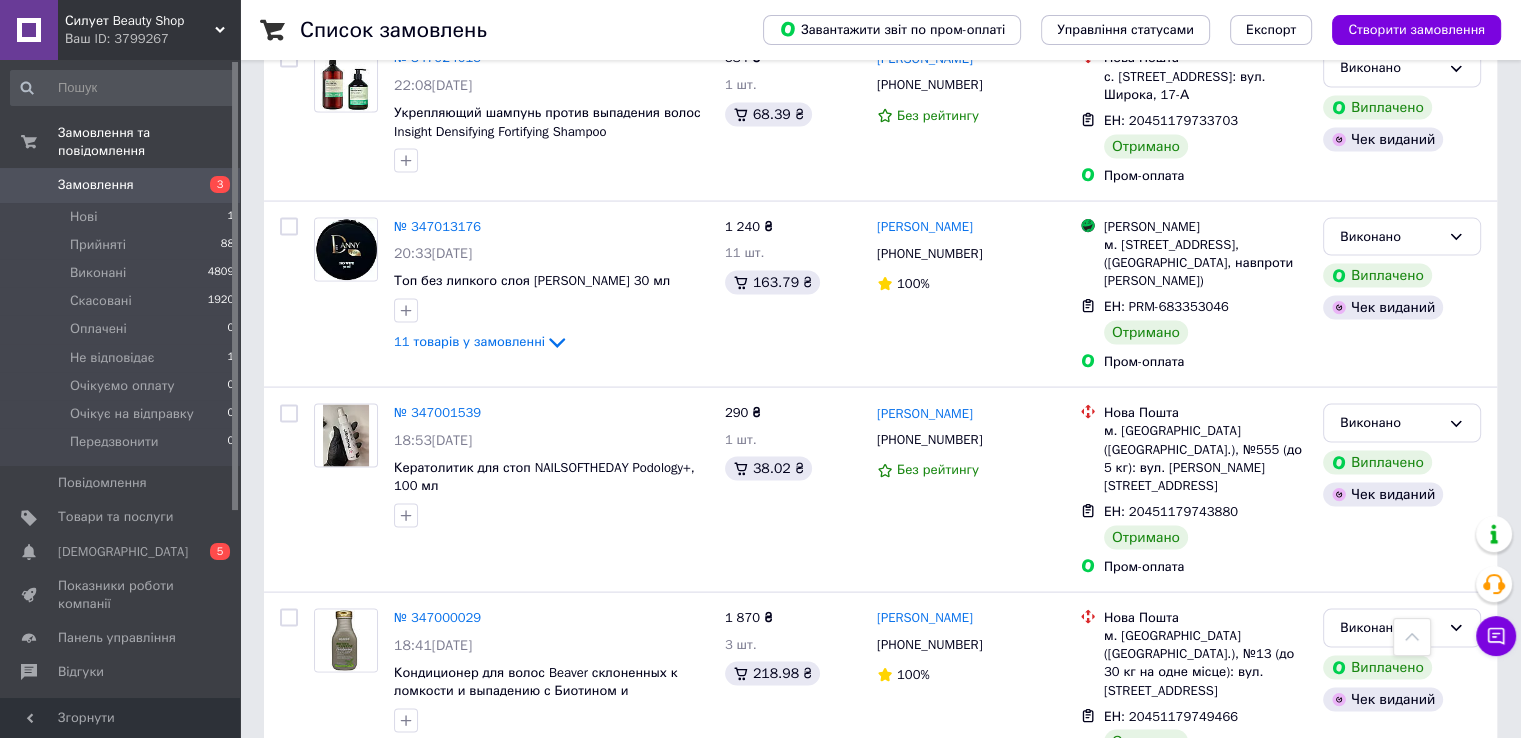 scroll, scrollTop: 11612, scrollLeft: 0, axis: vertical 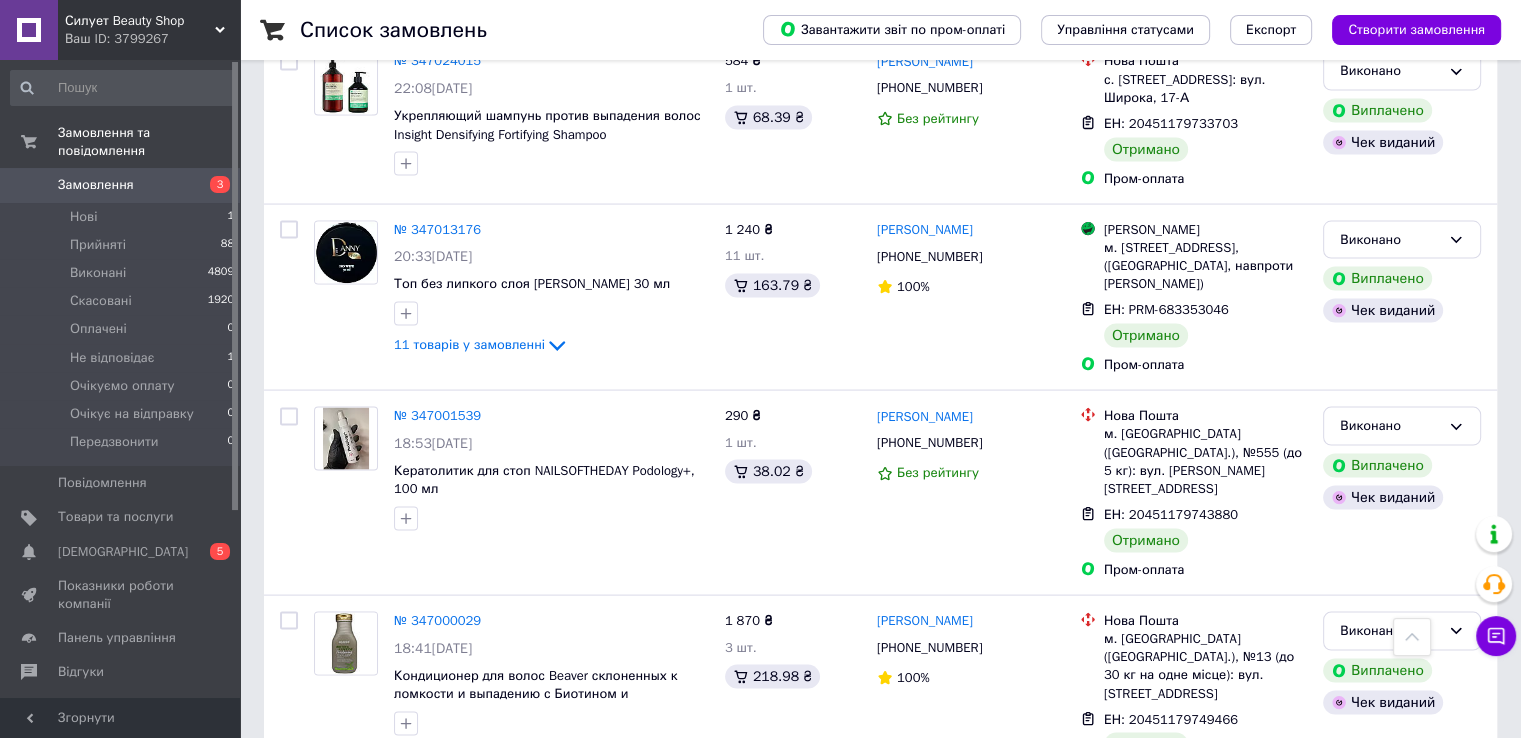 click on "2 товара у замовленні" at bounding box center [464, 1182] 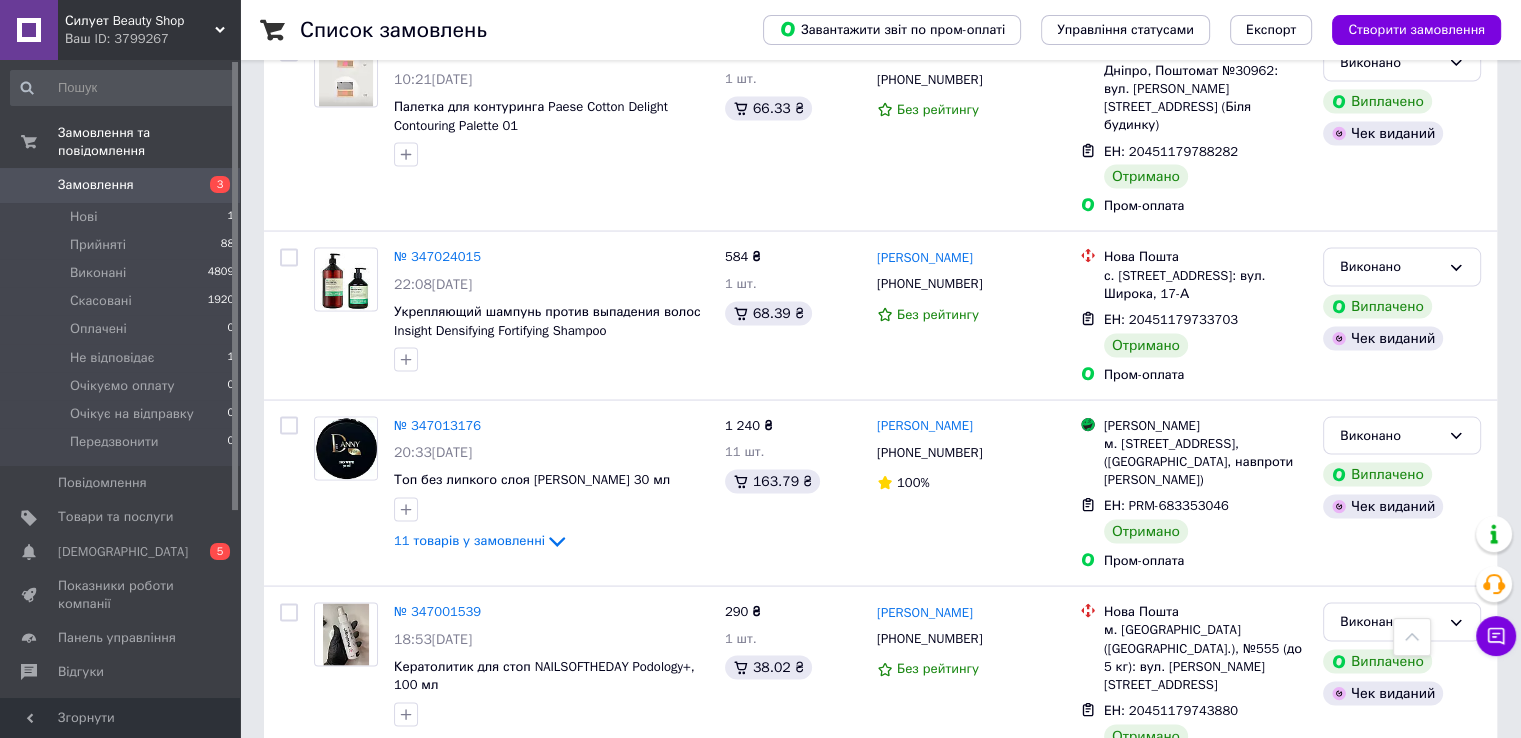 scroll, scrollTop: 11412, scrollLeft: 0, axis: vertical 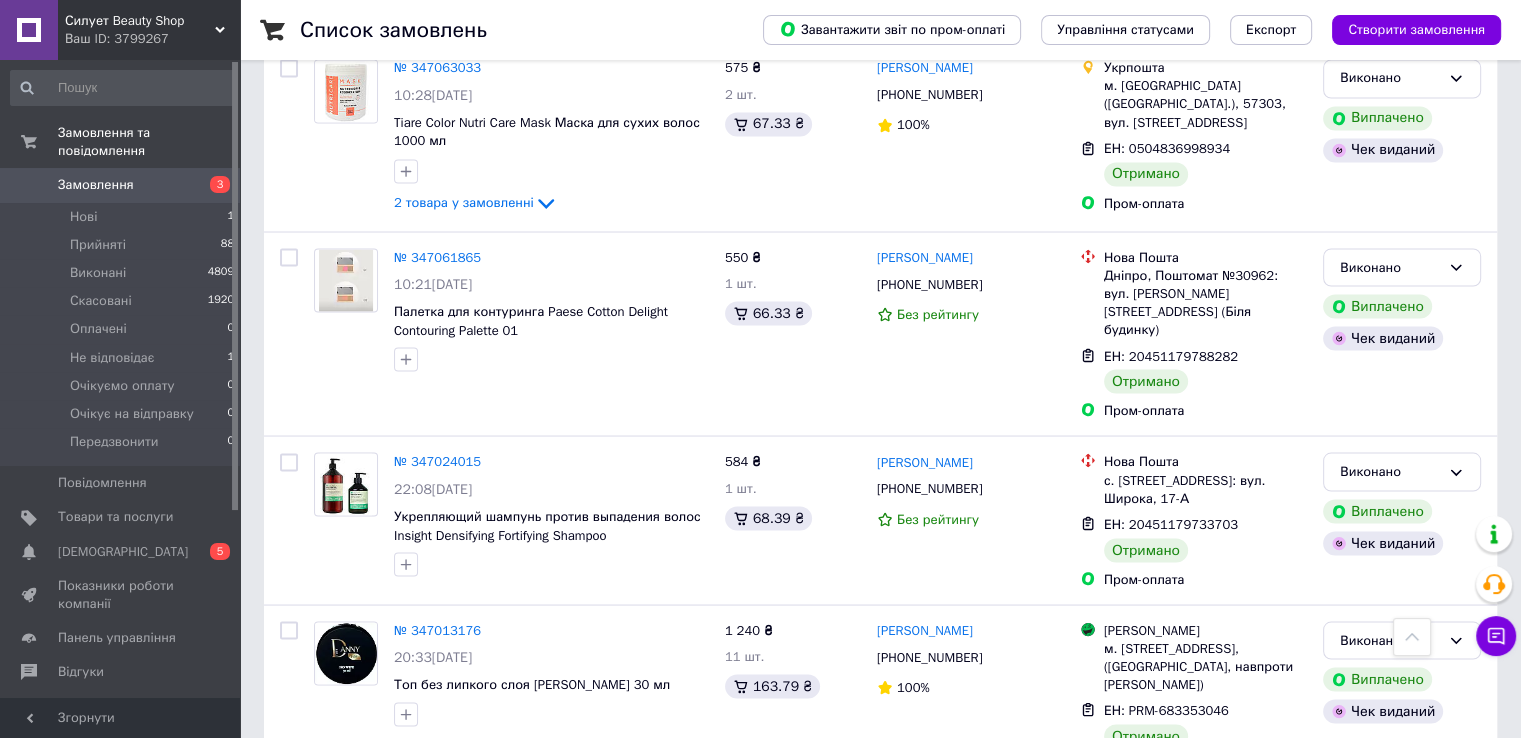 click 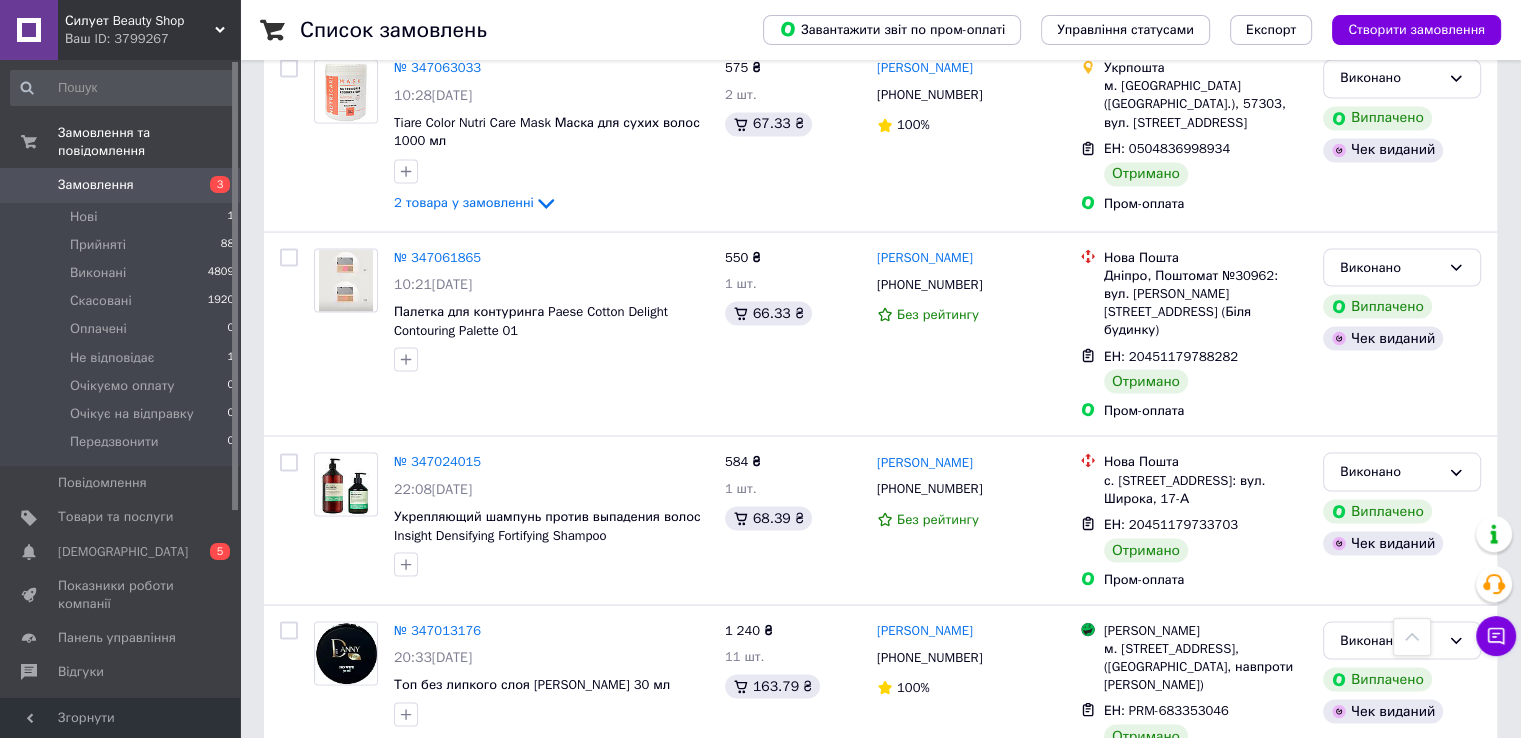 click 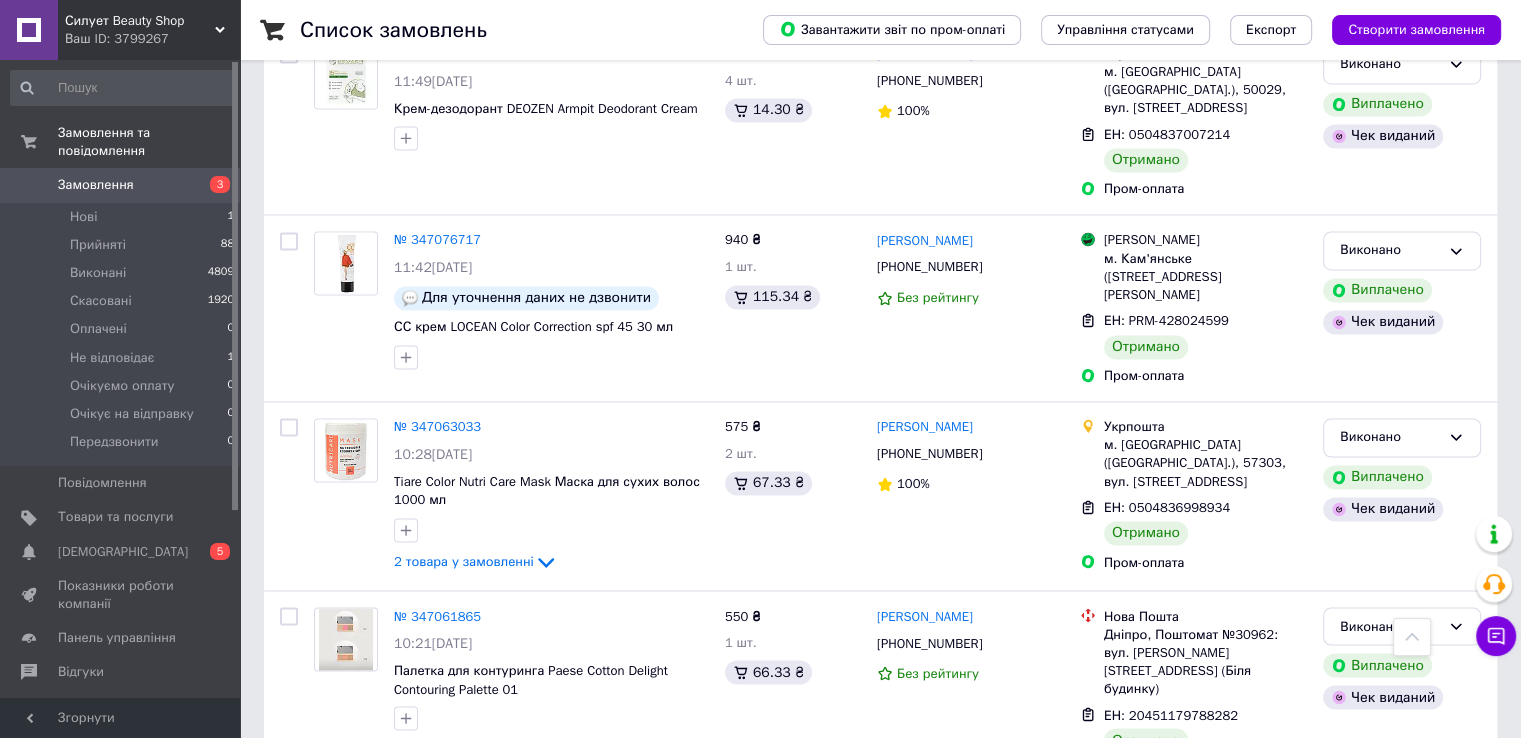 scroll, scrollTop: 10812, scrollLeft: 0, axis: vertical 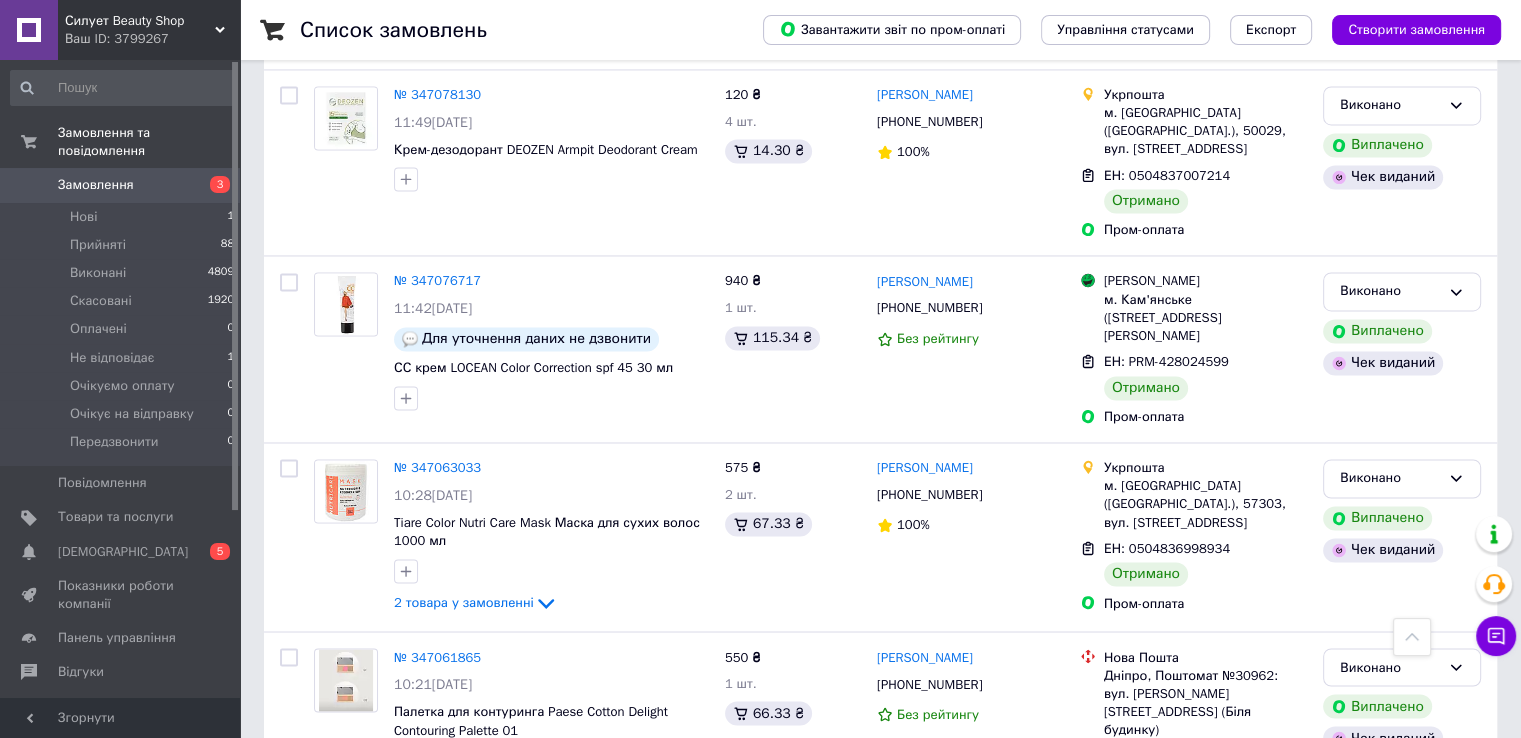 click at bounding box center (551, 1114) 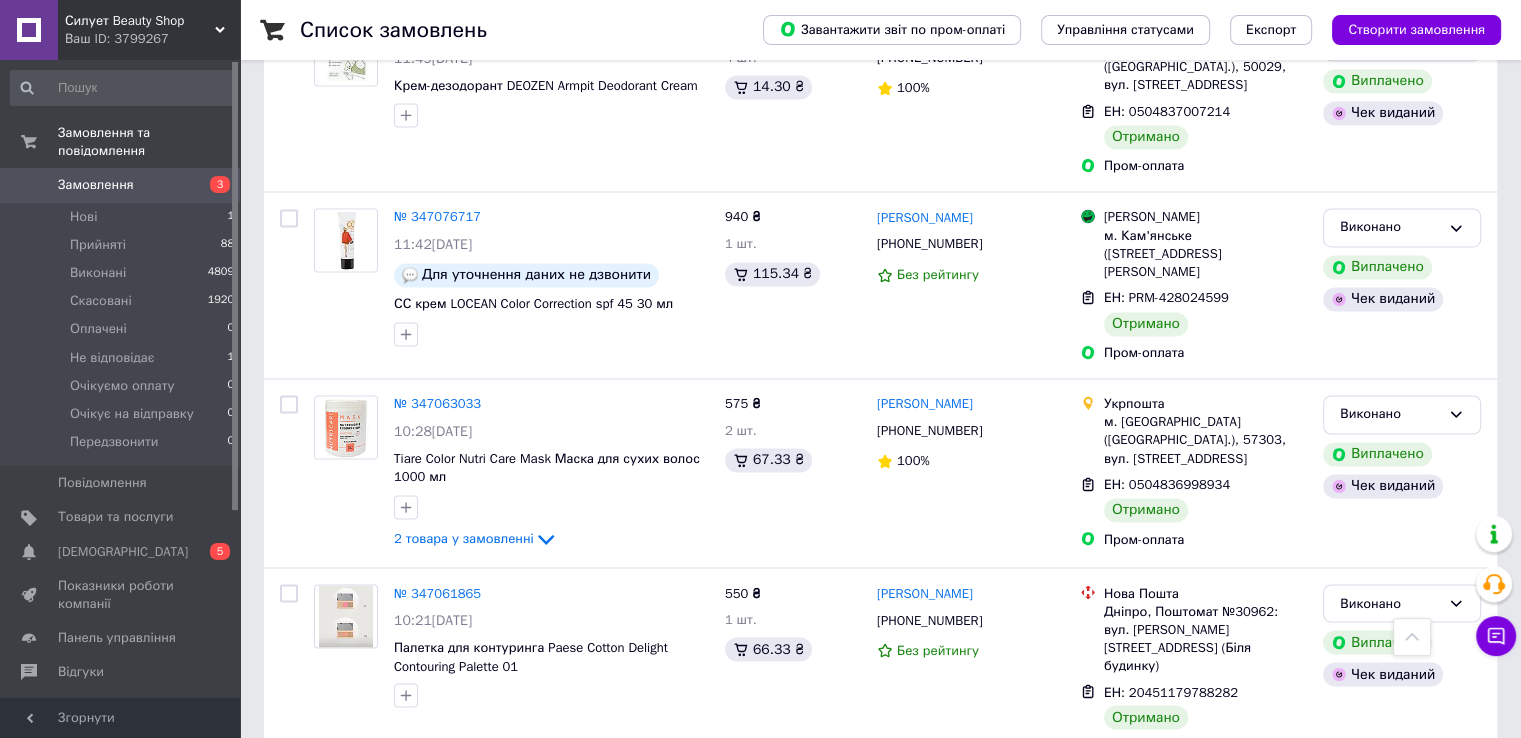 scroll, scrollTop: 10712, scrollLeft: 0, axis: vertical 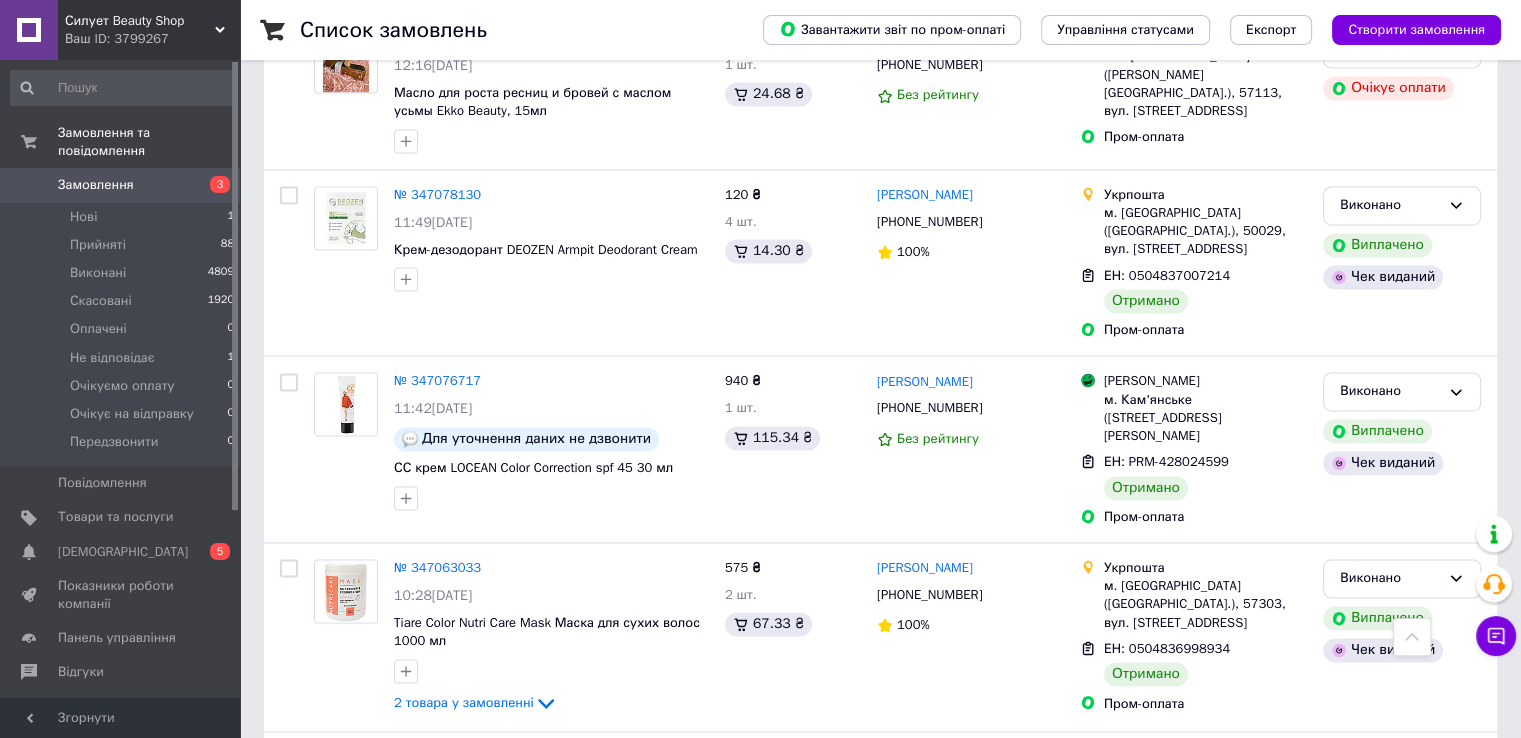 click 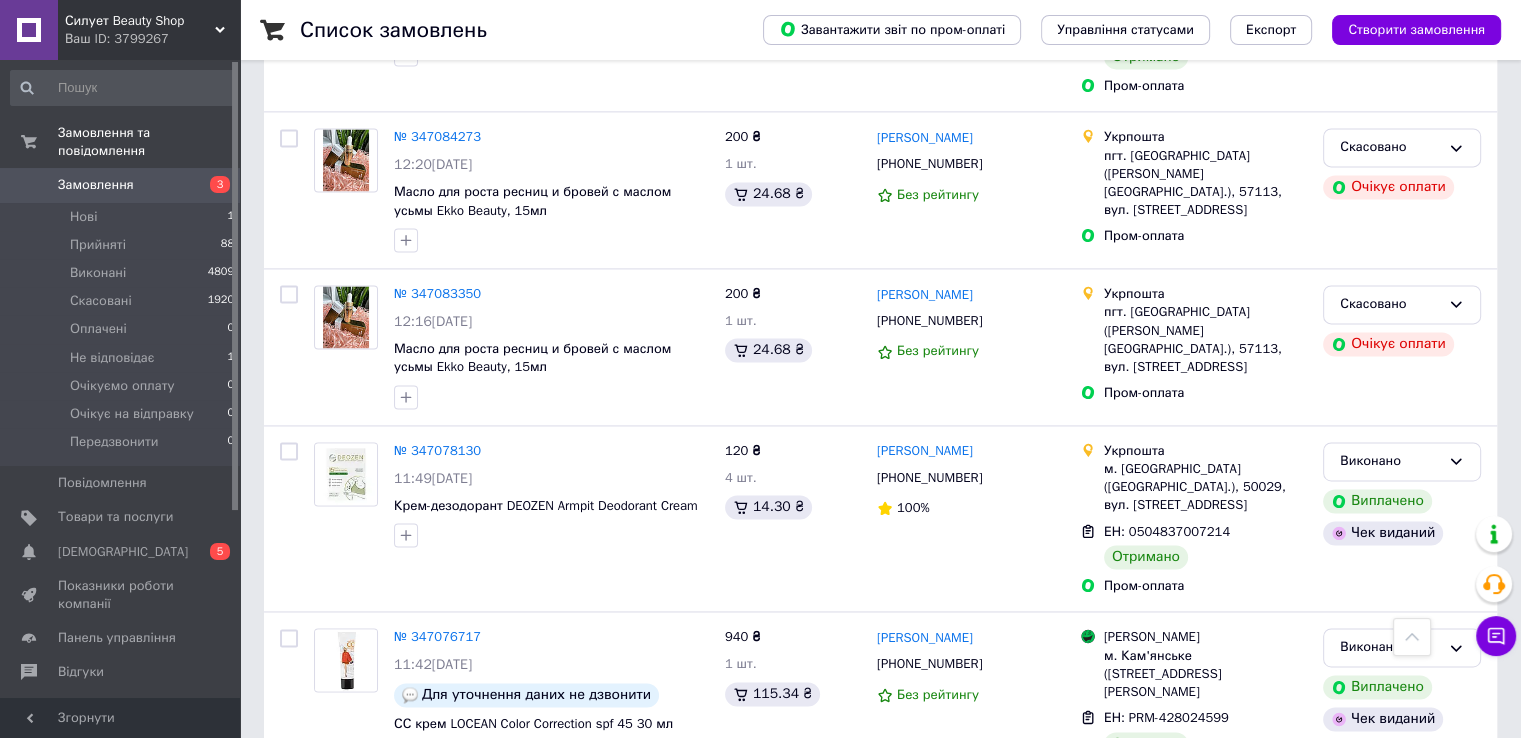 scroll, scrollTop: 10412, scrollLeft: 0, axis: vertical 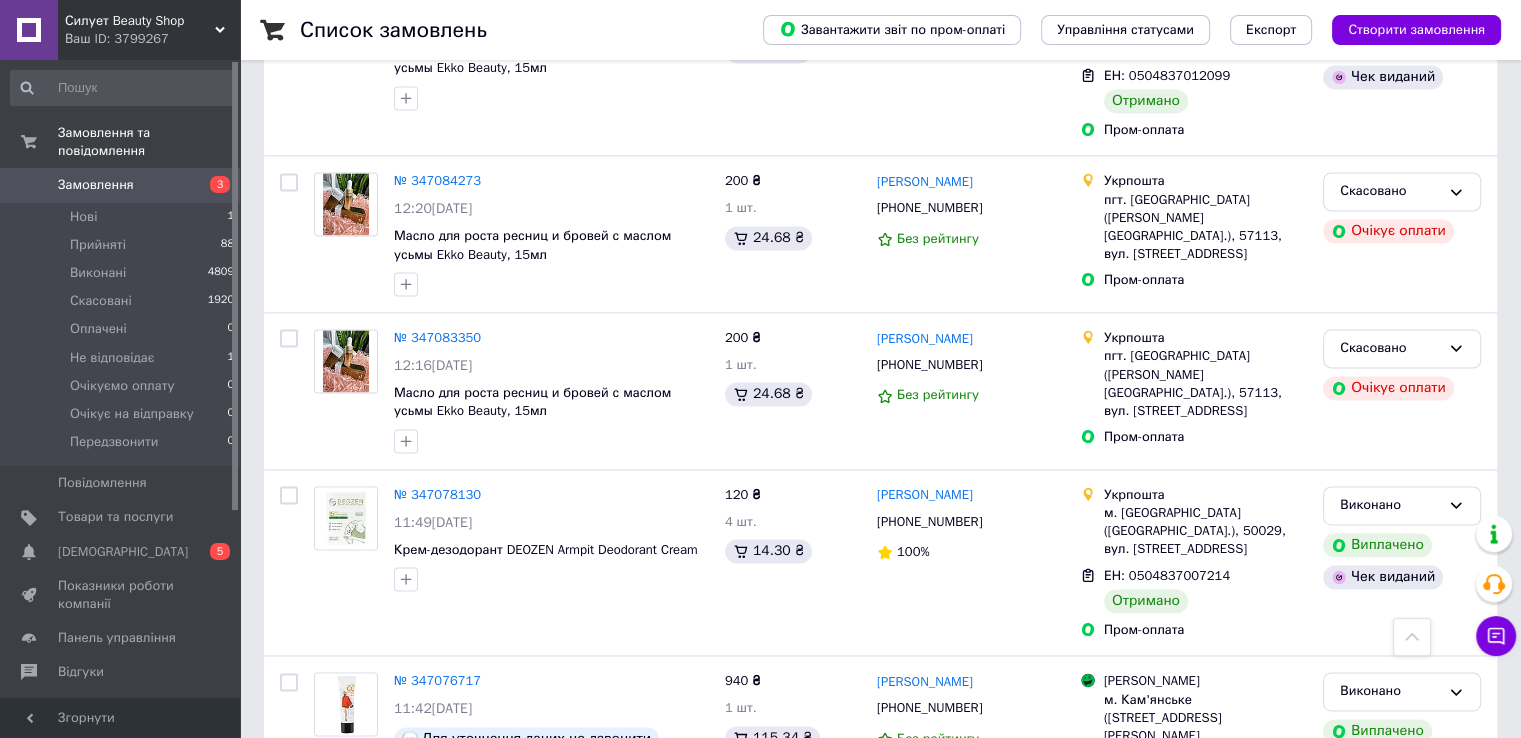 click 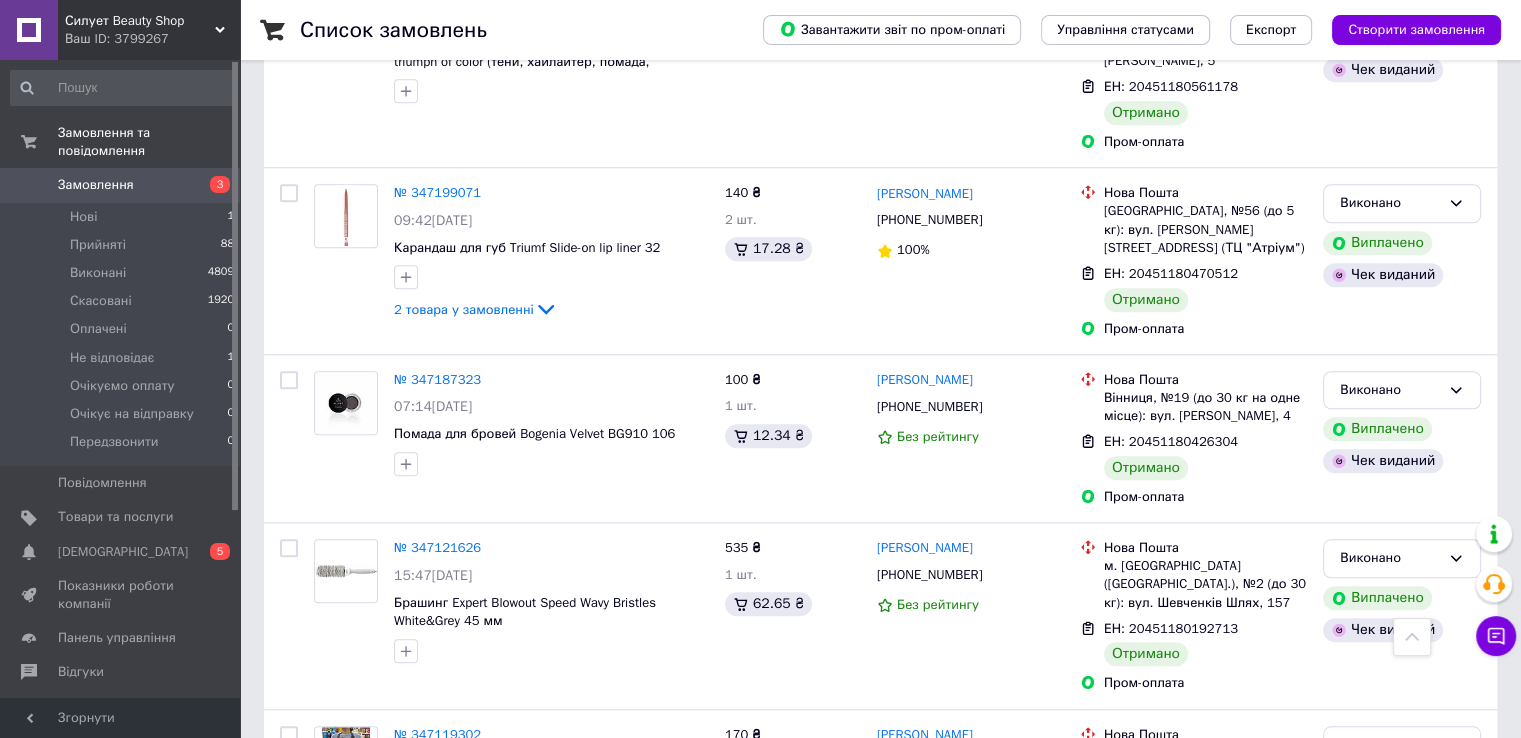 scroll, scrollTop: 9212, scrollLeft: 0, axis: vertical 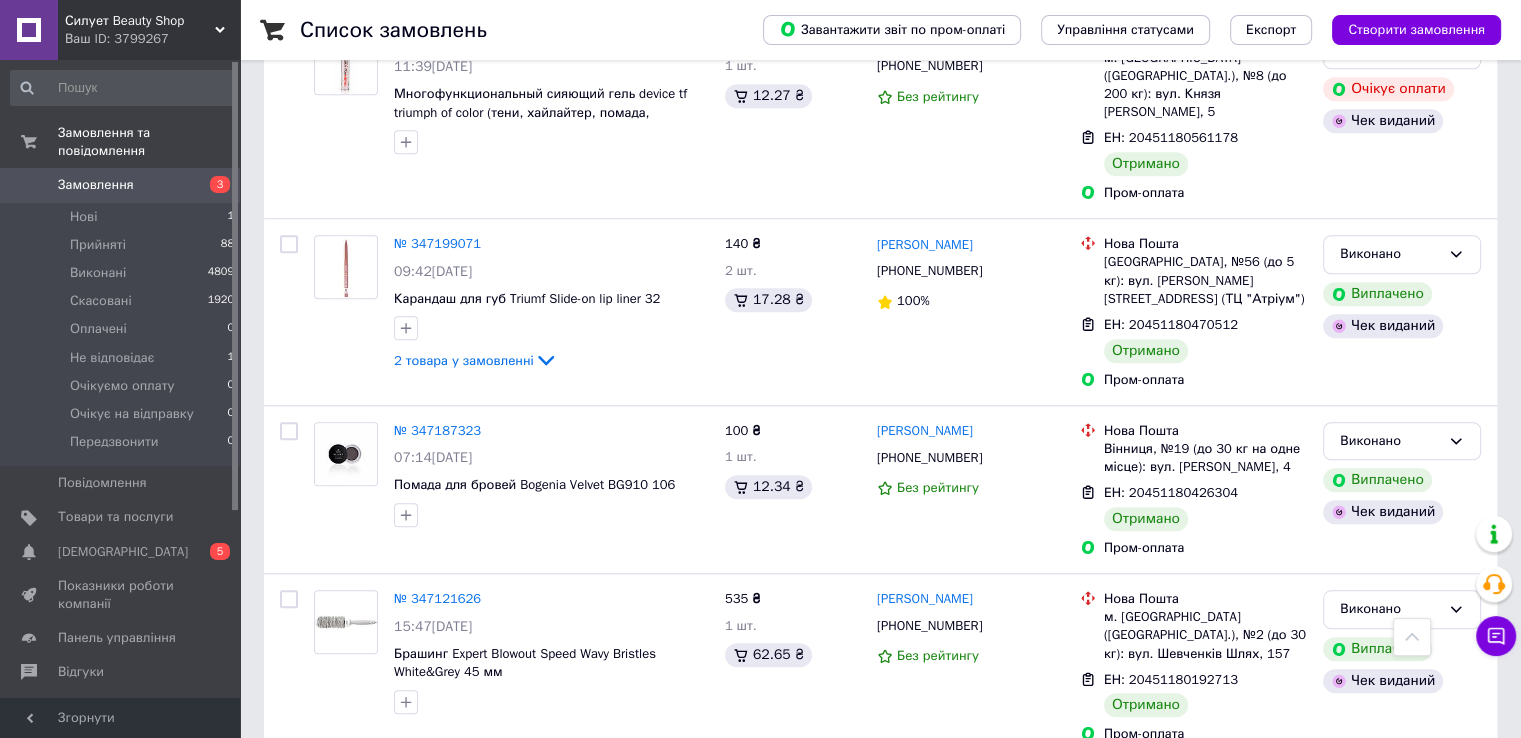 click 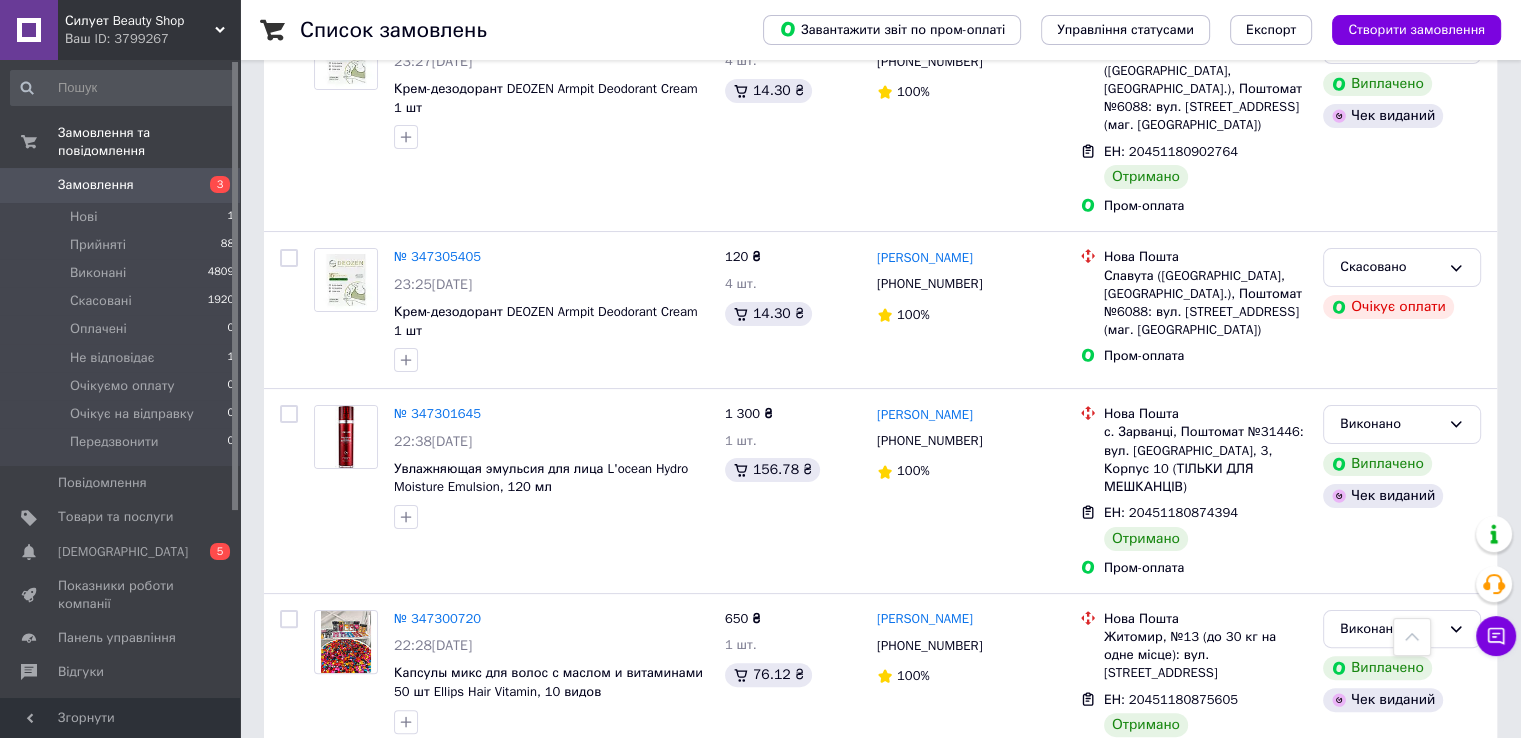 scroll, scrollTop: 7912, scrollLeft: 0, axis: vertical 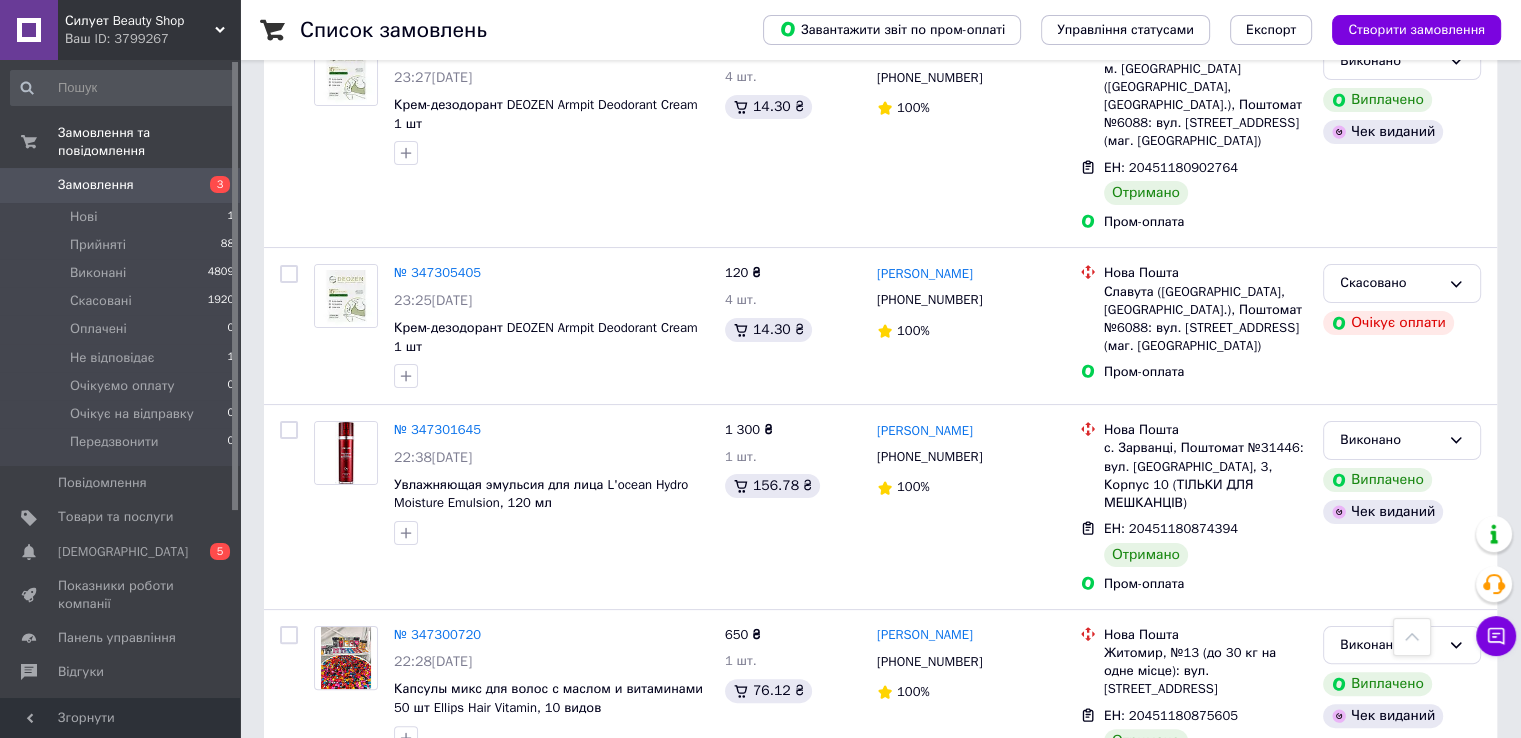 click 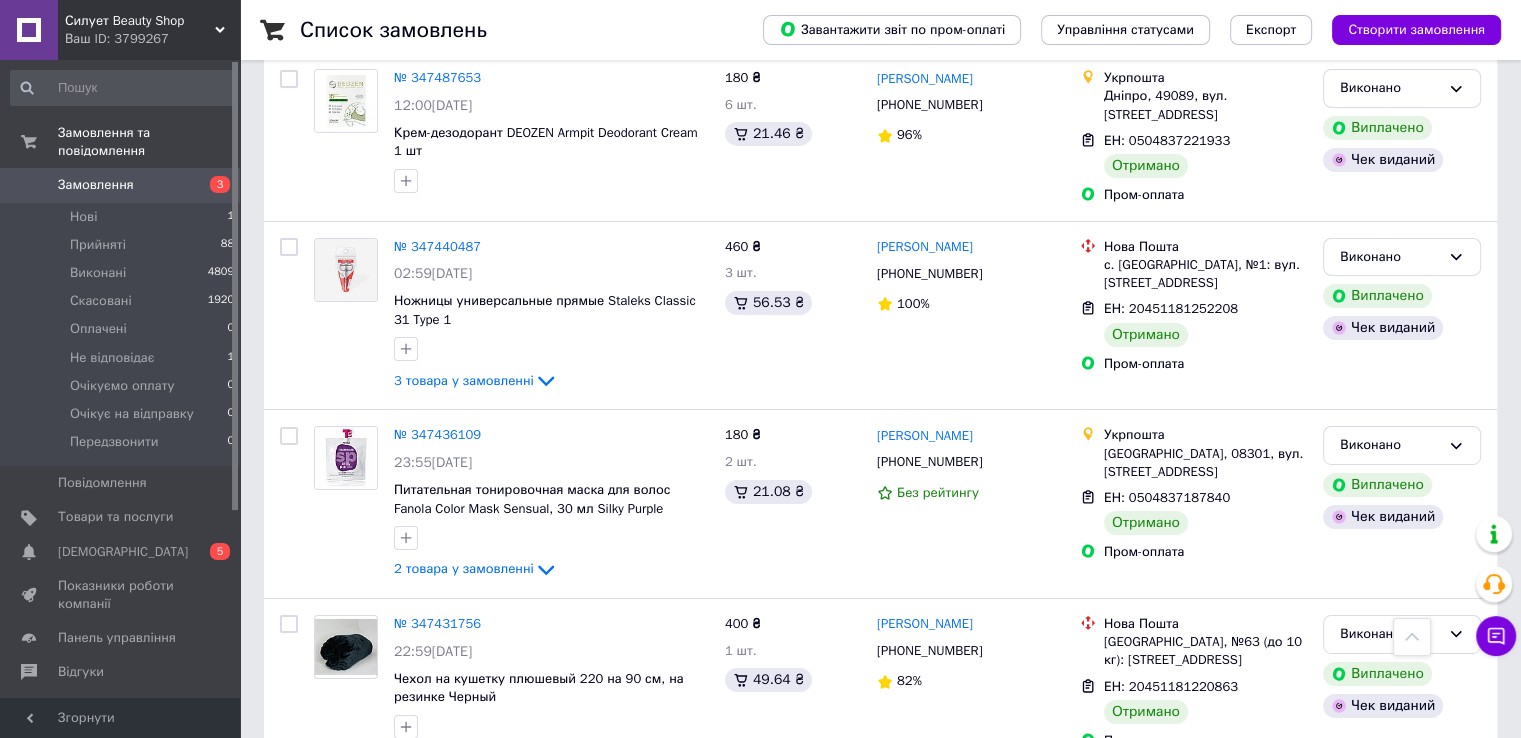 scroll, scrollTop: 6612, scrollLeft: 0, axis: vertical 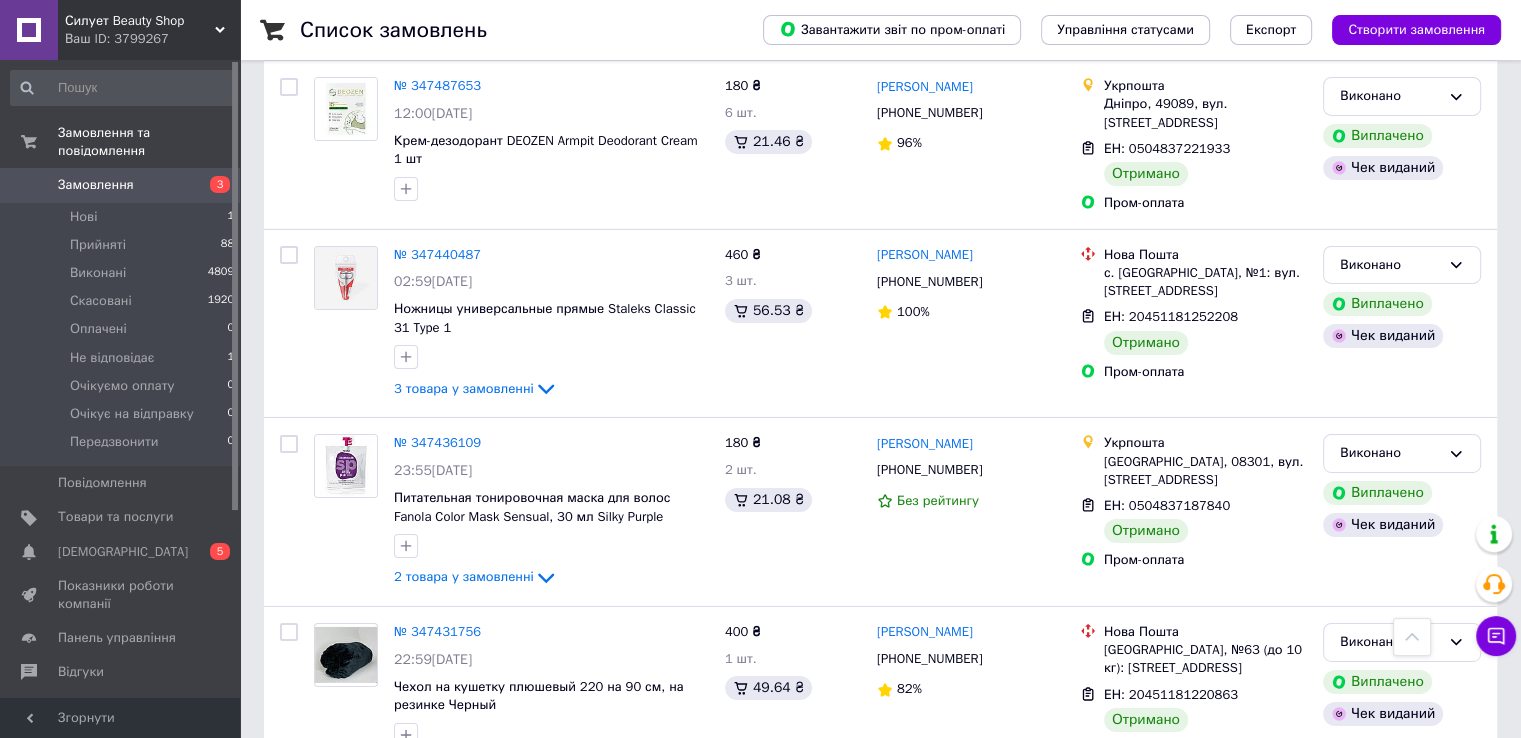 click 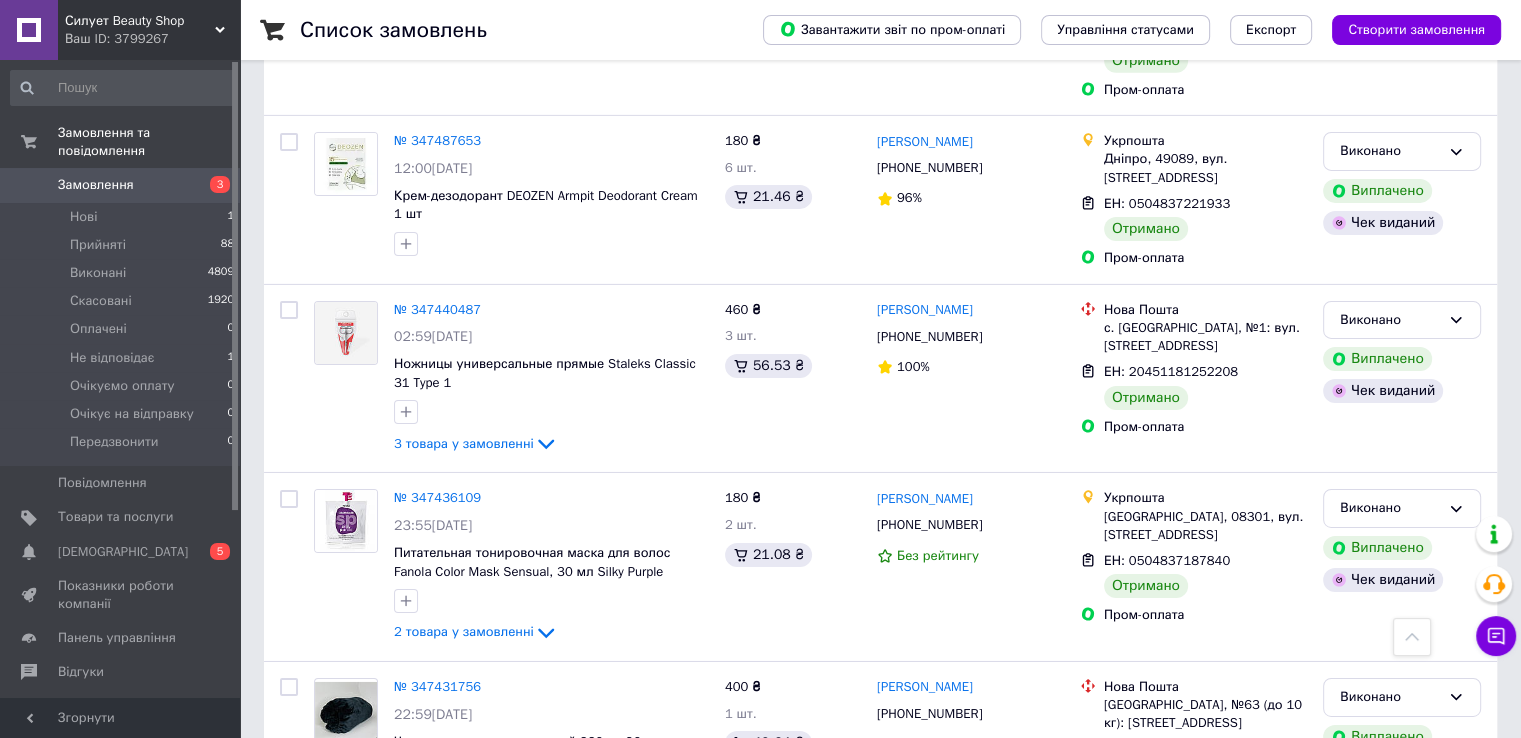 scroll, scrollTop: 6512, scrollLeft: 0, axis: vertical 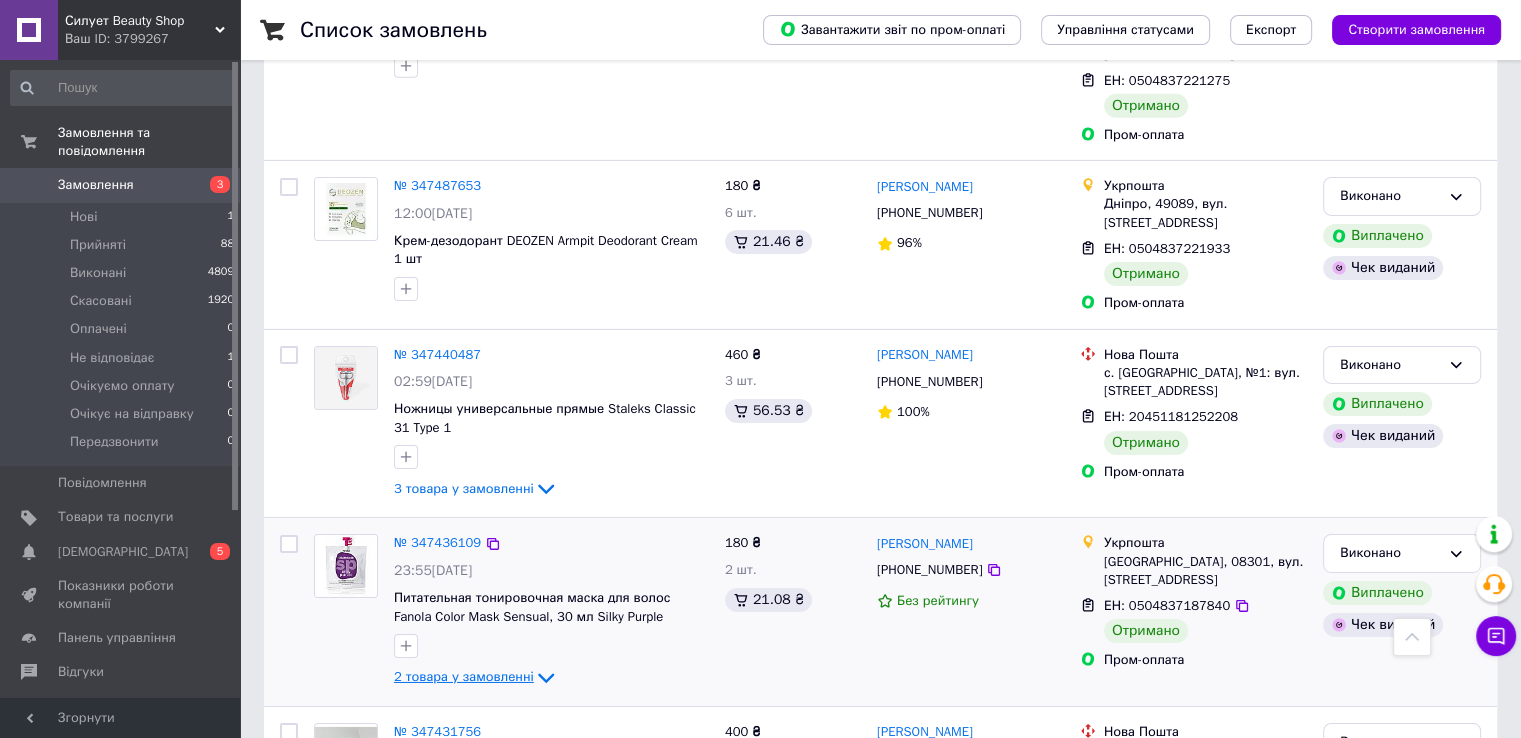 click 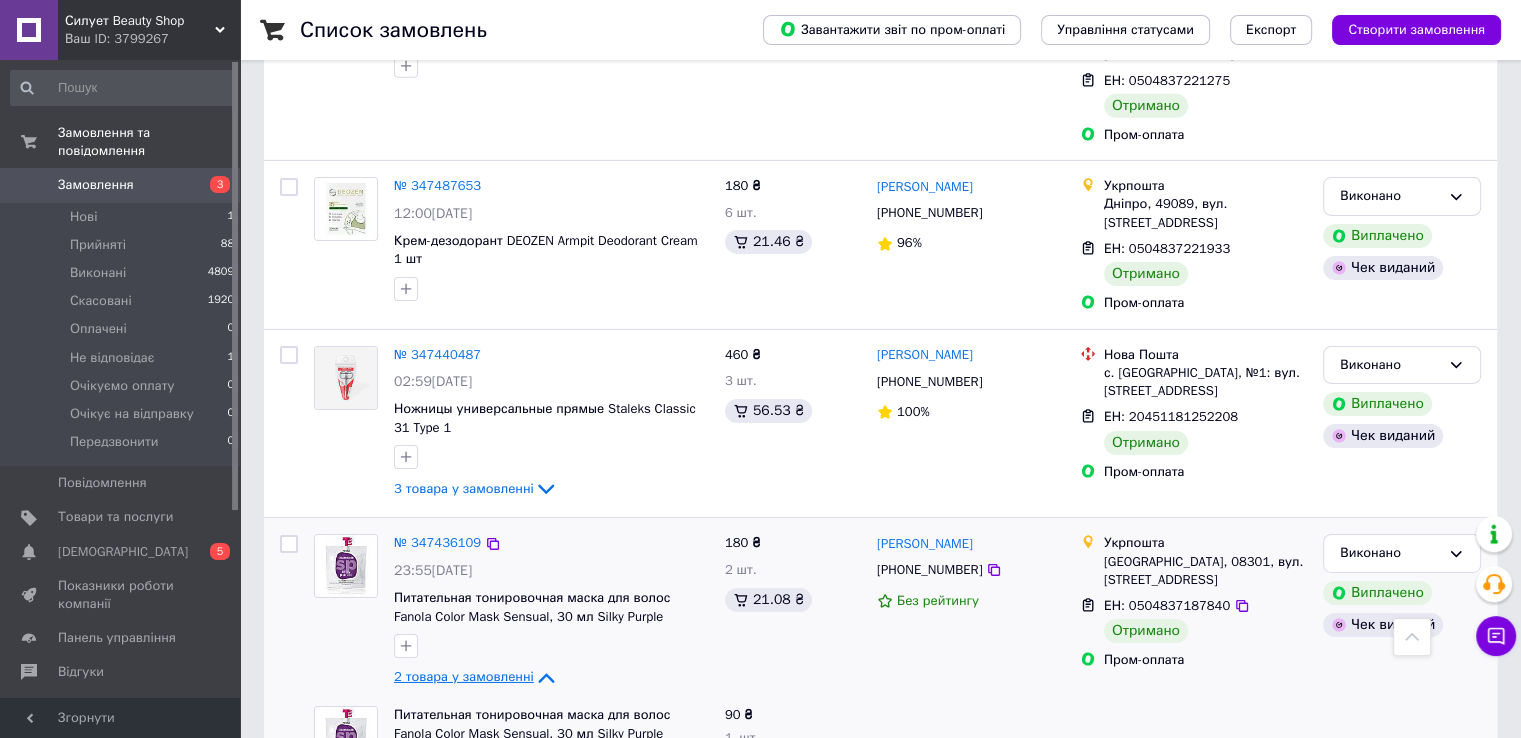 click 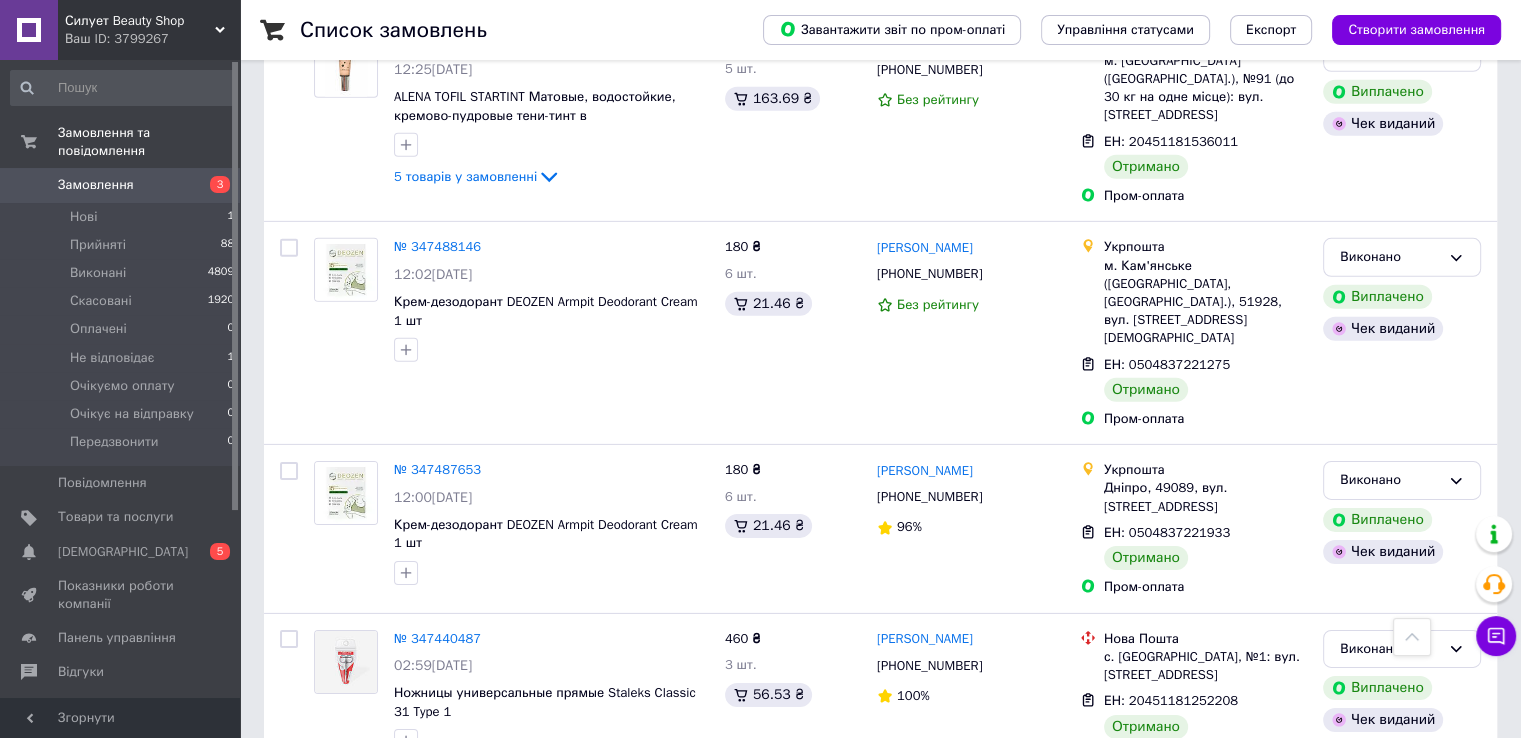 scroll, scrollTop: 6212, scrollLeft: 0, axis: vertical 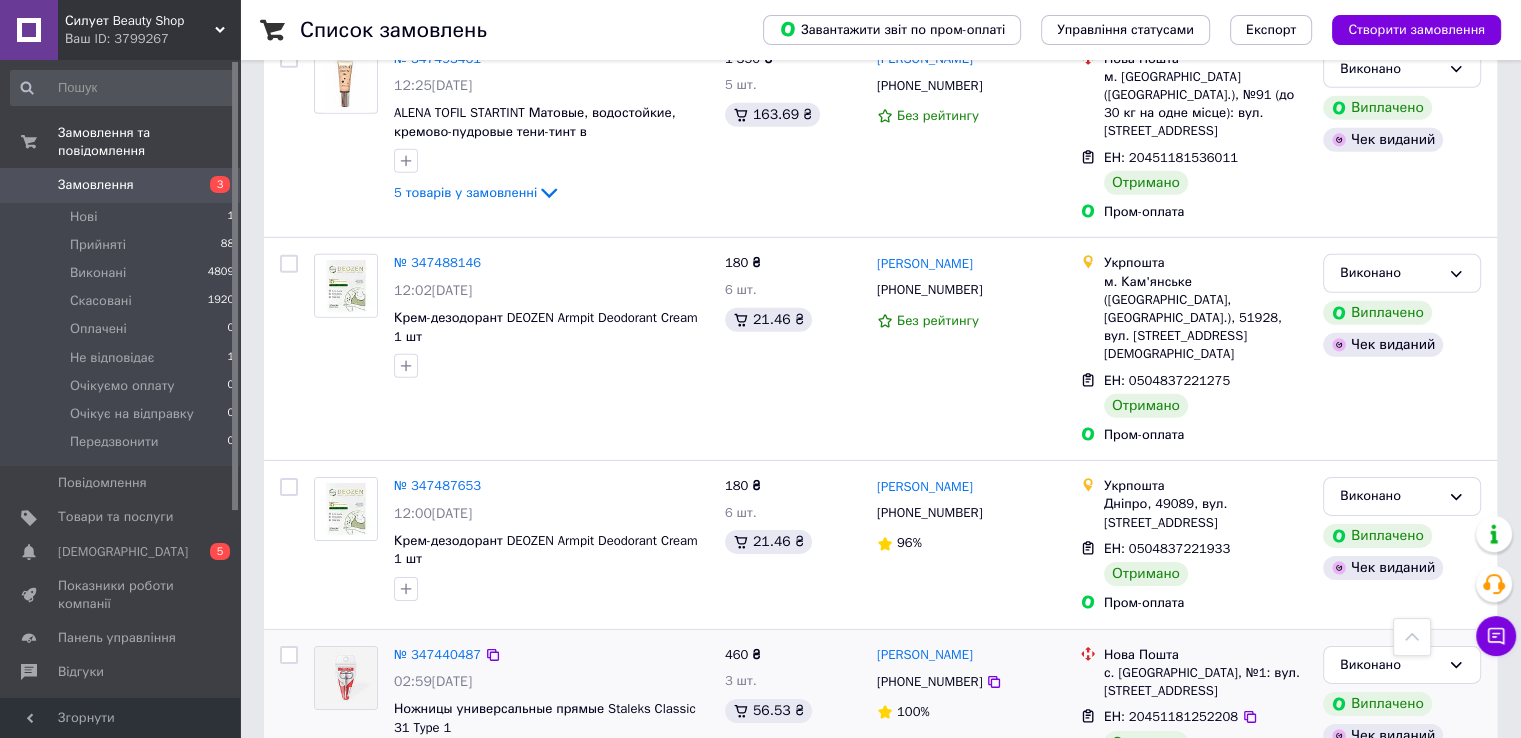 click 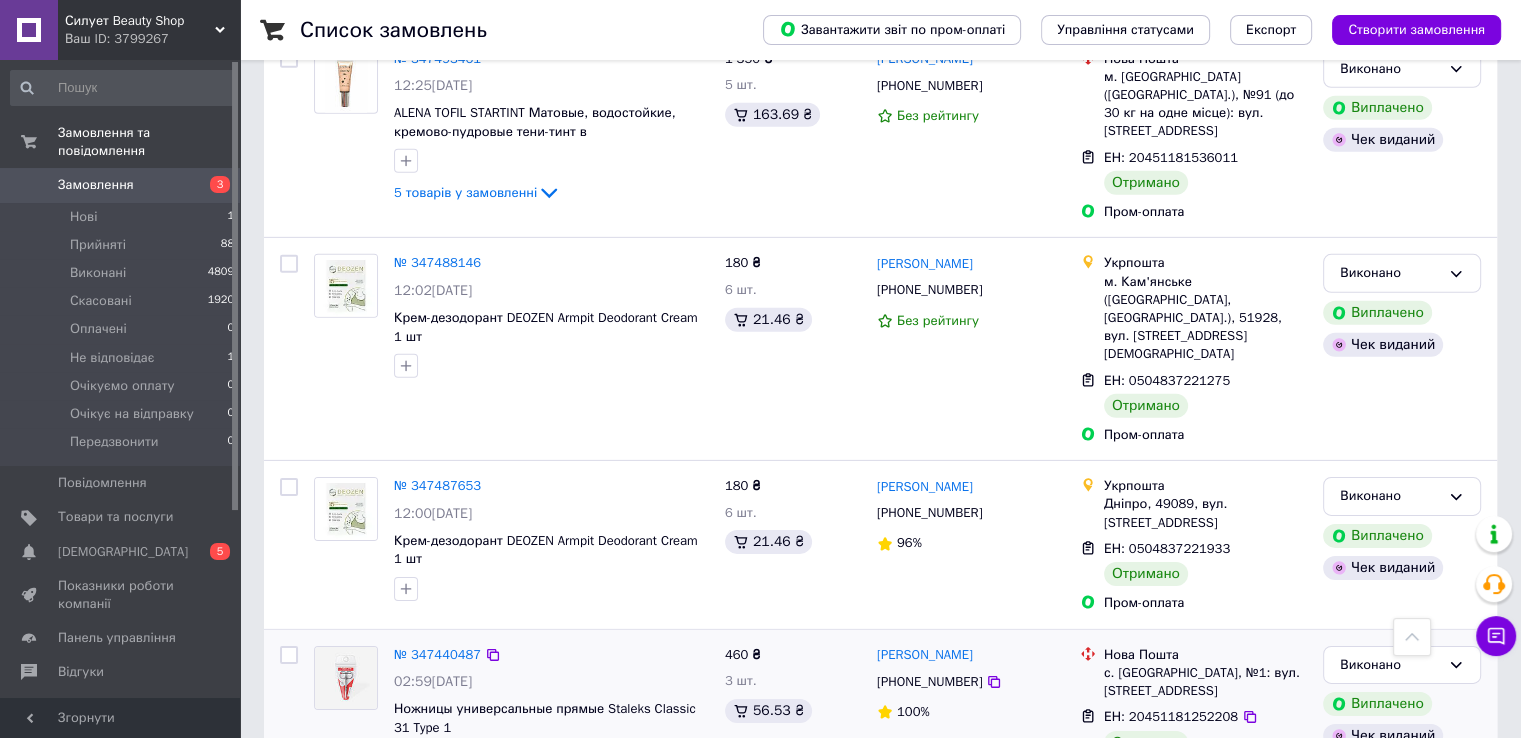 click 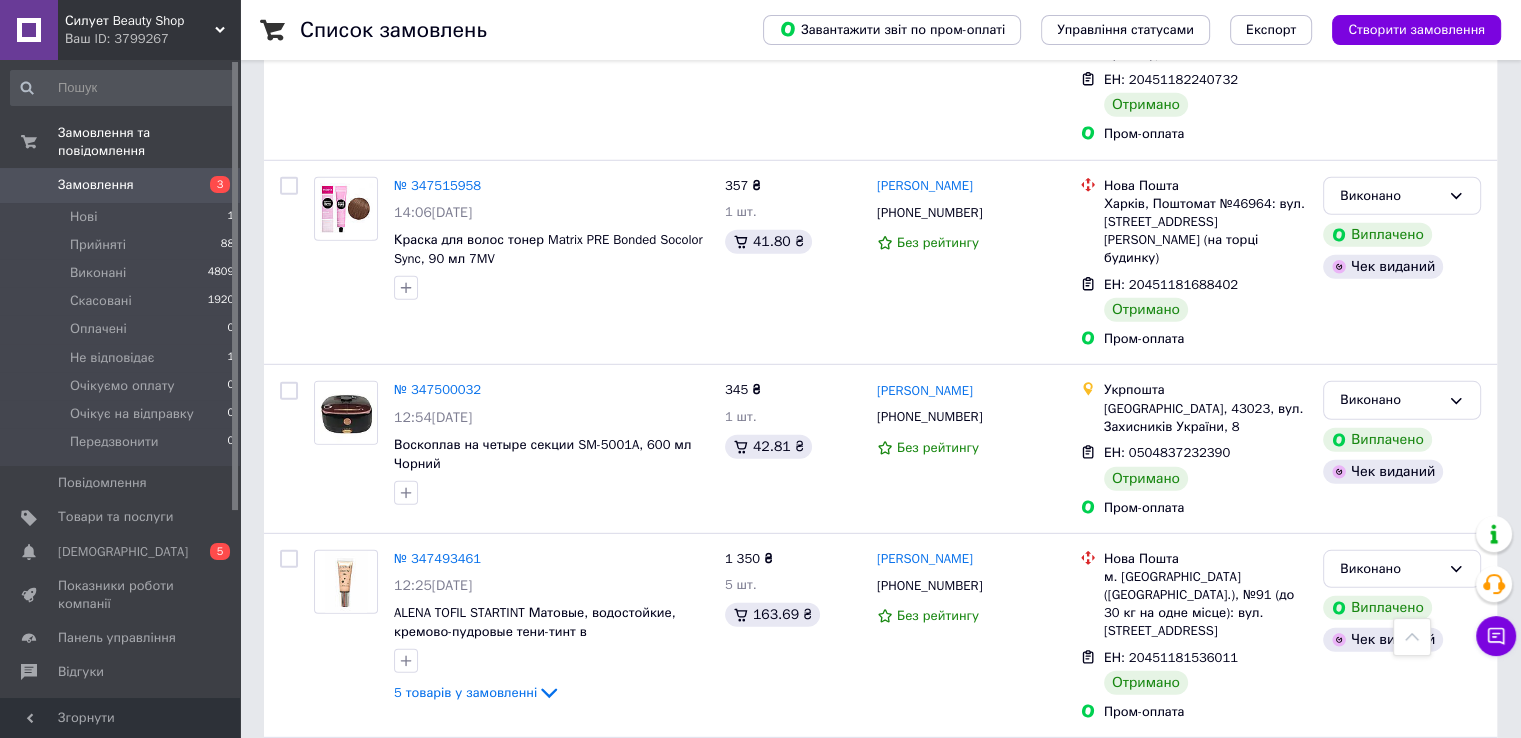 scroll, scrollTop: 5612, scrollLeft: 0, axis: vertical 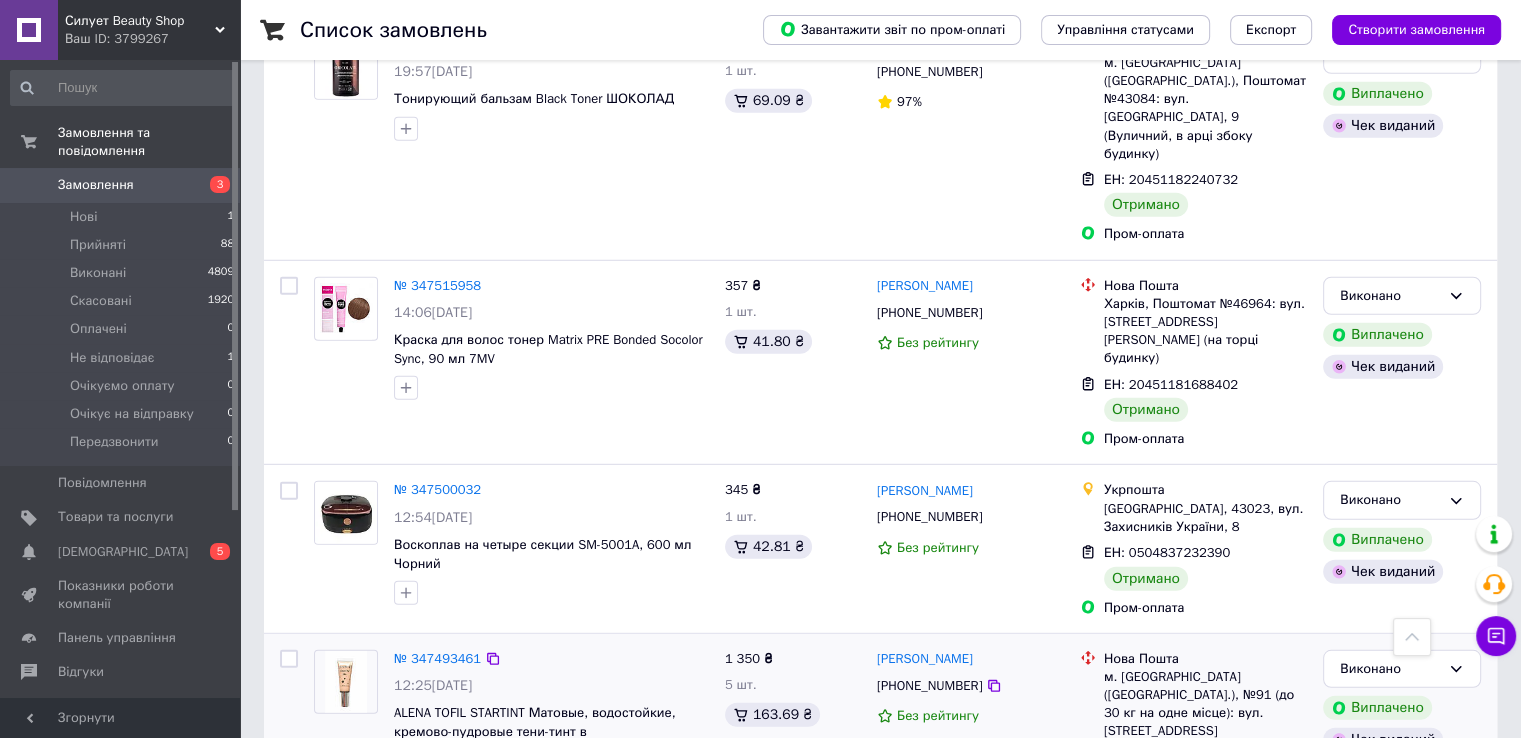 click 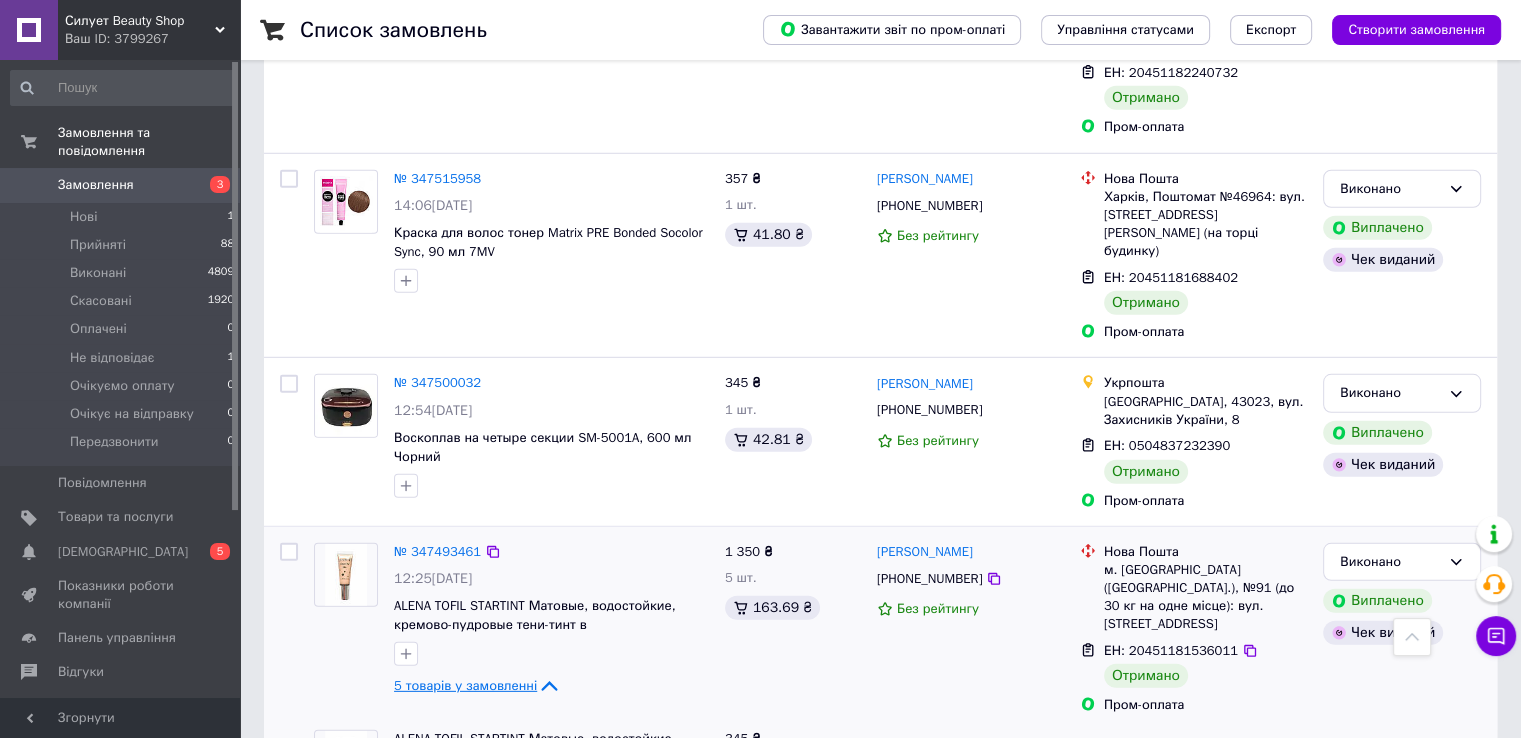 scroll, scrollTop: 5612, scrollLeft: 0, axis: vertical 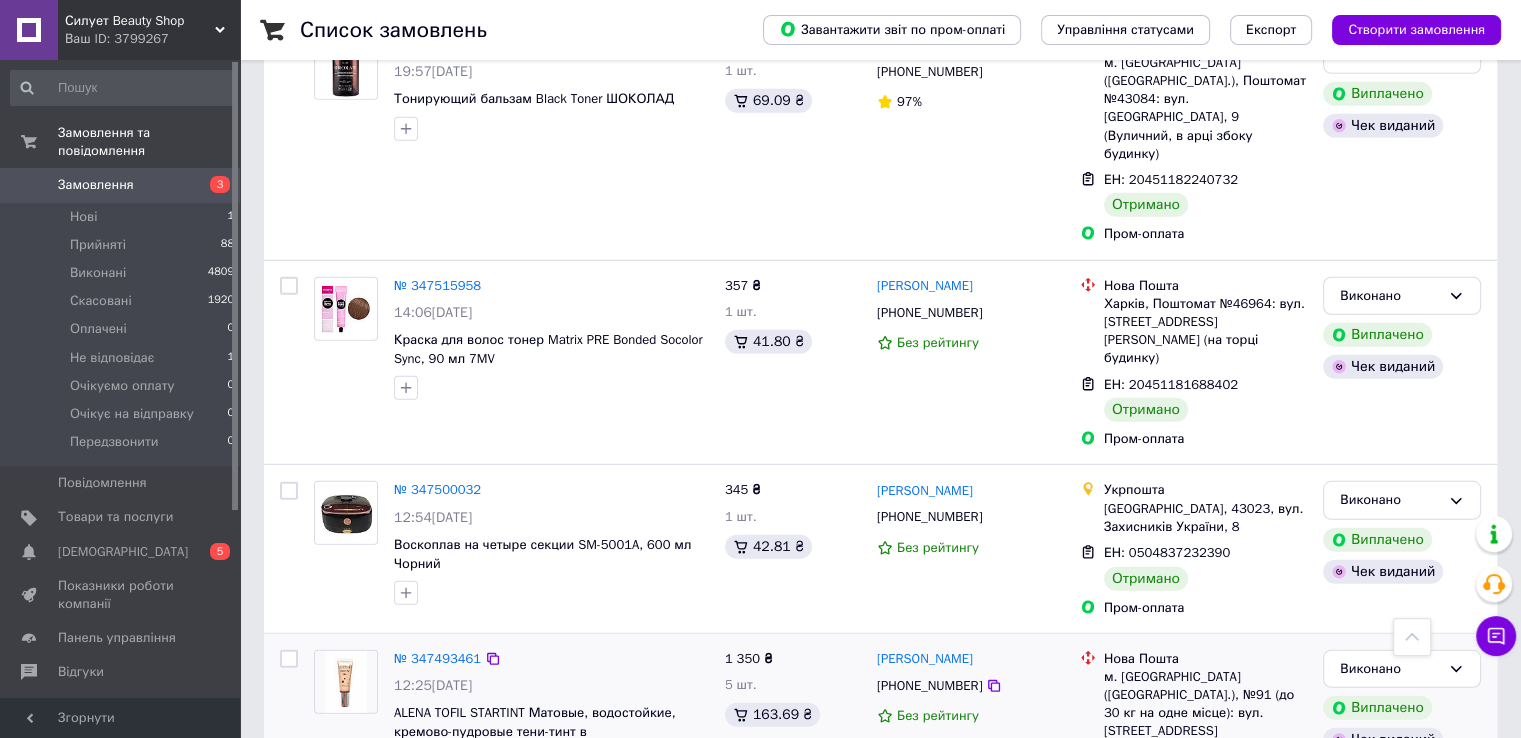 click 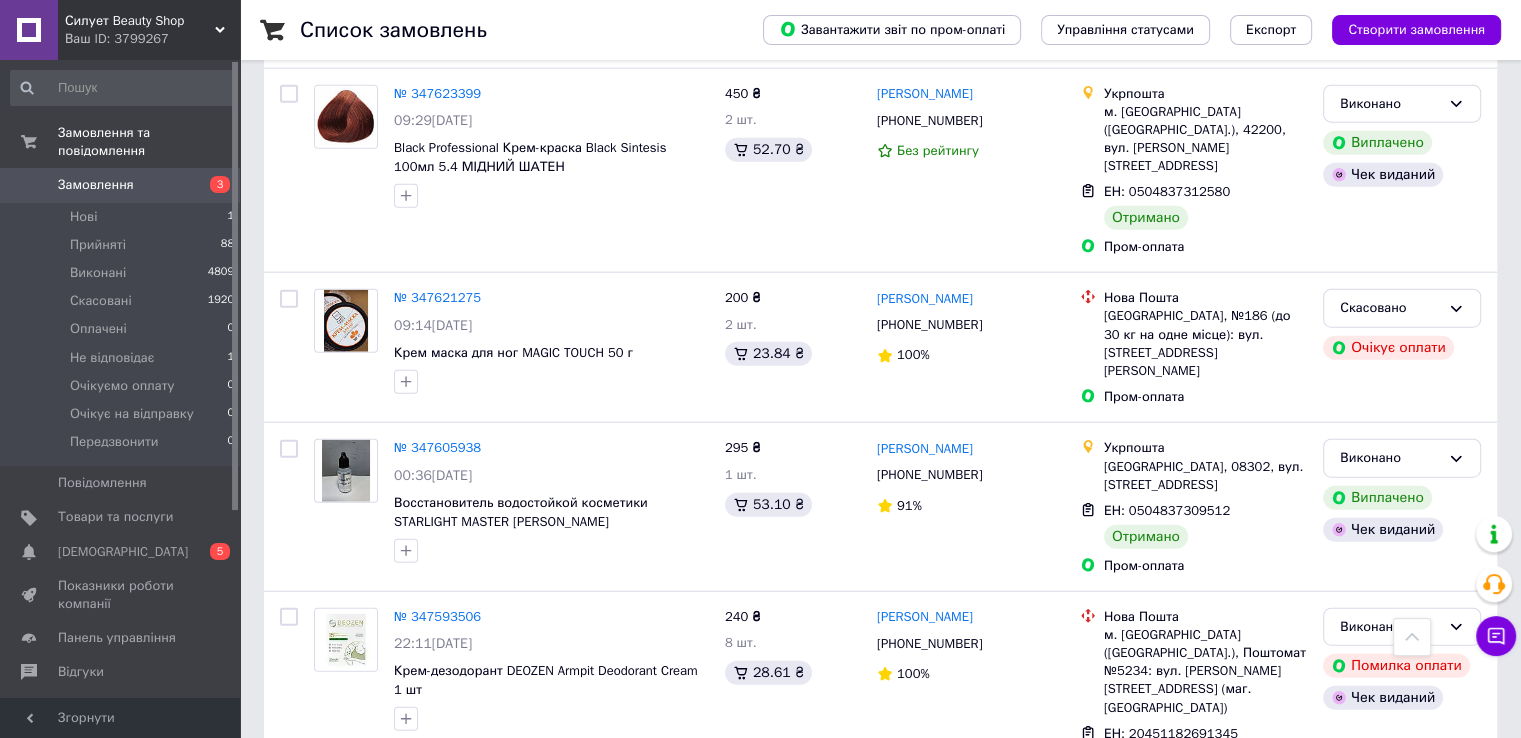 scroll, scrollTop: 4812, scrollLeft: 0, axis: vertical 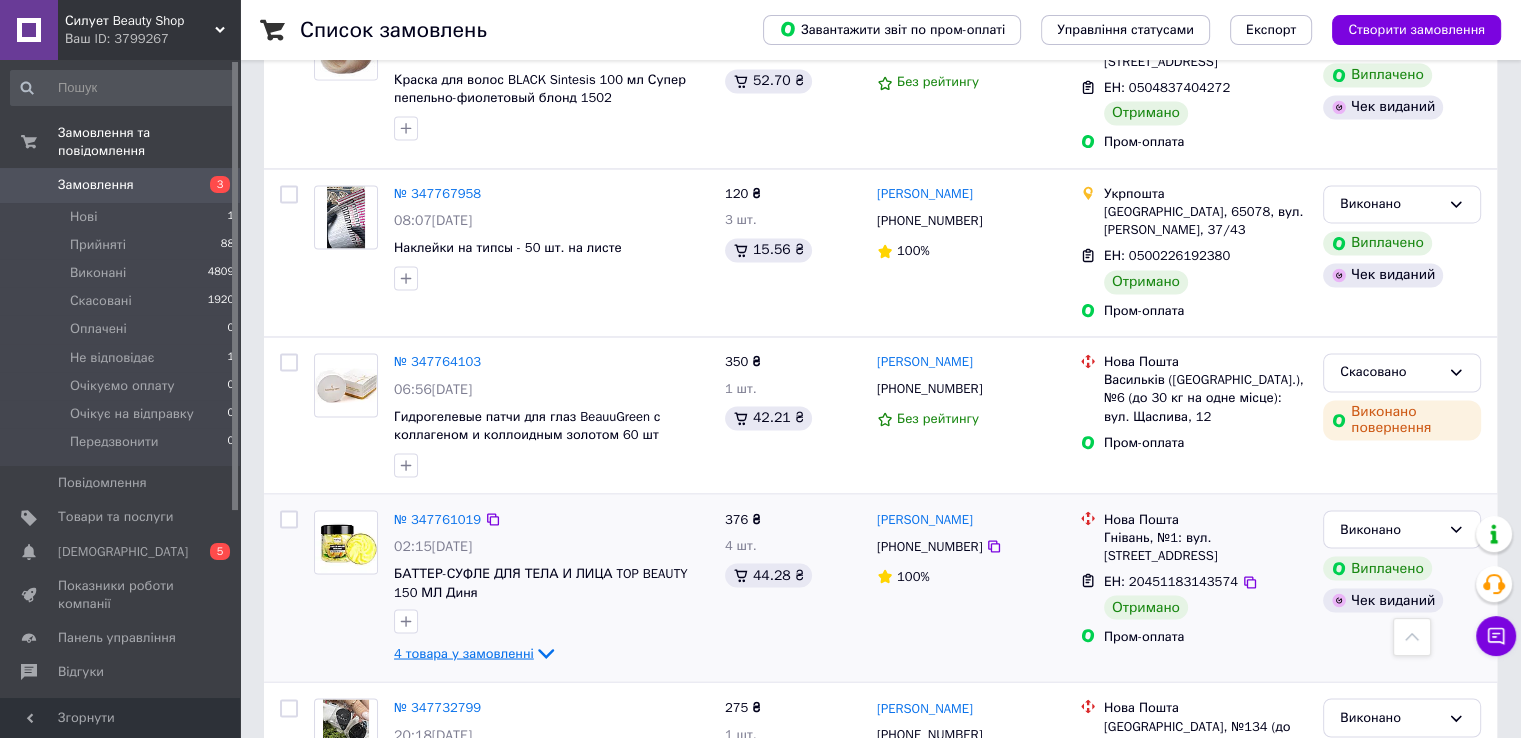 click 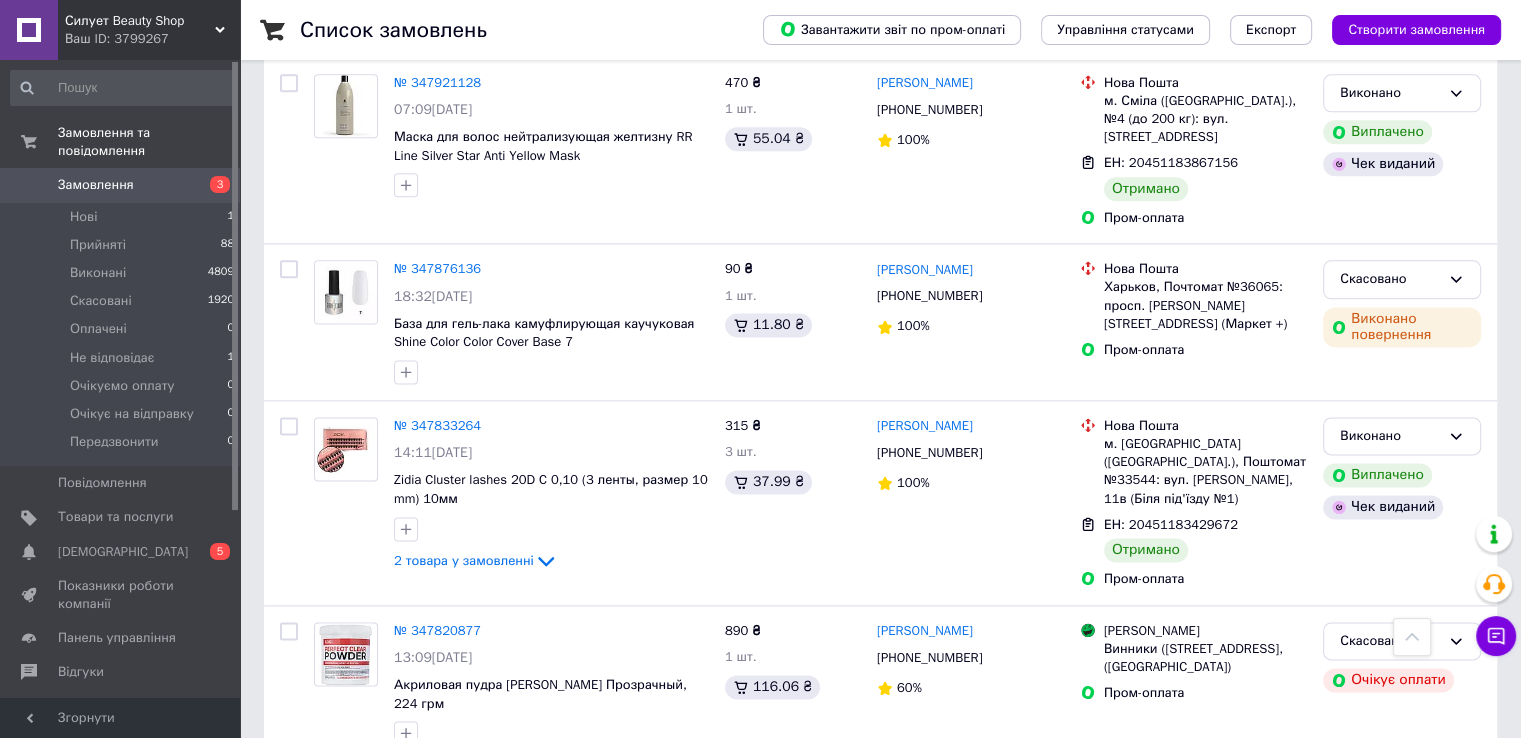 scroll, scrollTop: 2512, scrollLeft: 0, axis: vertical 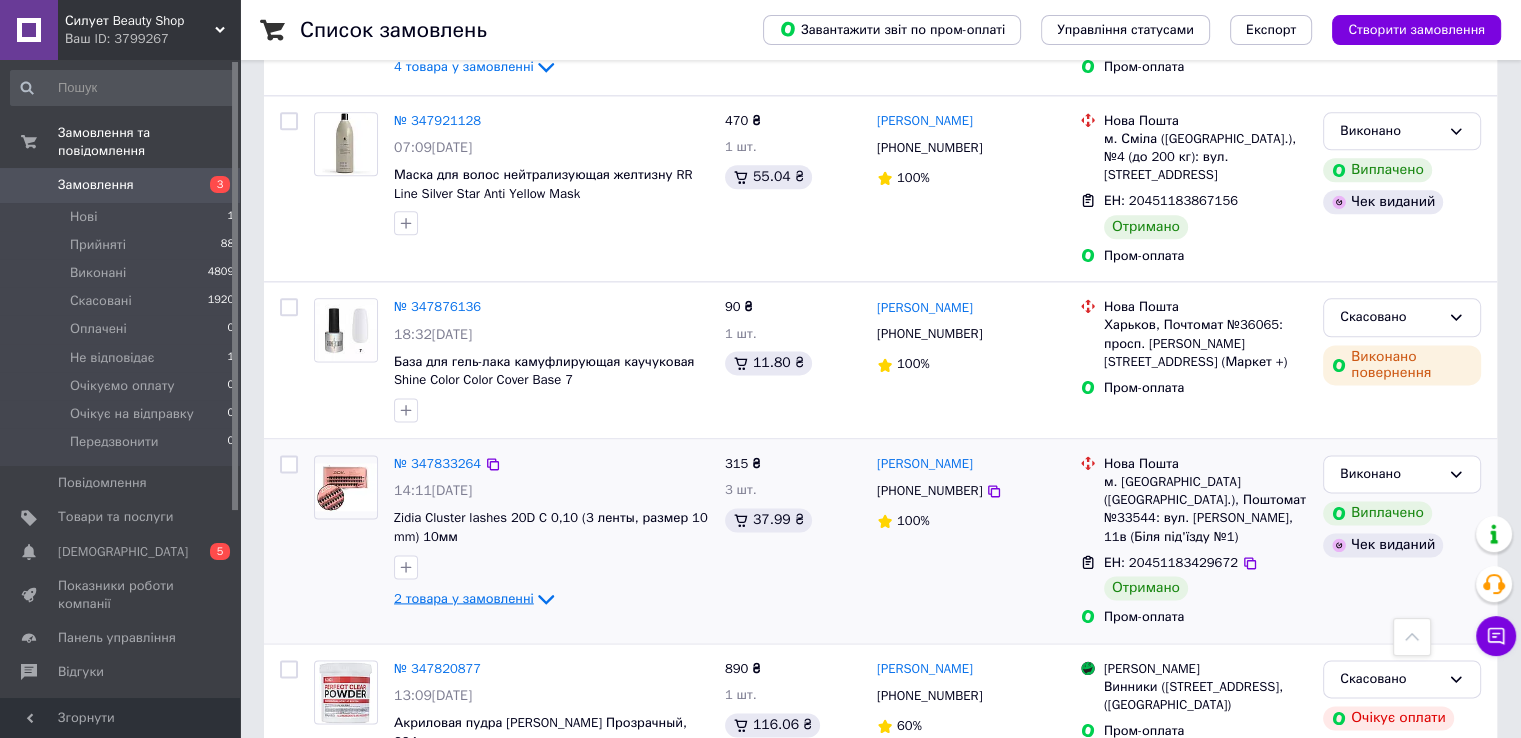 click 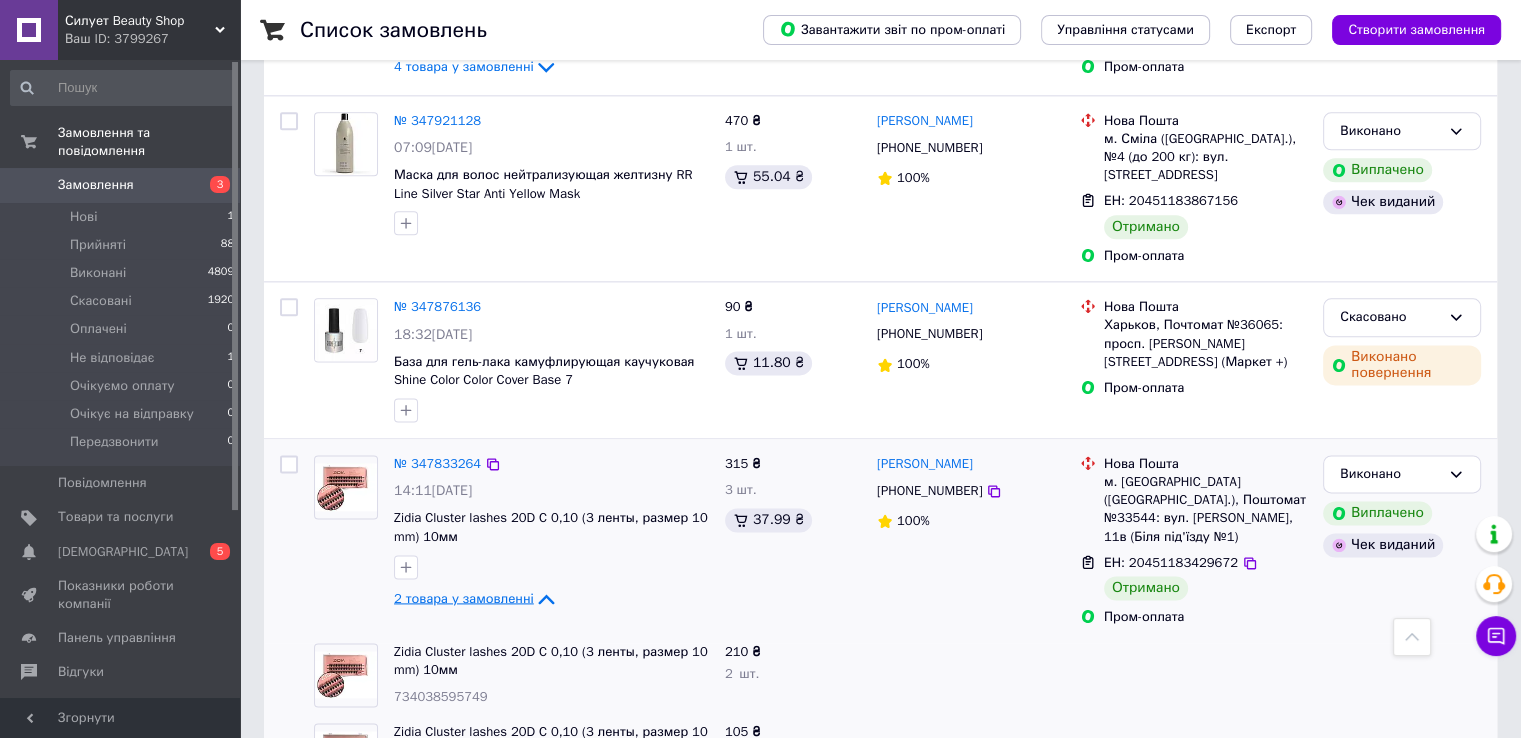 click 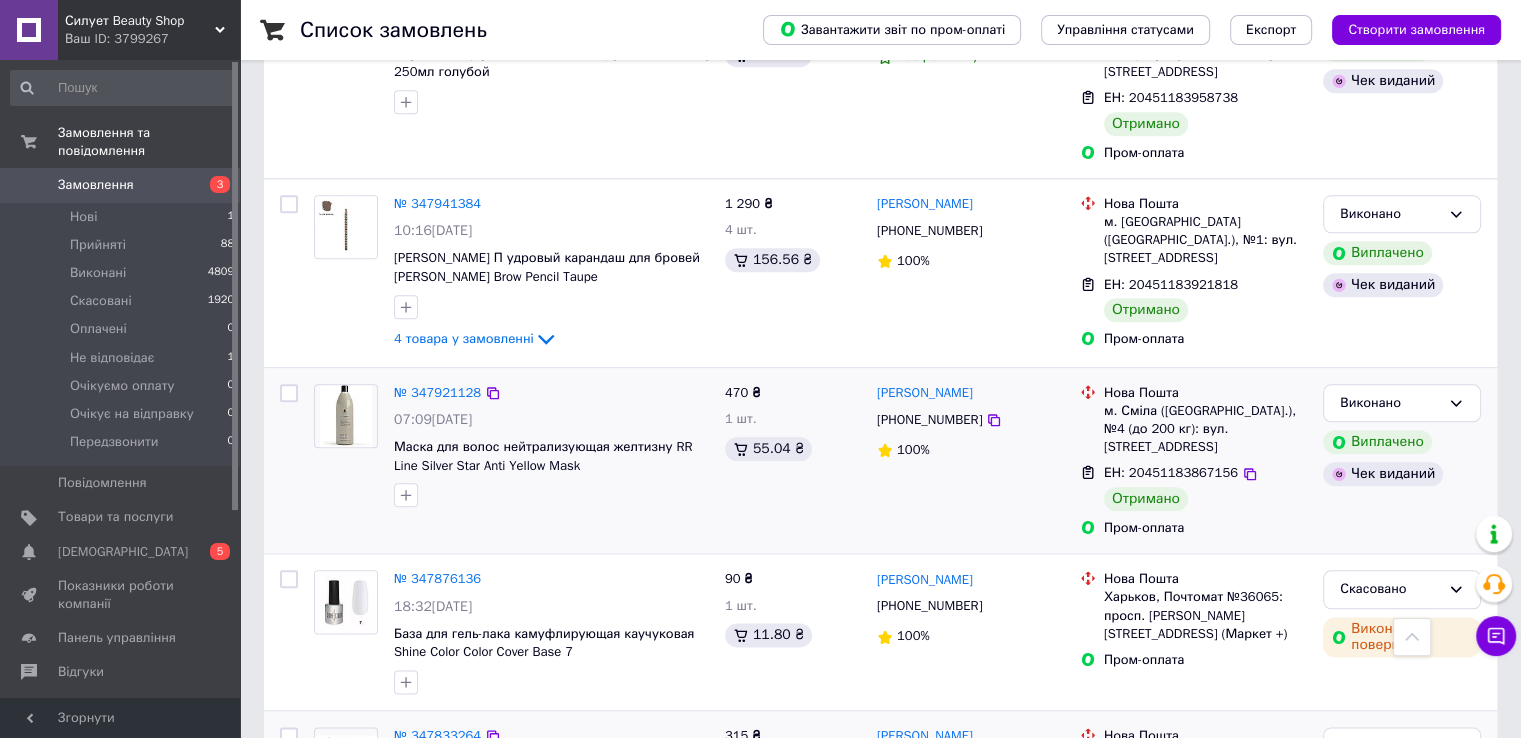 scroll, scrollTop: 2112, scrollLeft: 0, axis: vertical 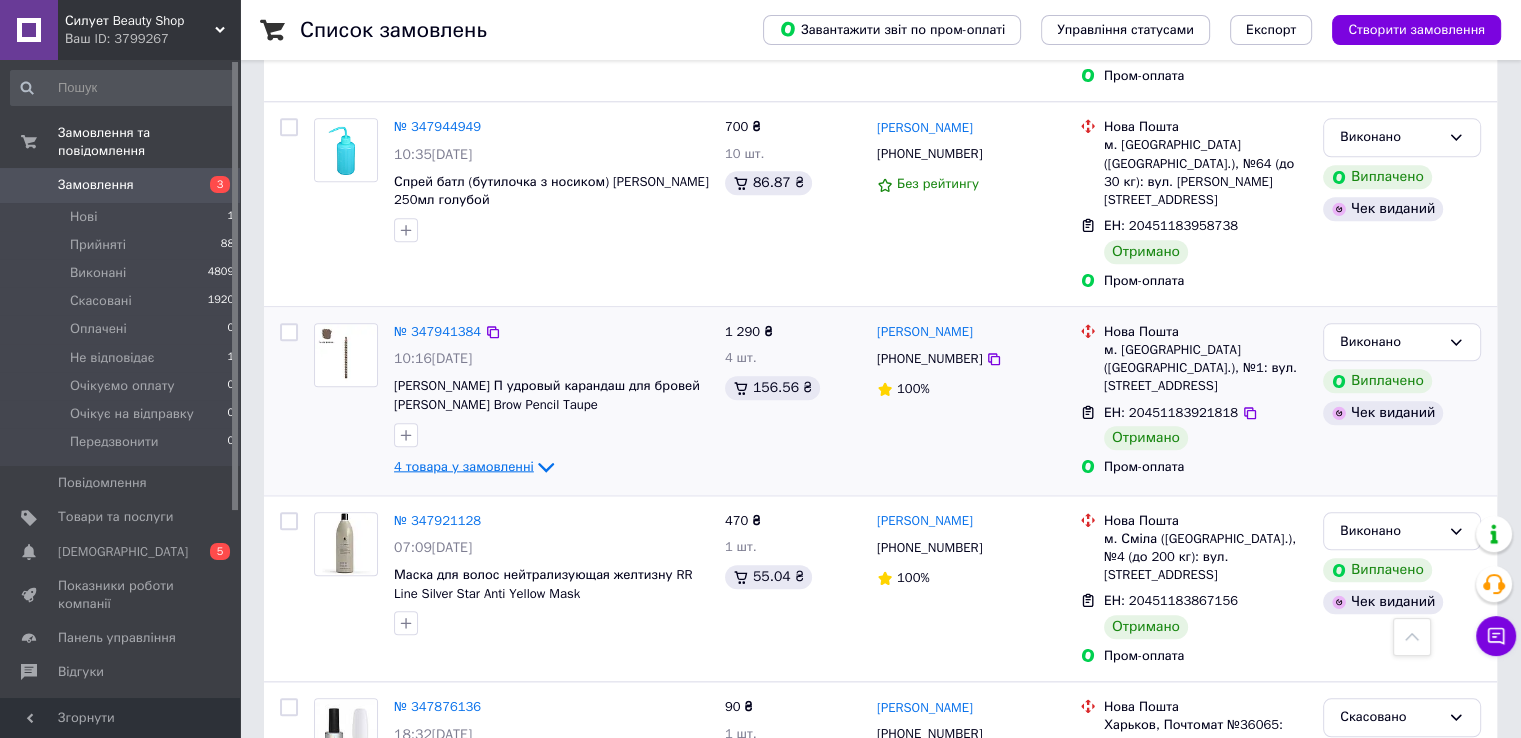 click 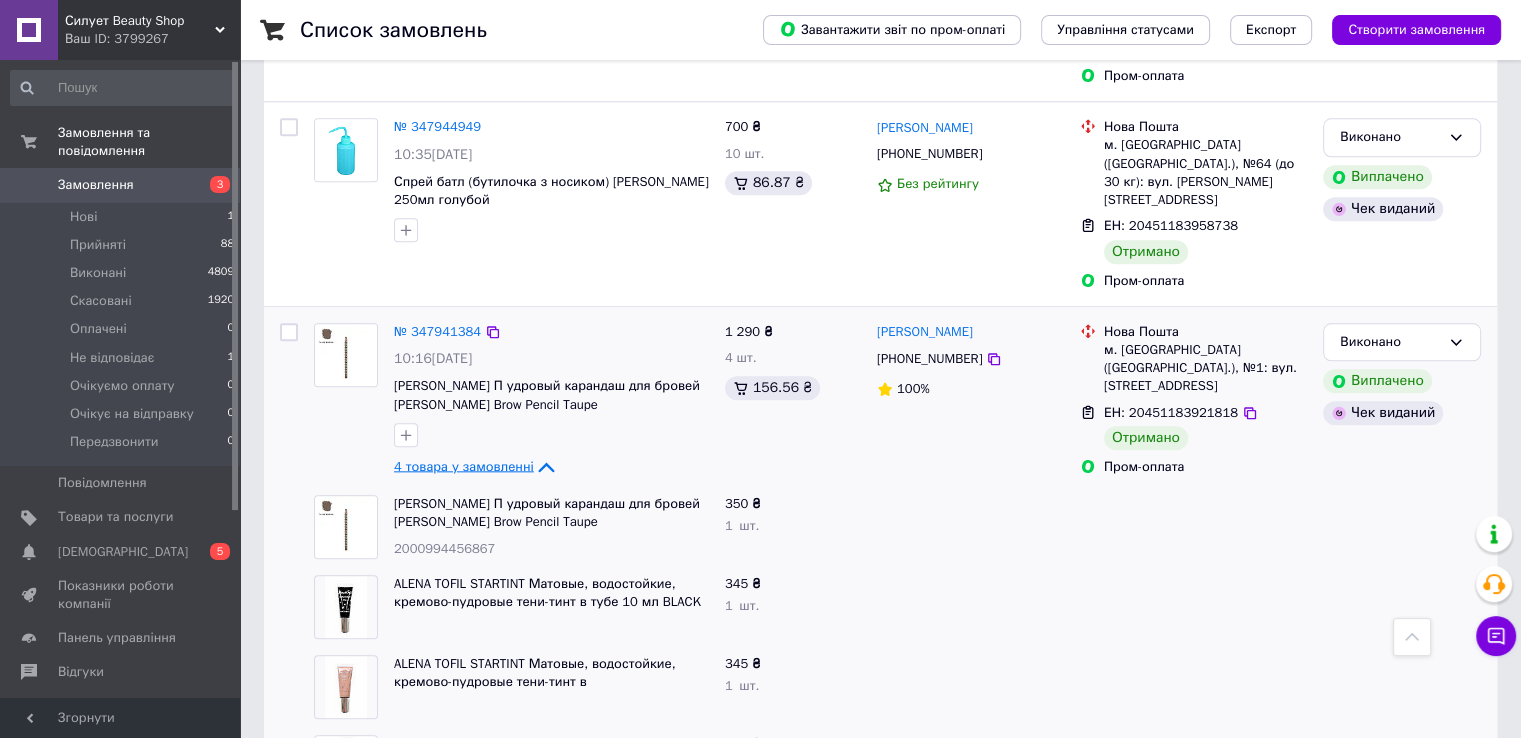 click 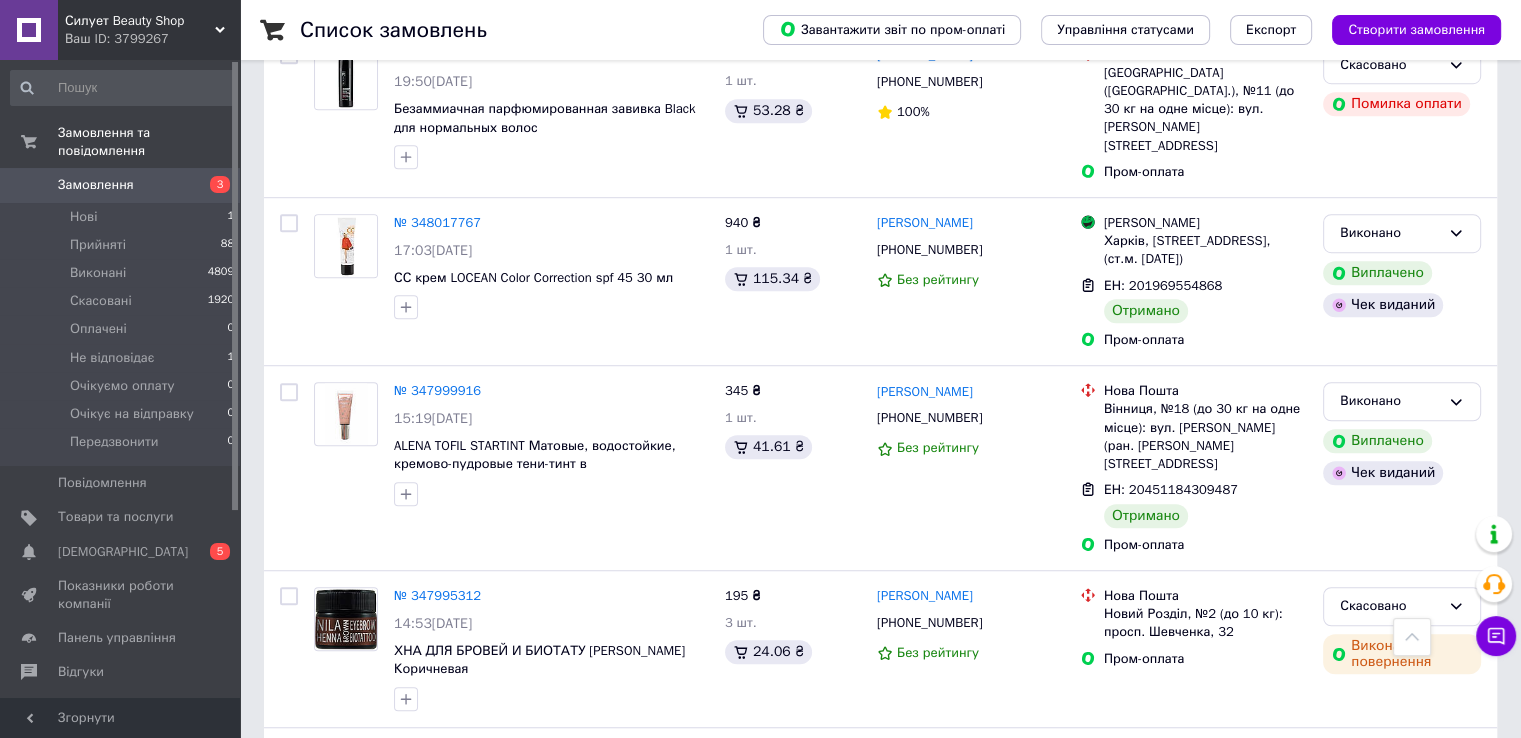 scroll, scrollTop: 1900, scrollLeft: 0, axis: vertical 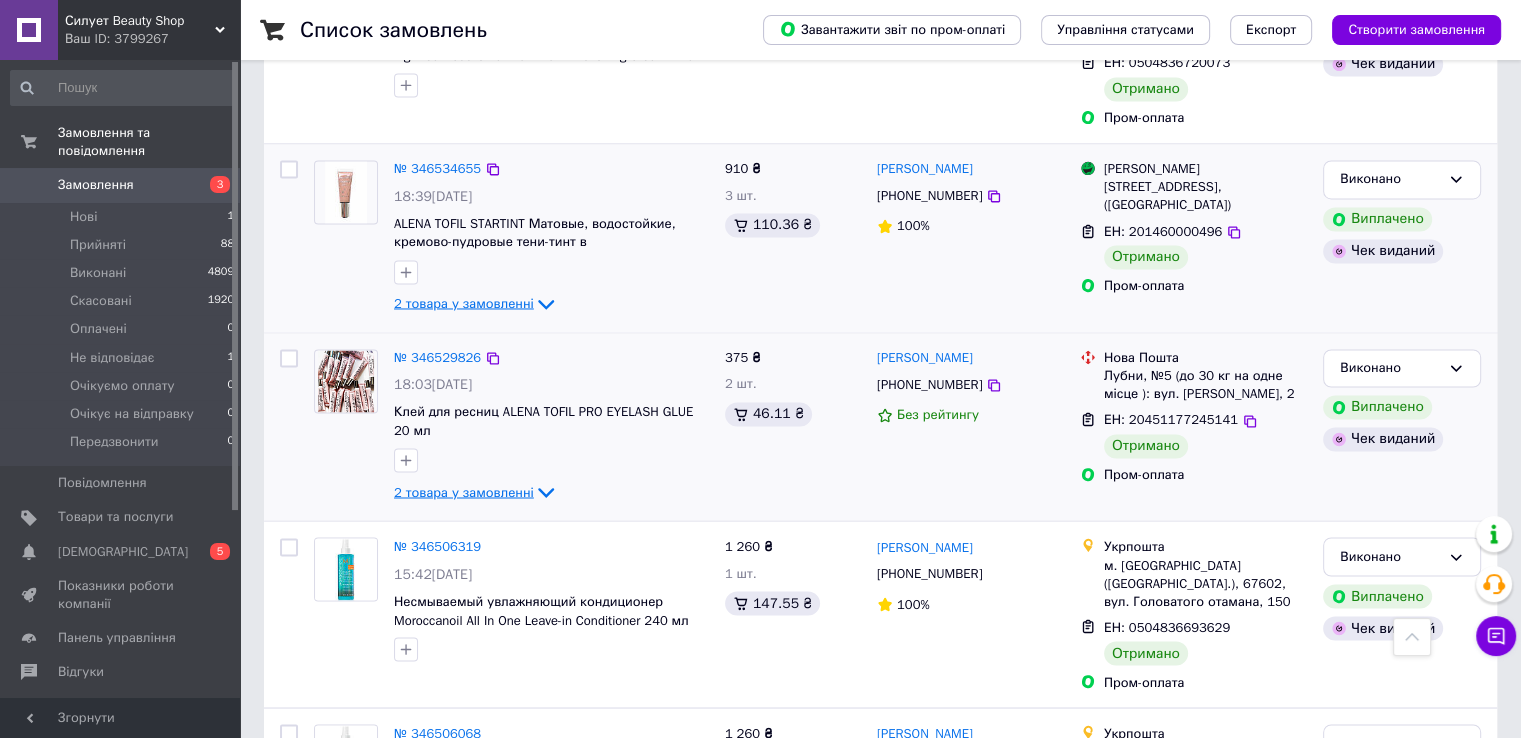 click on "3" at bounding box center (494, 1764) 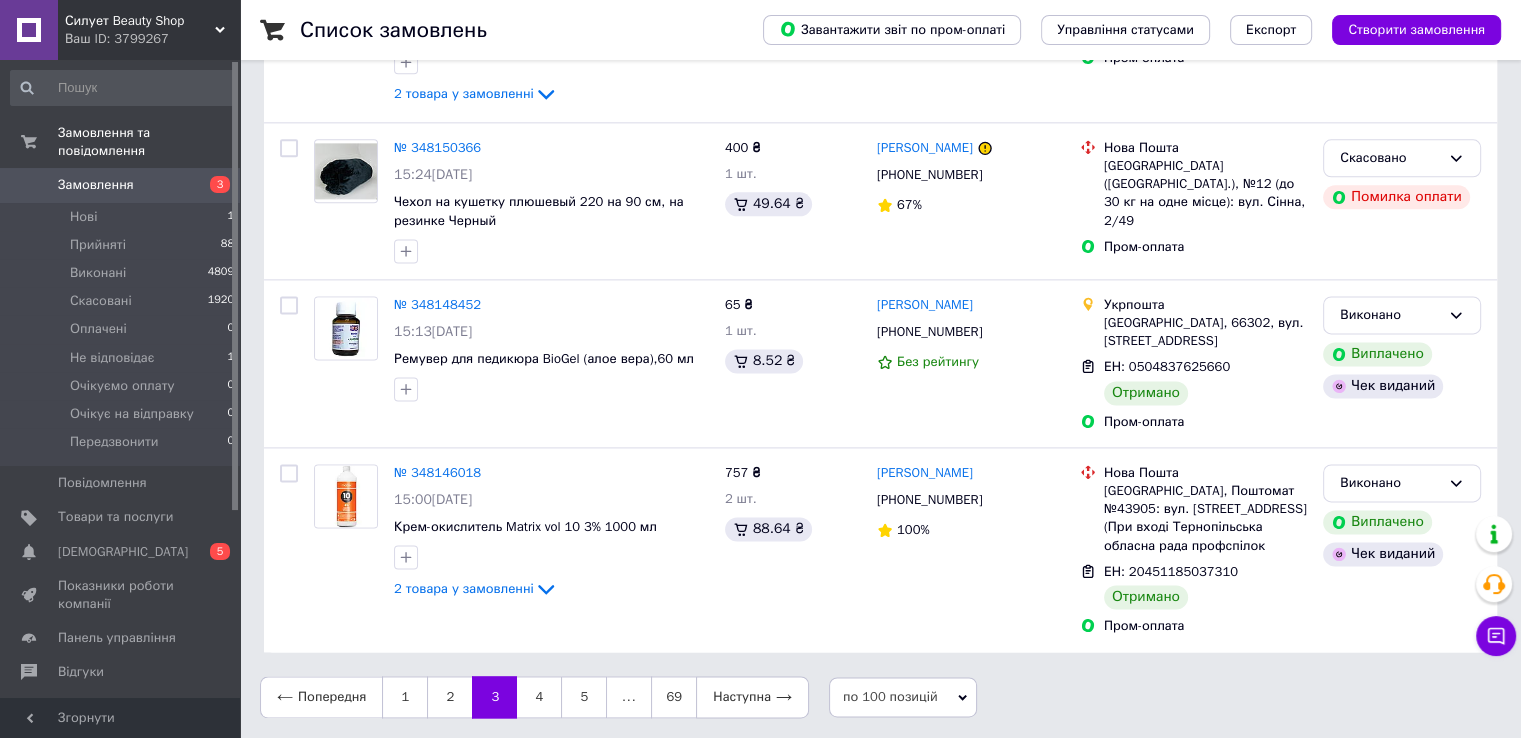 scroll, scrollTop: 0, scrollLeft: 0, axis: both 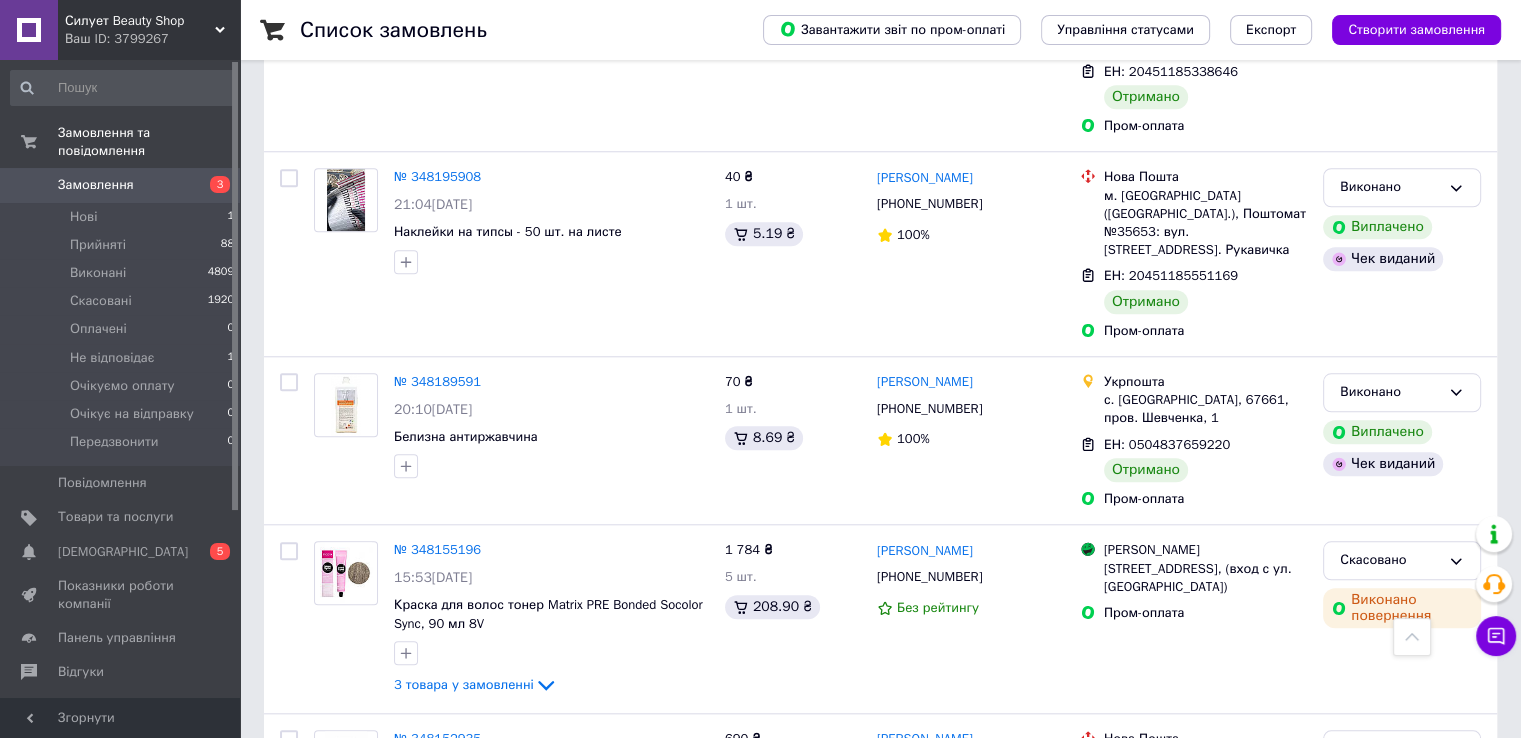 click 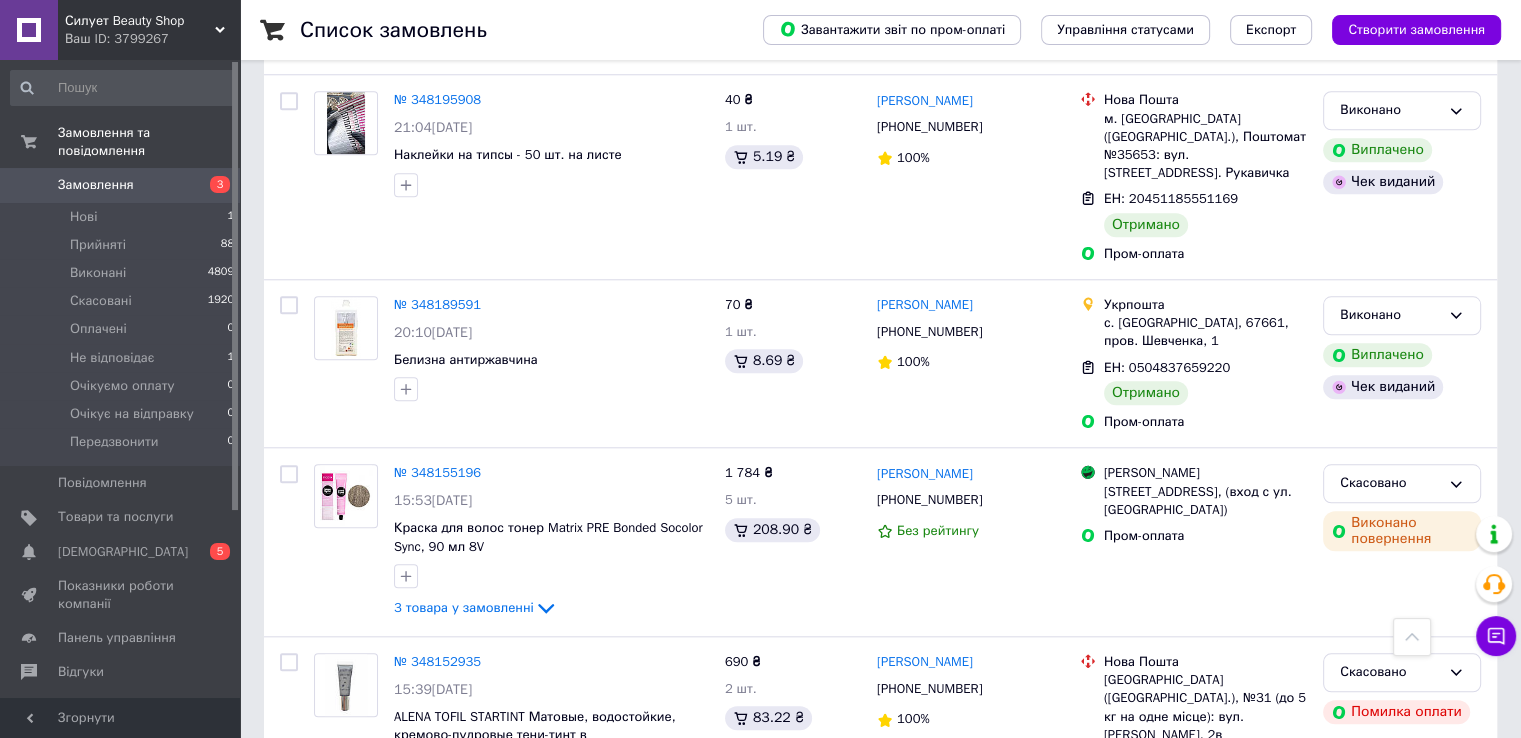 scroll, scrollTop: 17200, scrollLeft: 0, axis: vertical 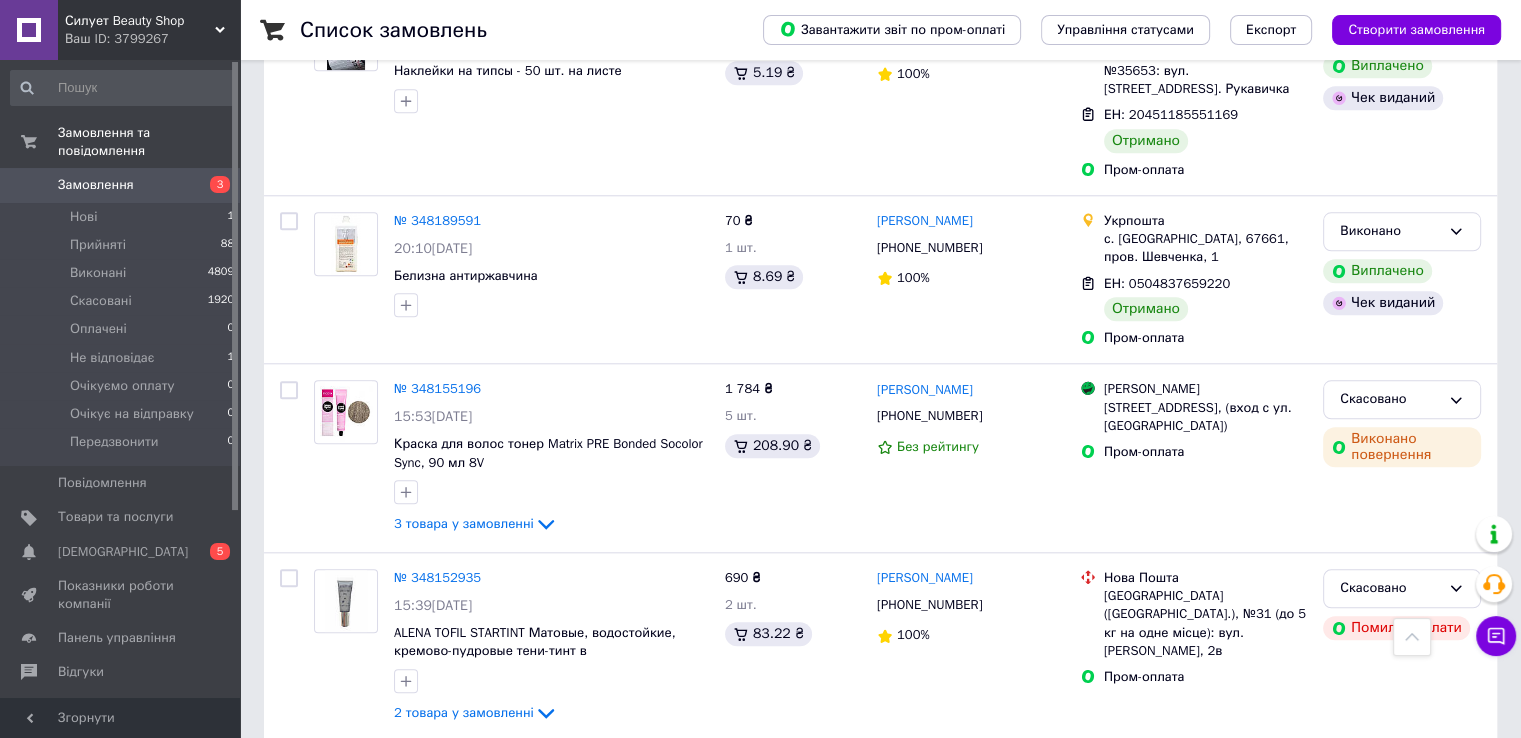 click 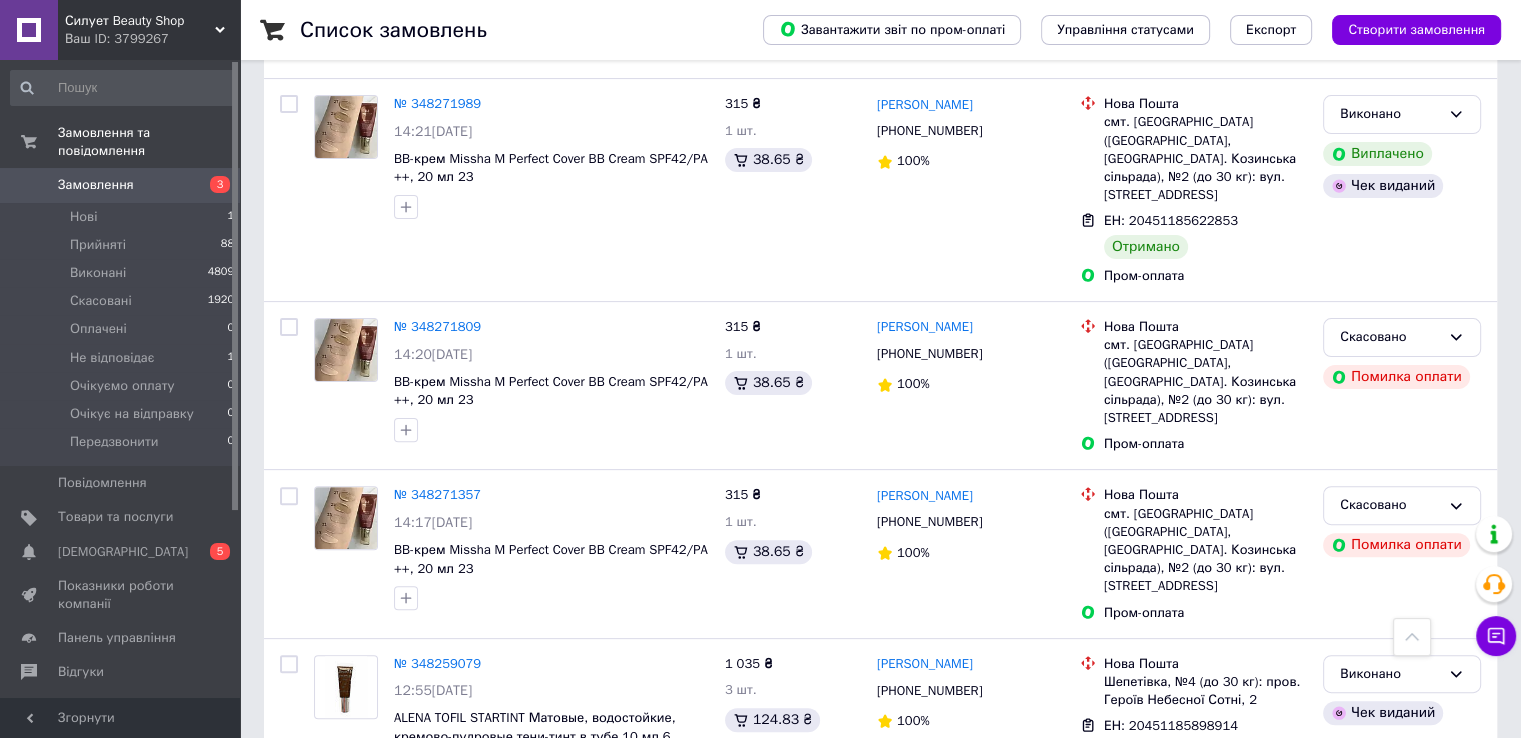 scroll, scrollTop: 15639, scrollLeft: 0, axis: vertical 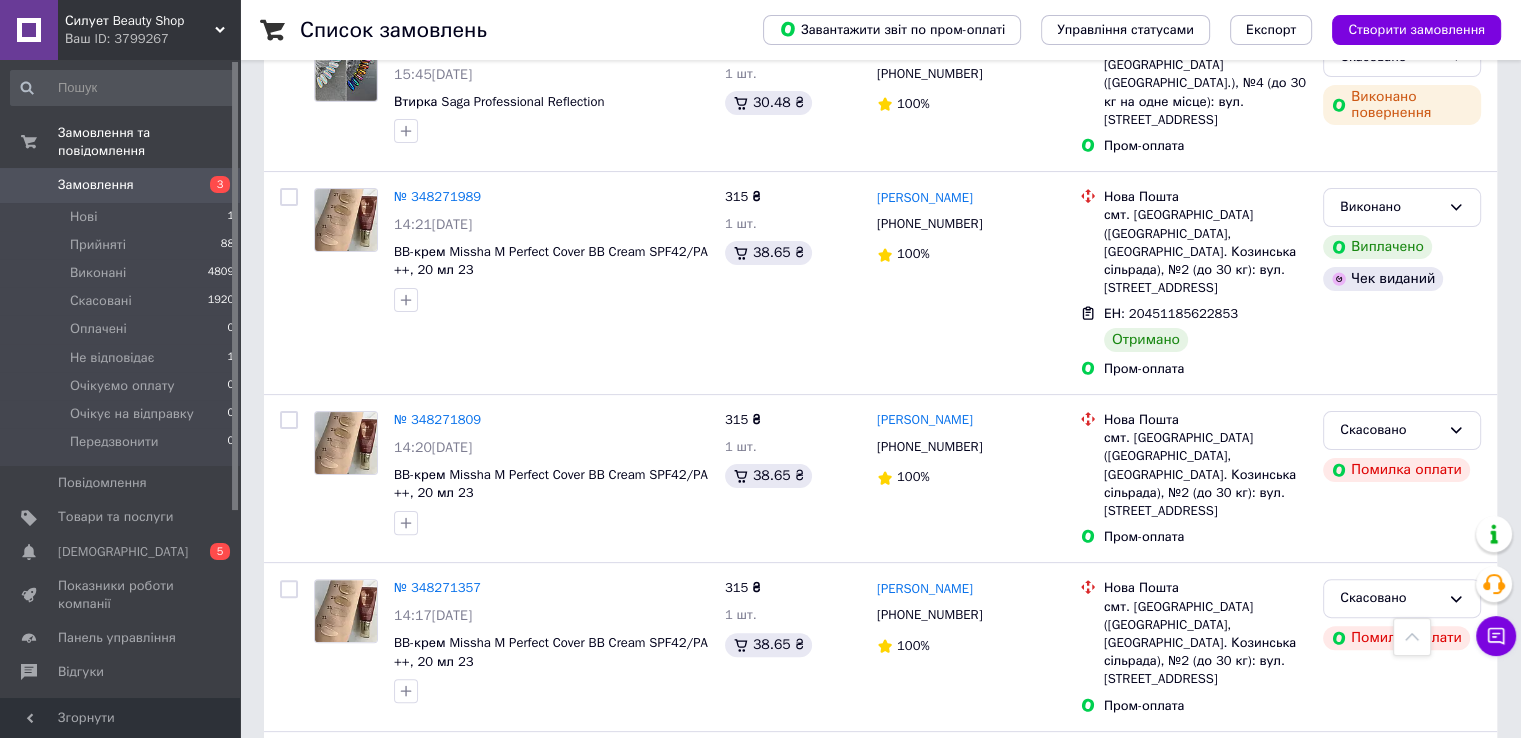 click 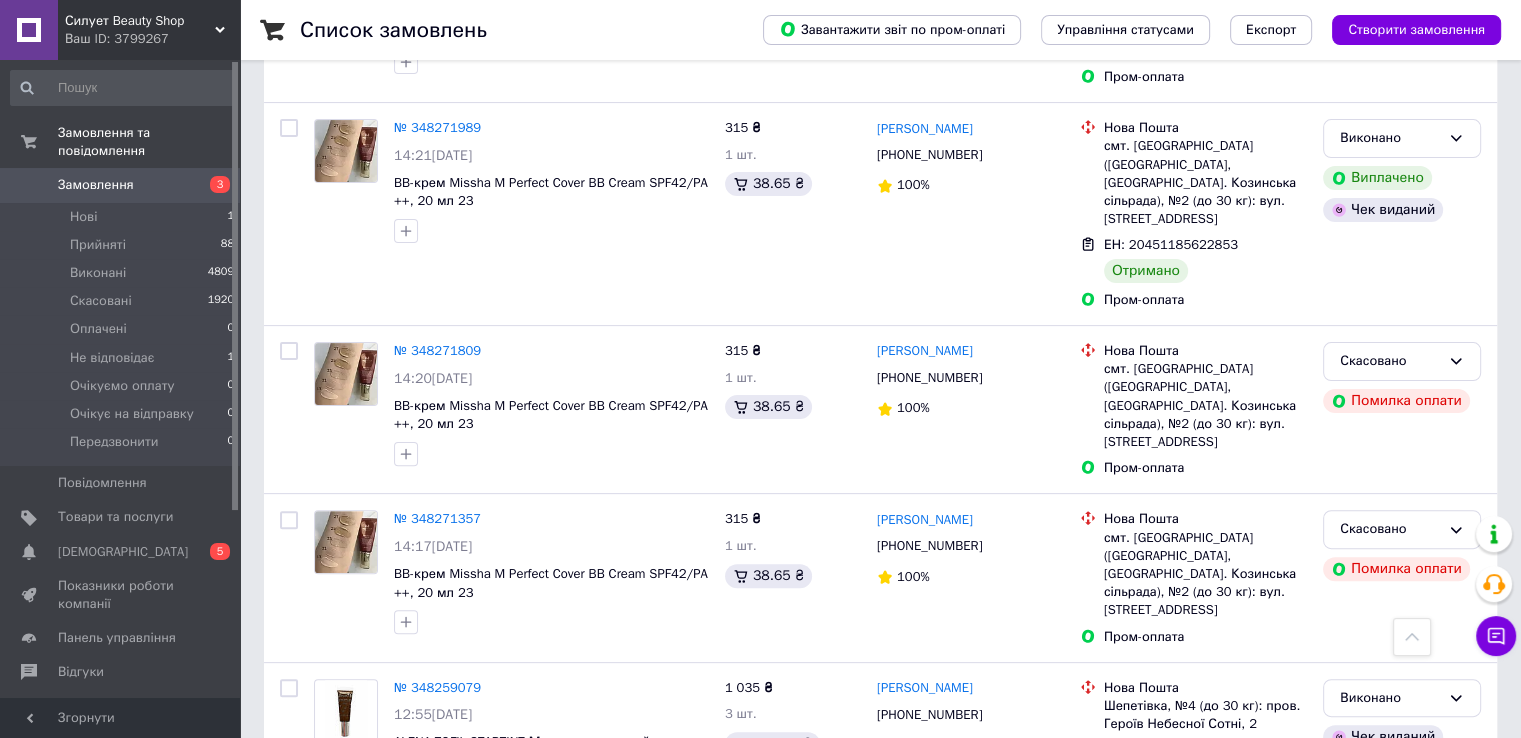 scroll, scrollTop: 15739, scrollLeft: 0, axis: vertical 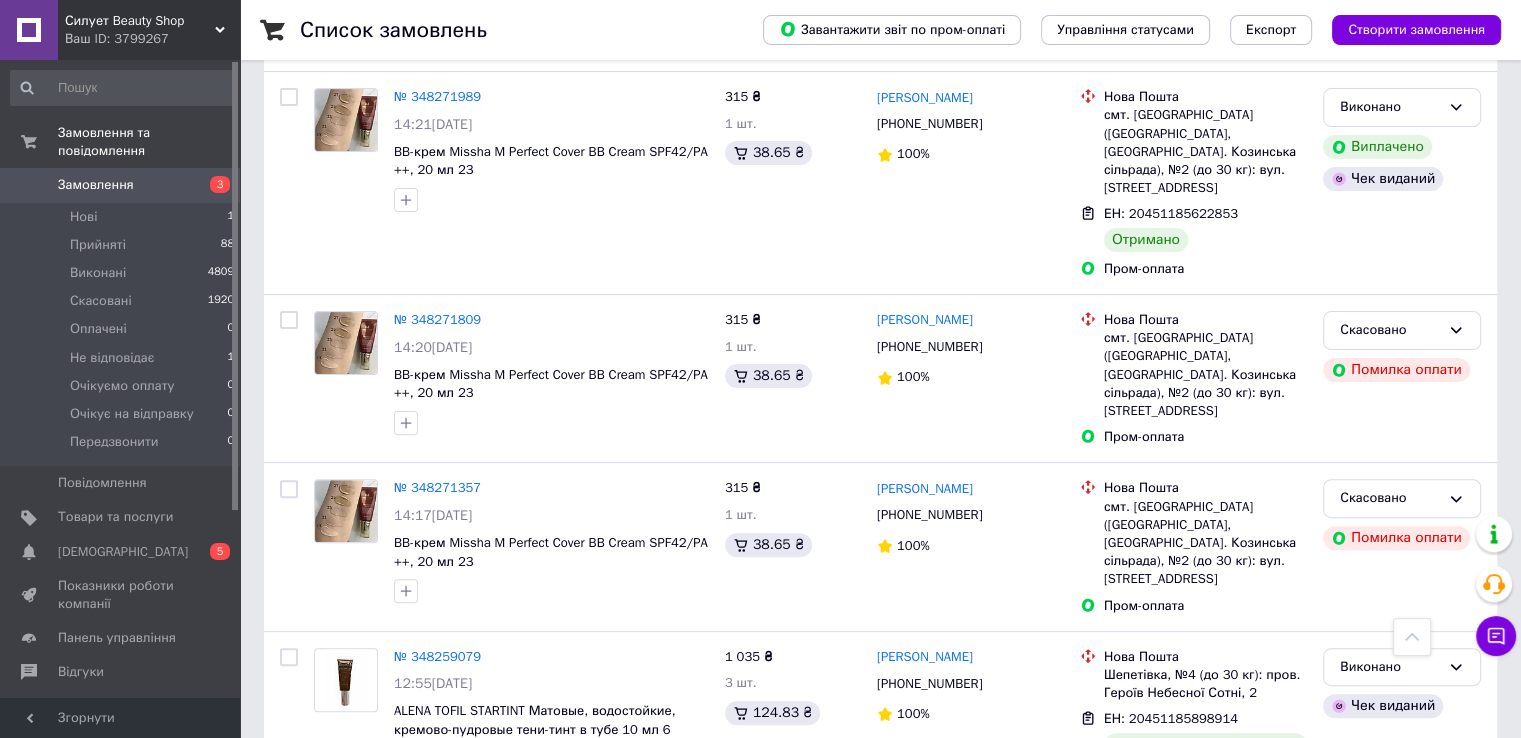 click 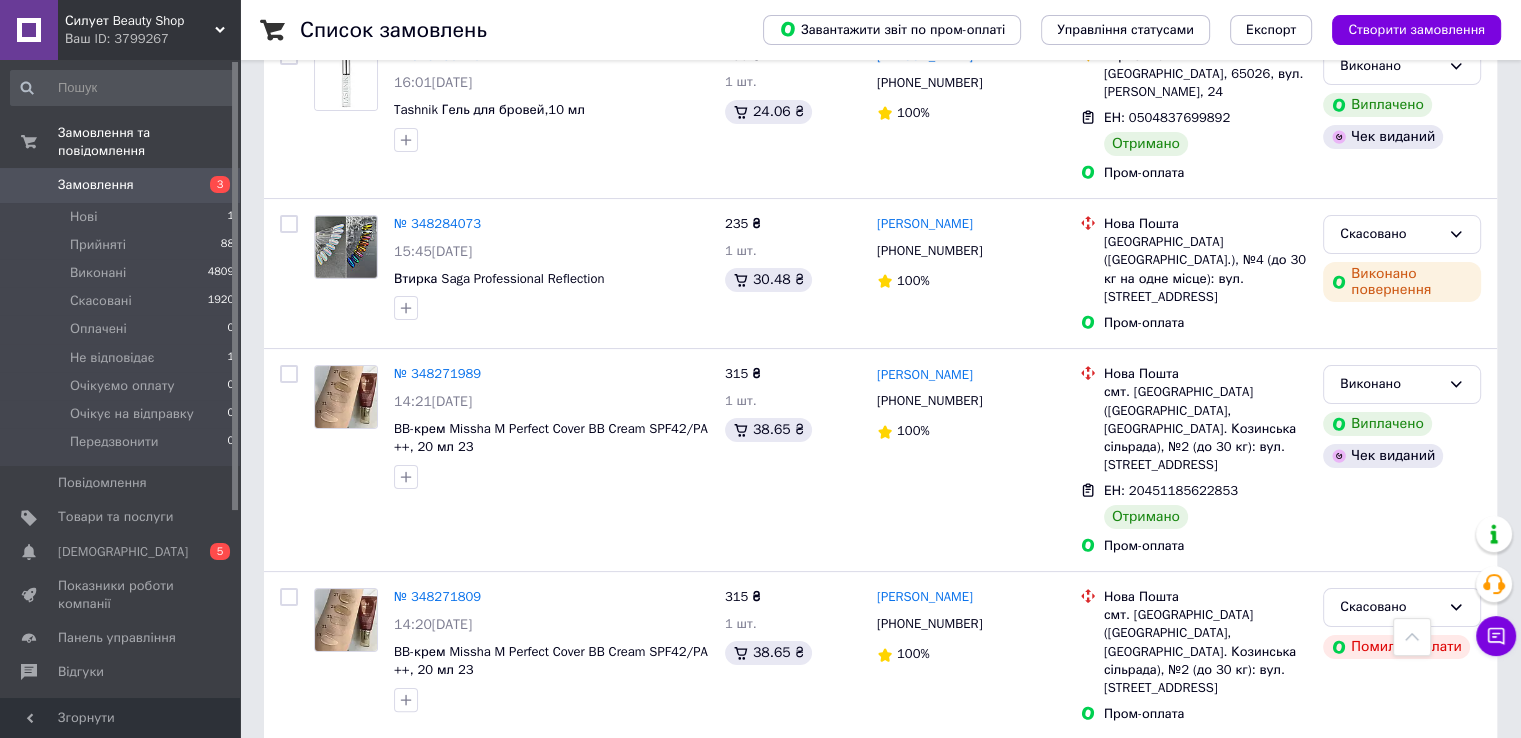 scroll, scrollTop: 15439, scrollLeft: 0, axis: vertical 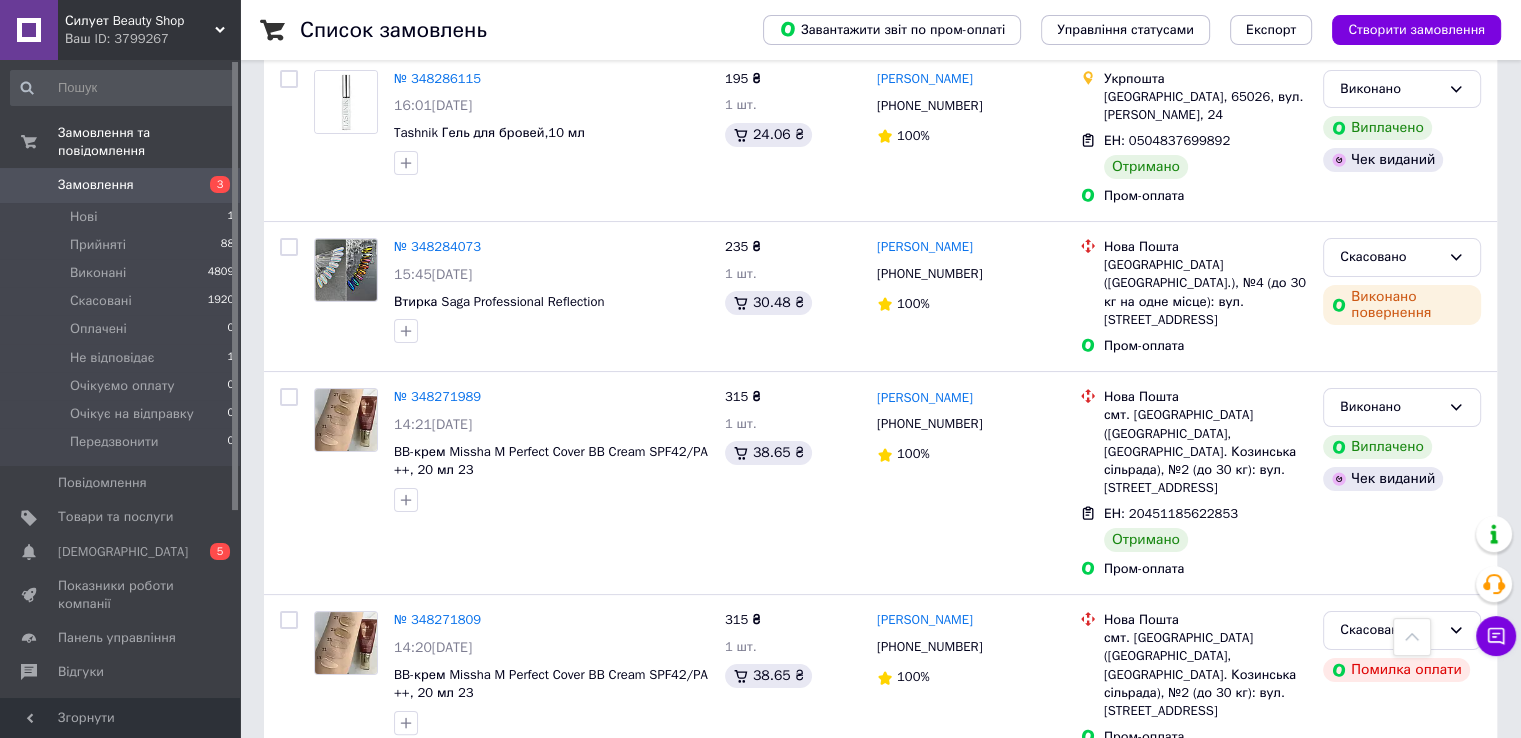 click 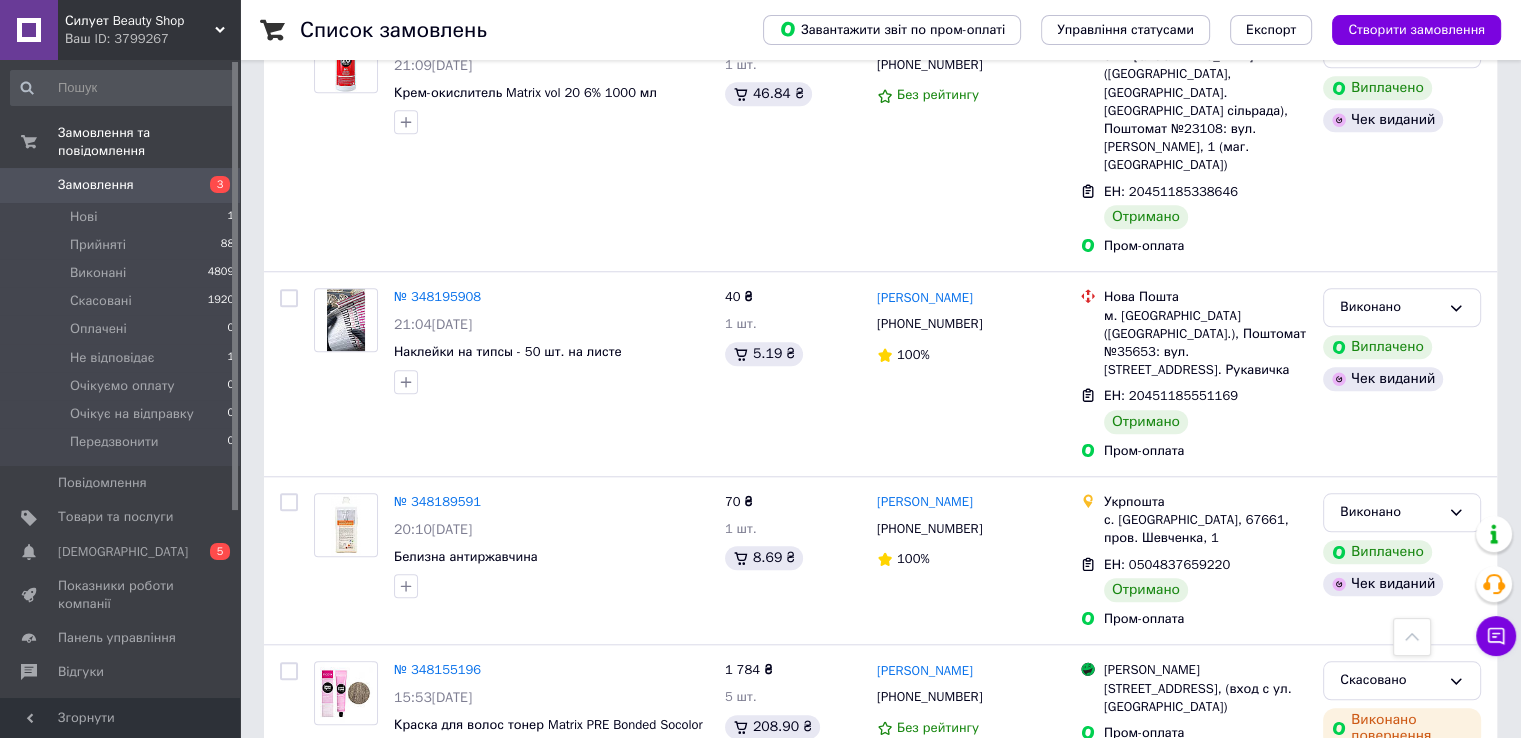 scroll, scrollTop: 17039, scrollLeft: 0, axis: vertical 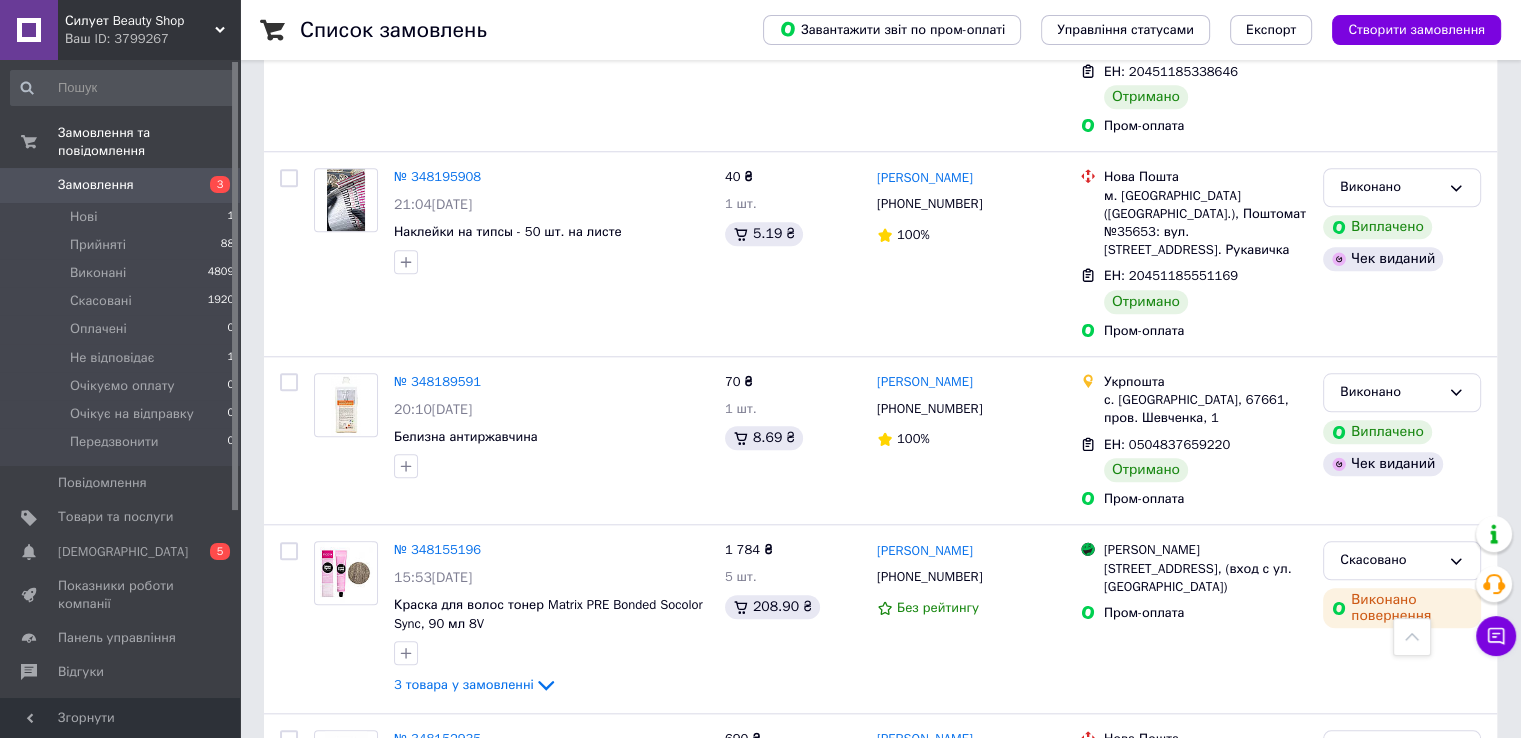 click on "4" at bounding box center (539, 1477) 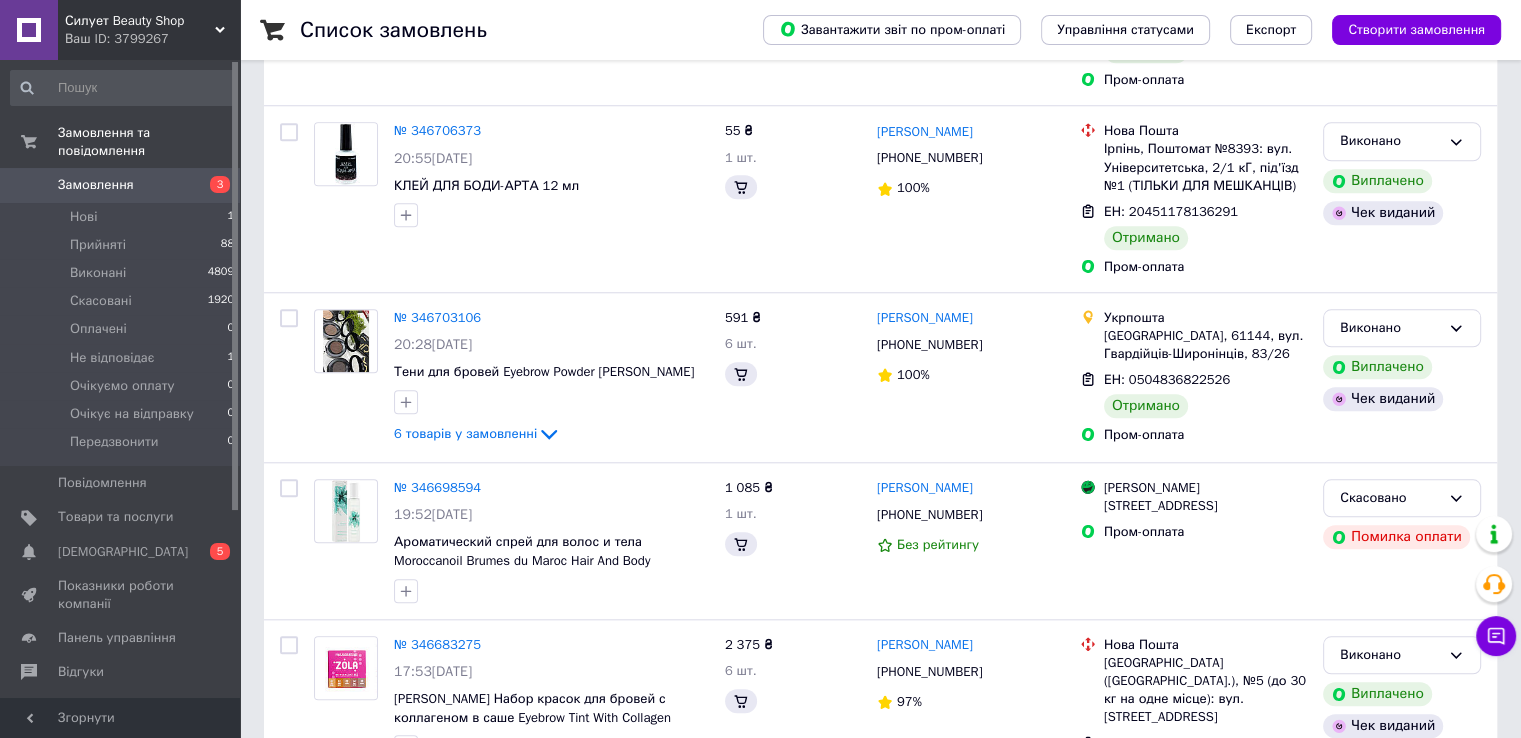 scroll, scrollTop: 0, scrollLeft: 0, axis: both 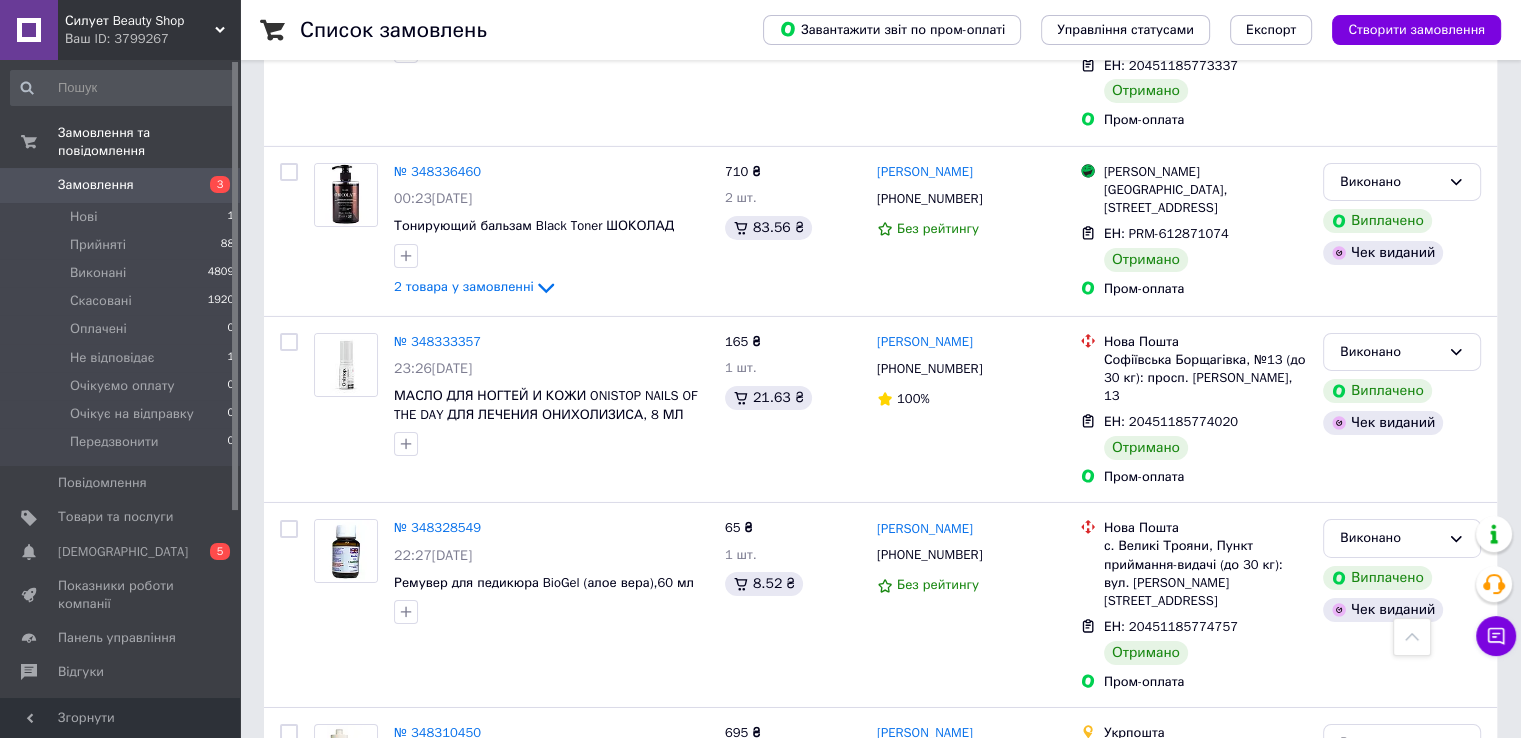 click 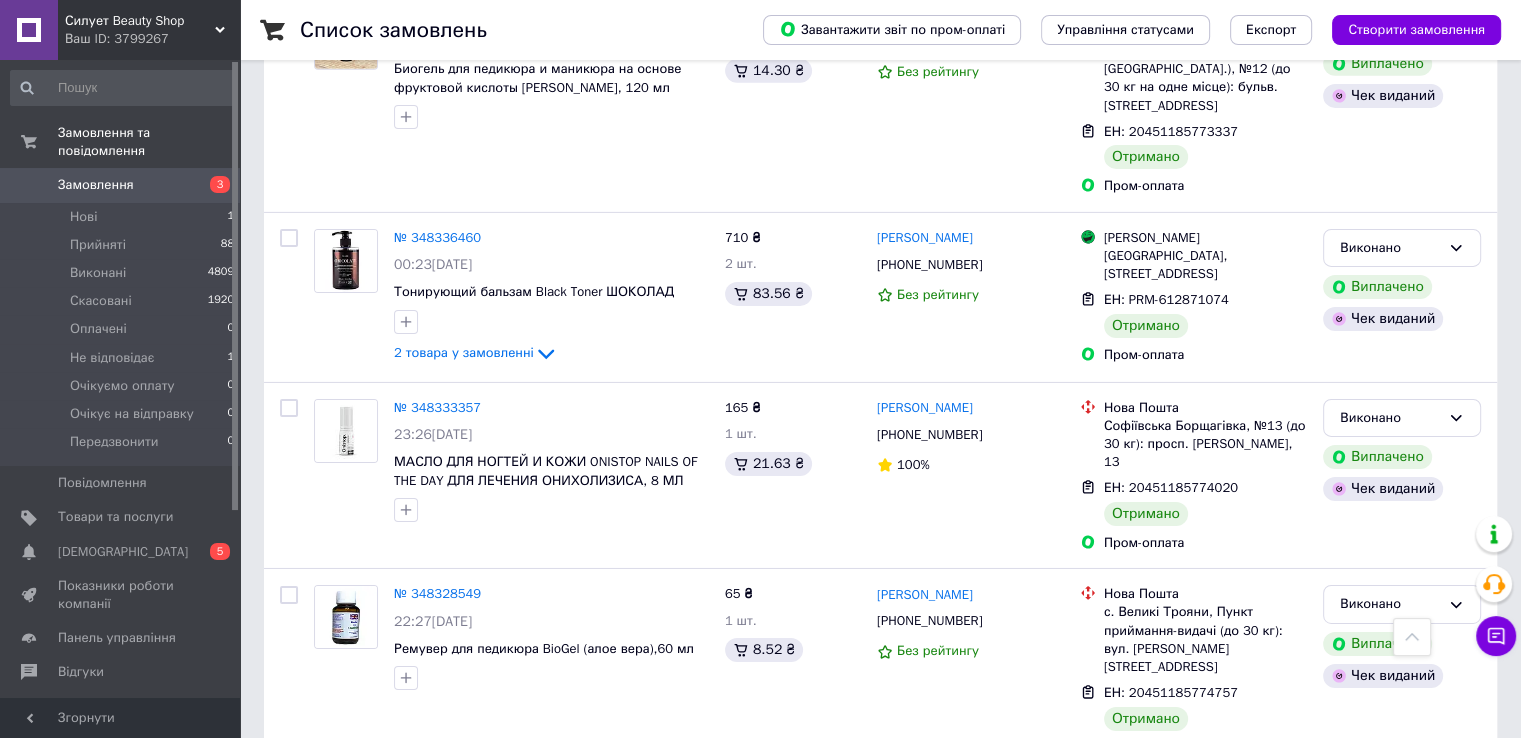scroll, scrollTop: 14139, scrollLeft: 0, axis: vertical 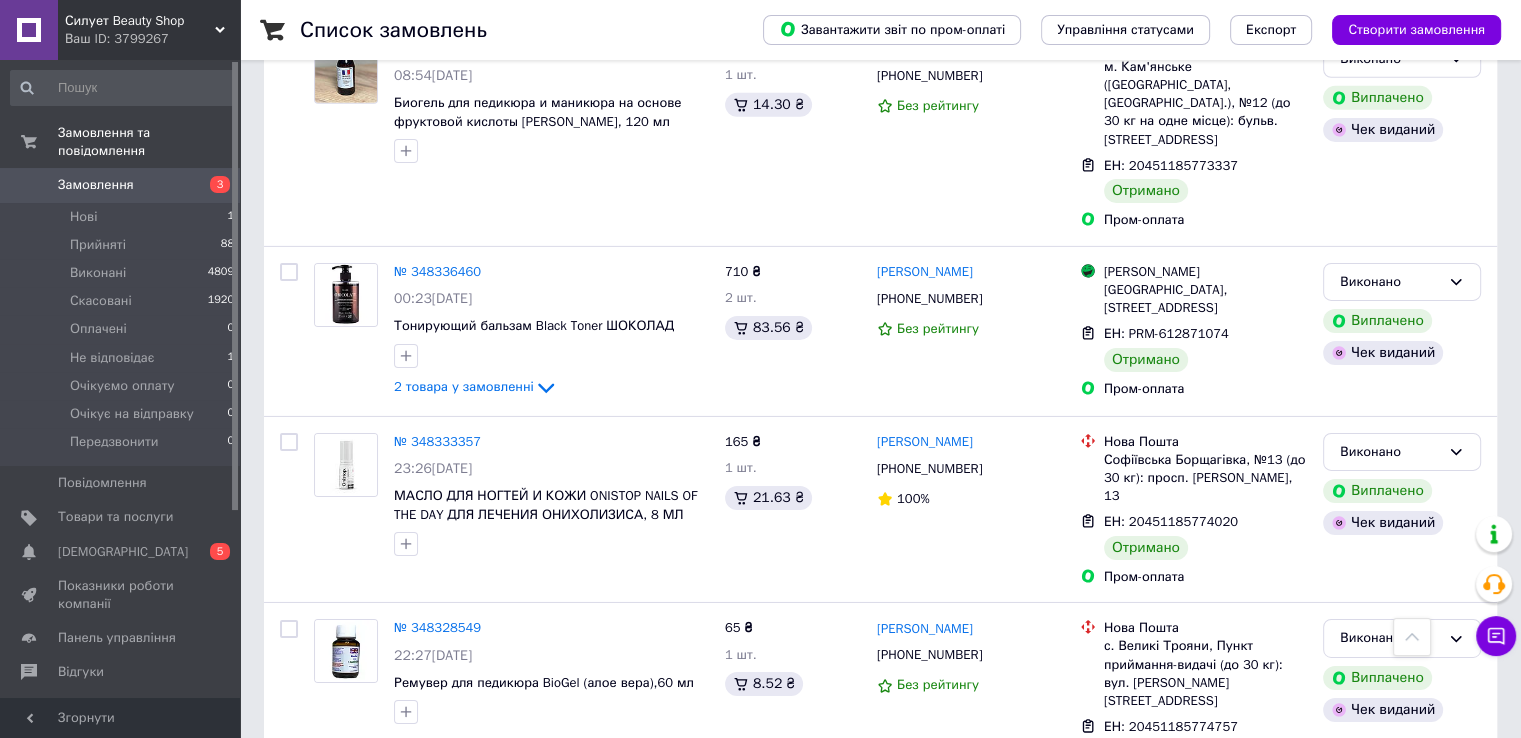 click 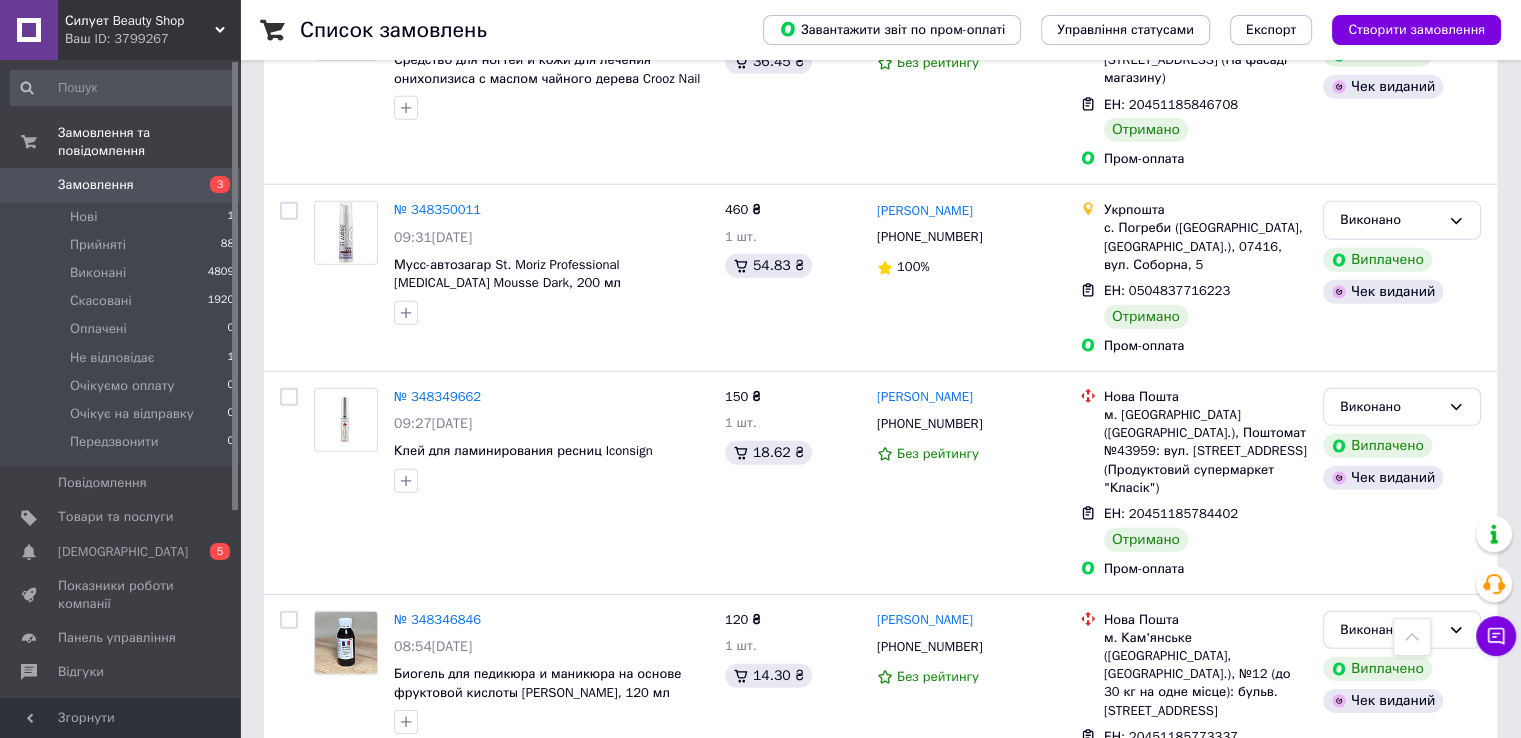 scroll, scrollTop: 13439, scrollLeft: 0, axis: vertical 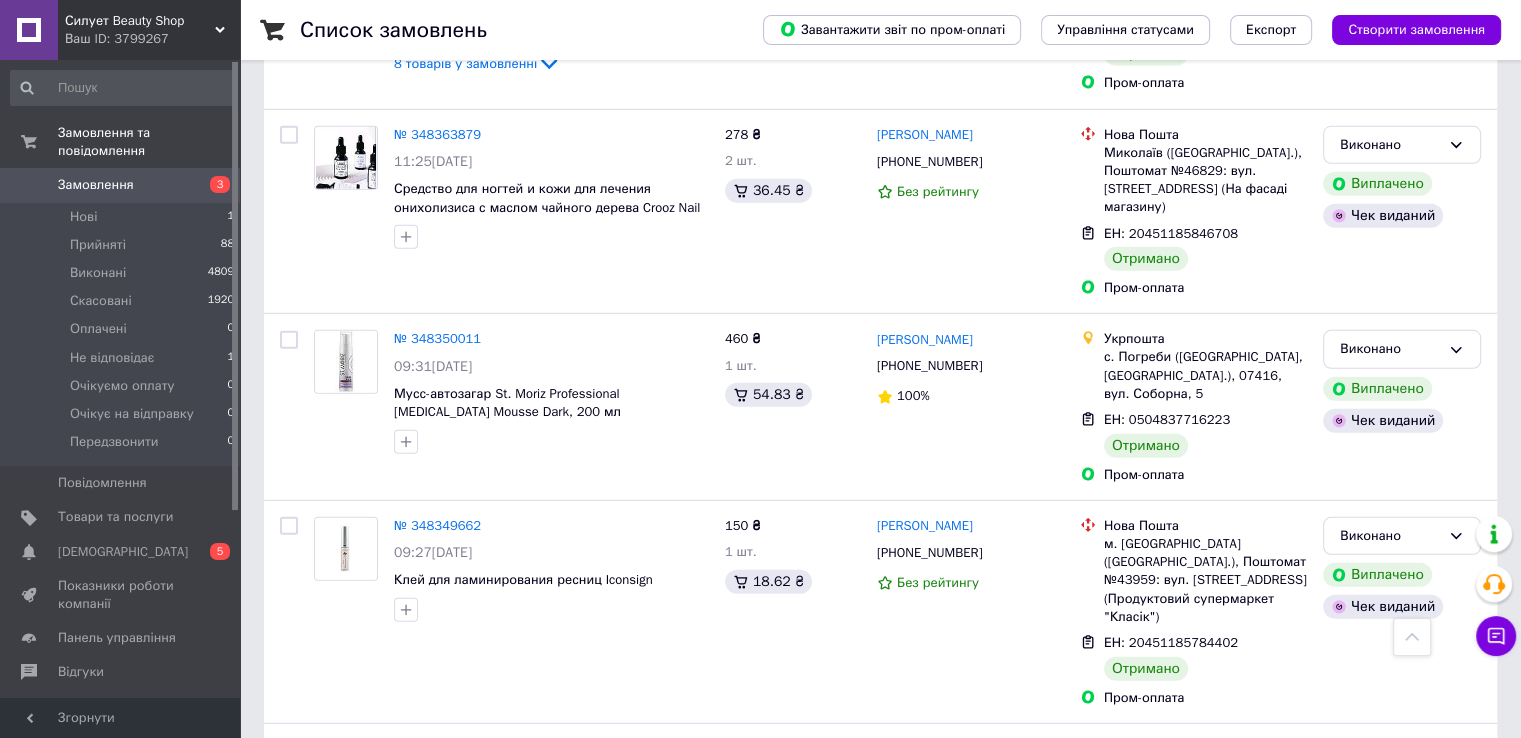 click 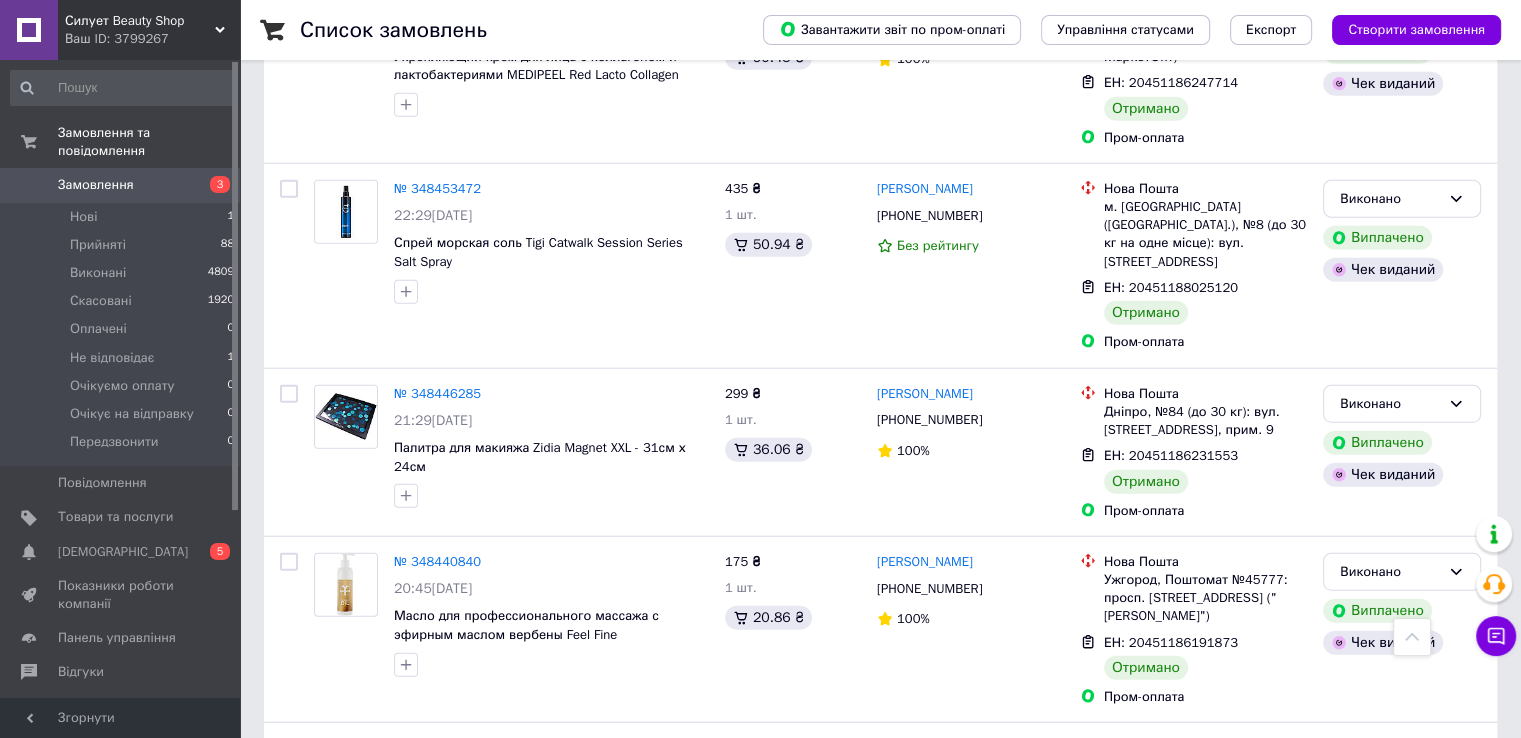 scroll, scrollTop: 12439, scrollLeft: 0, axis: vertical 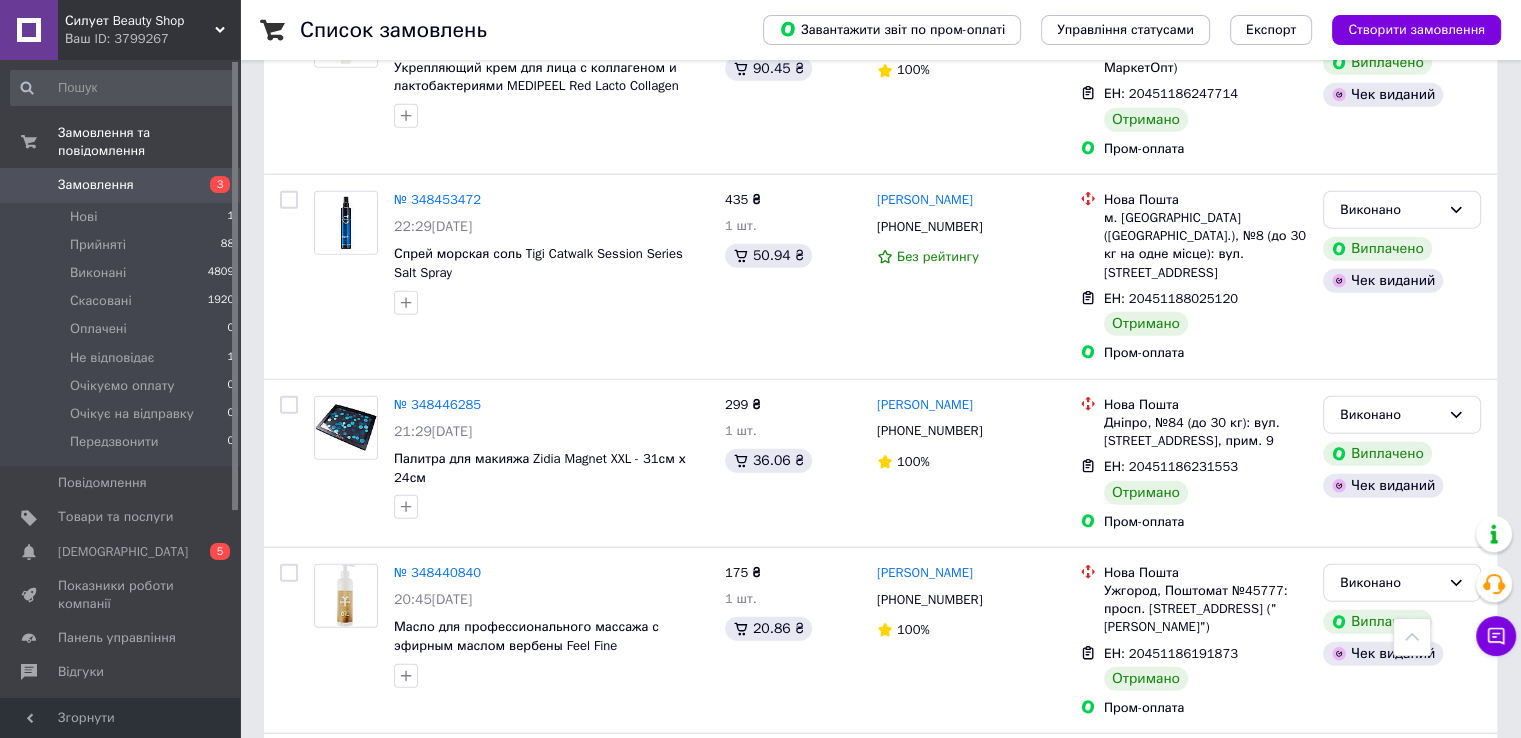 click 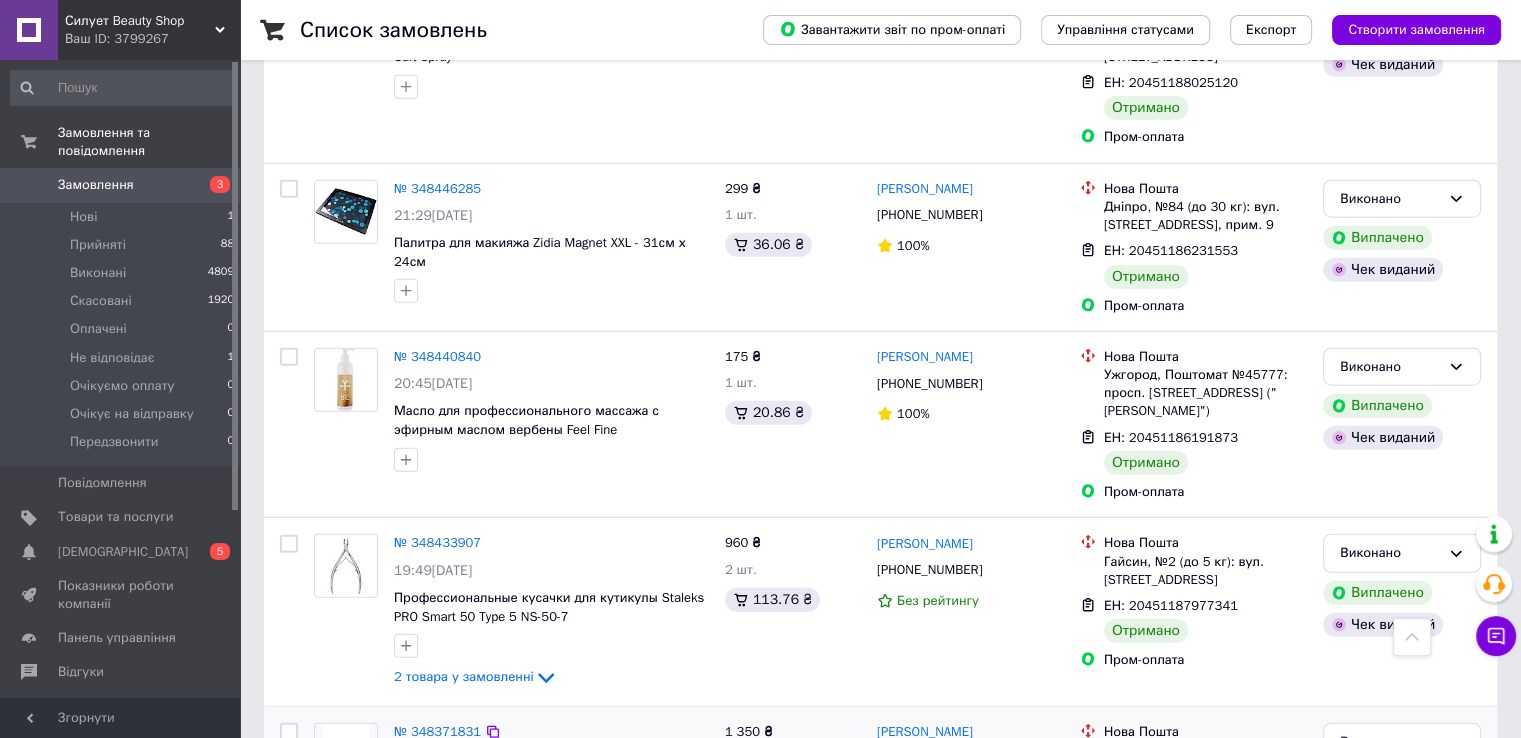 scroll, scrollTop: 12539, scrollLeft: 0, axis: vertical 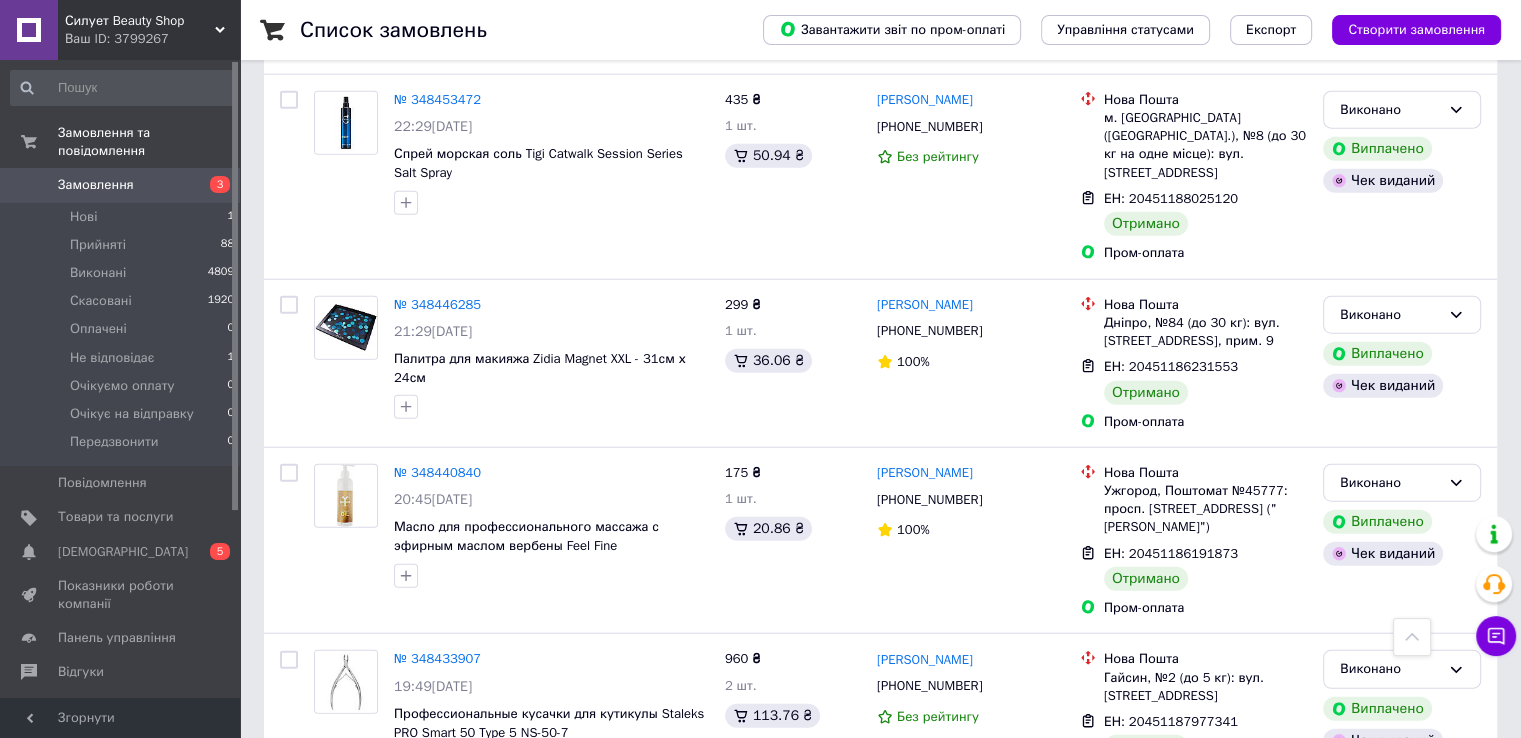 click 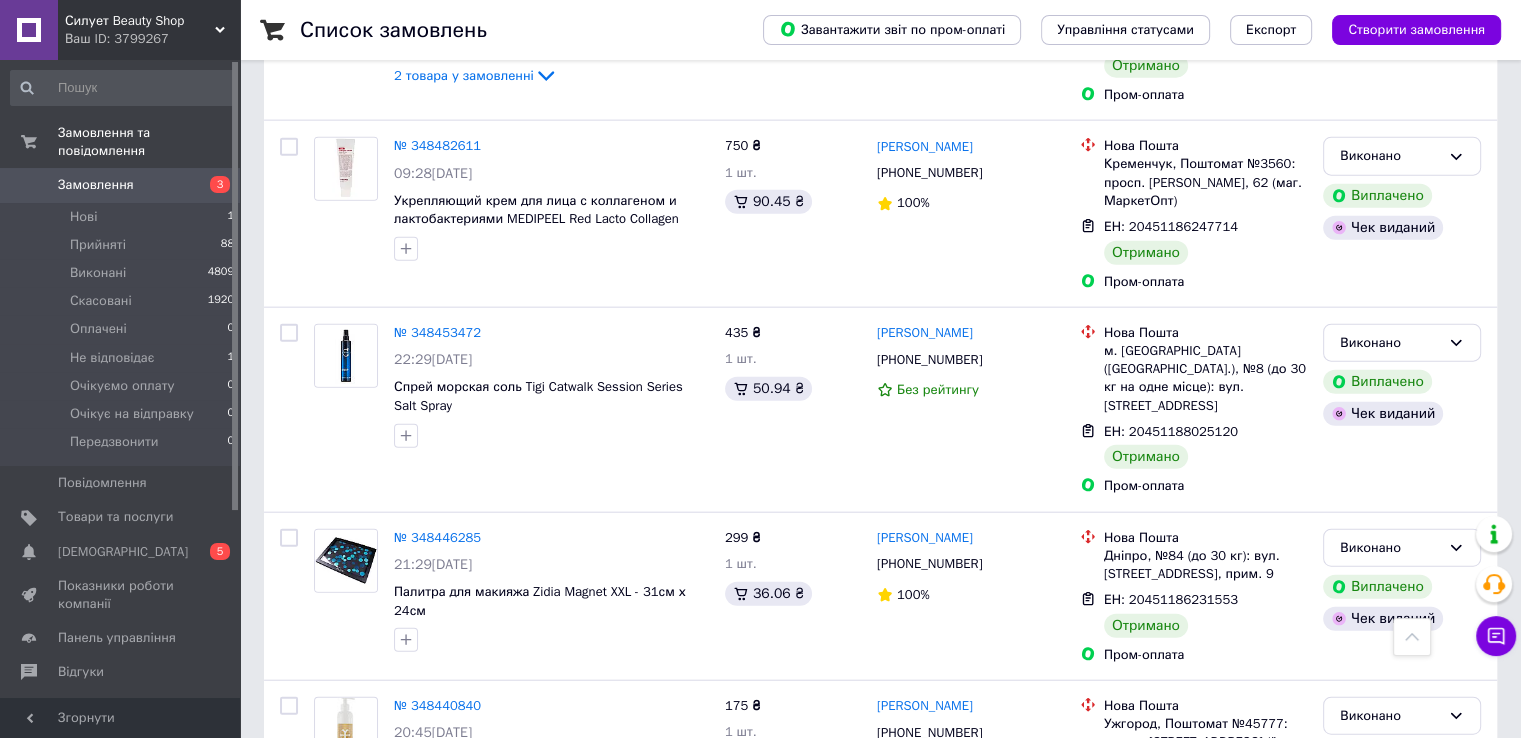 scroll, scrollTop: 12239, scrollLeft: 0, axis: vertical 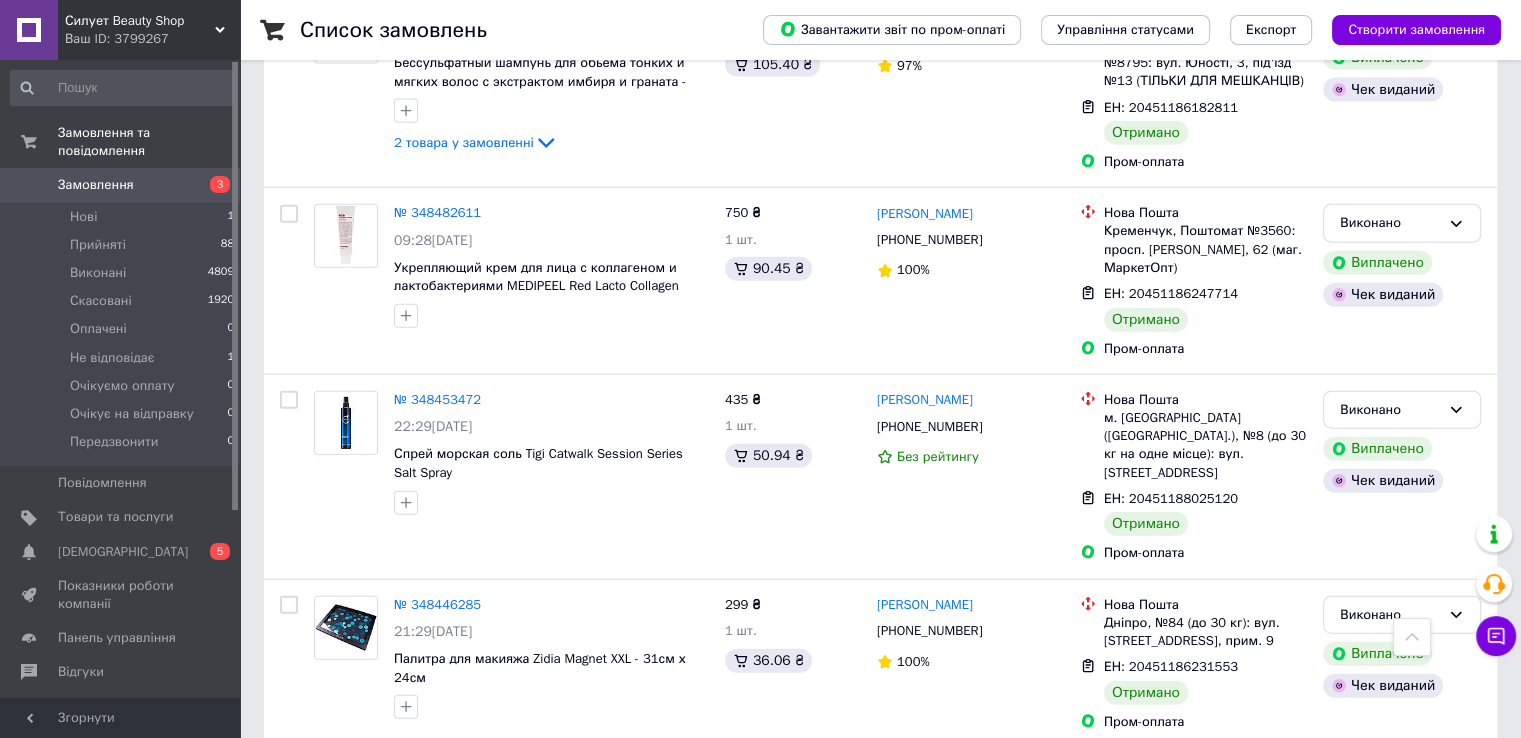 click 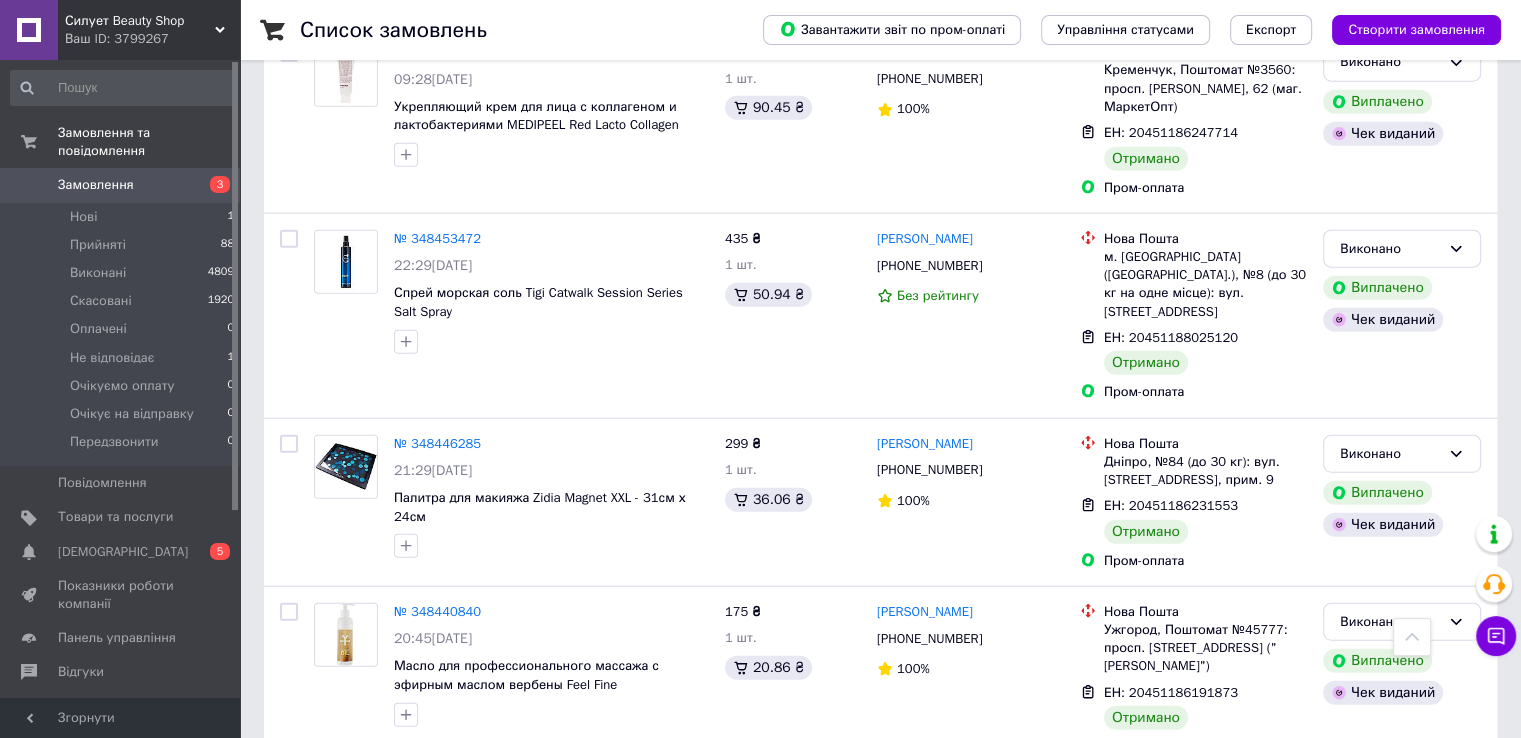 scroll, scrollTop: 12439, scrollLeft: 0, axis: vertical 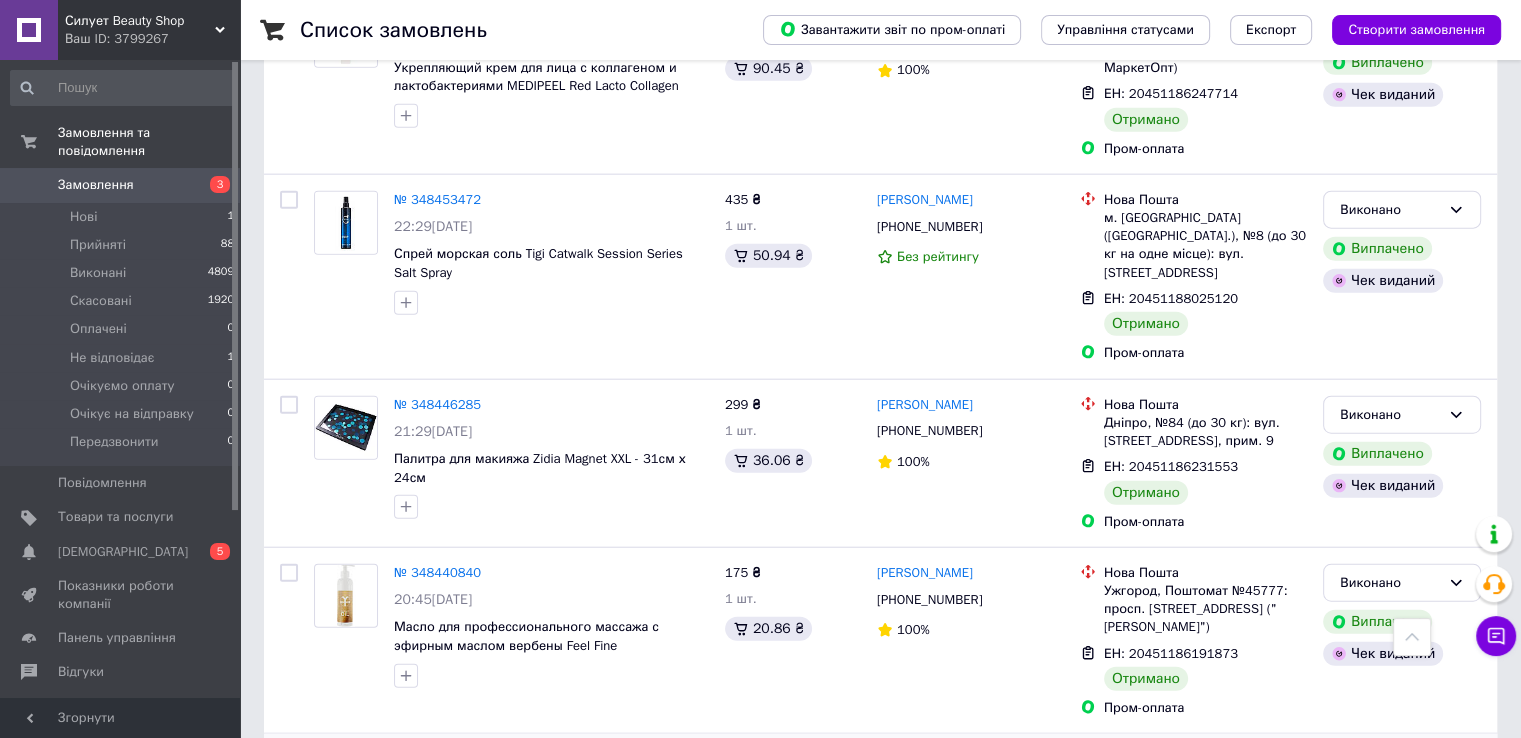 click 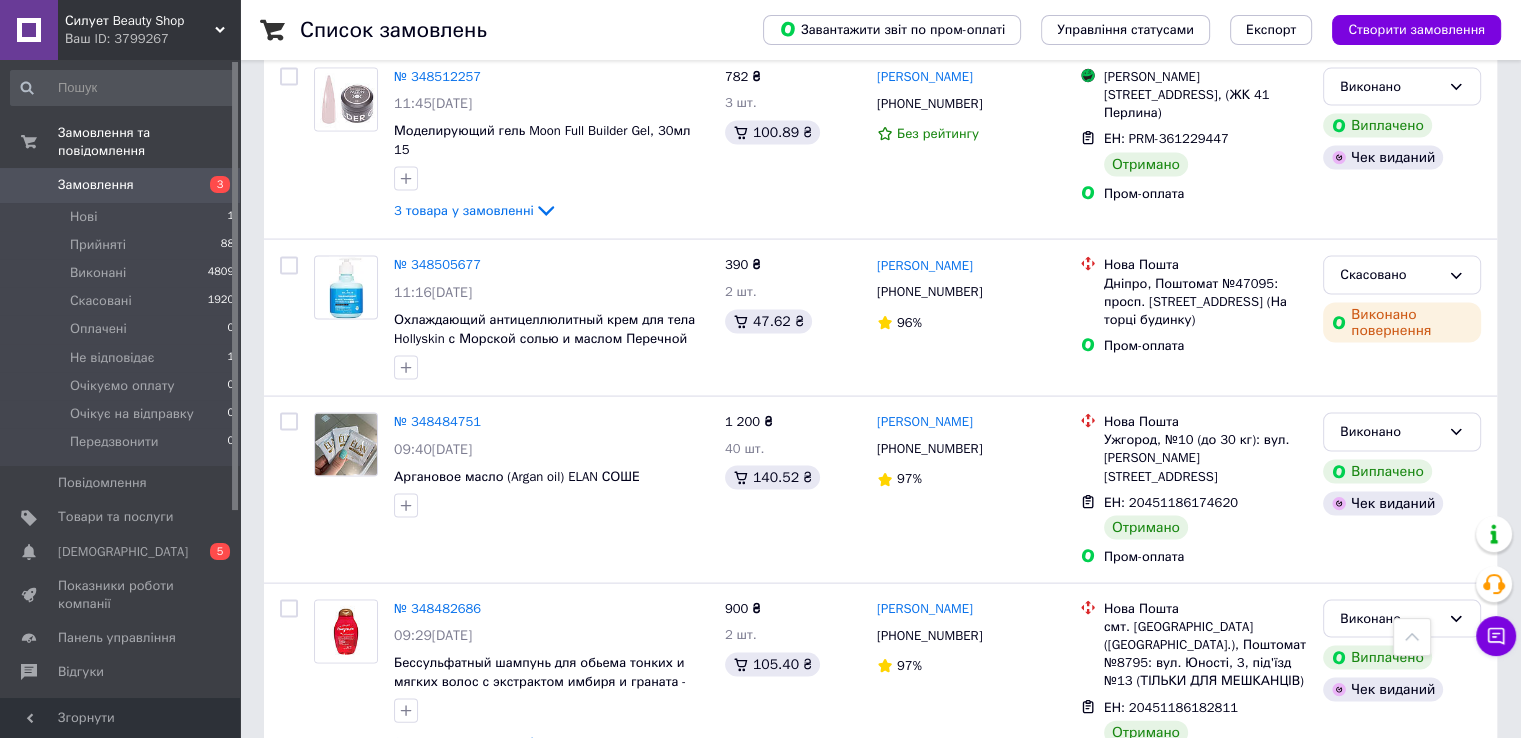 scroll, scrollTop: 11439, scrollLeft: 0, axis: vertical 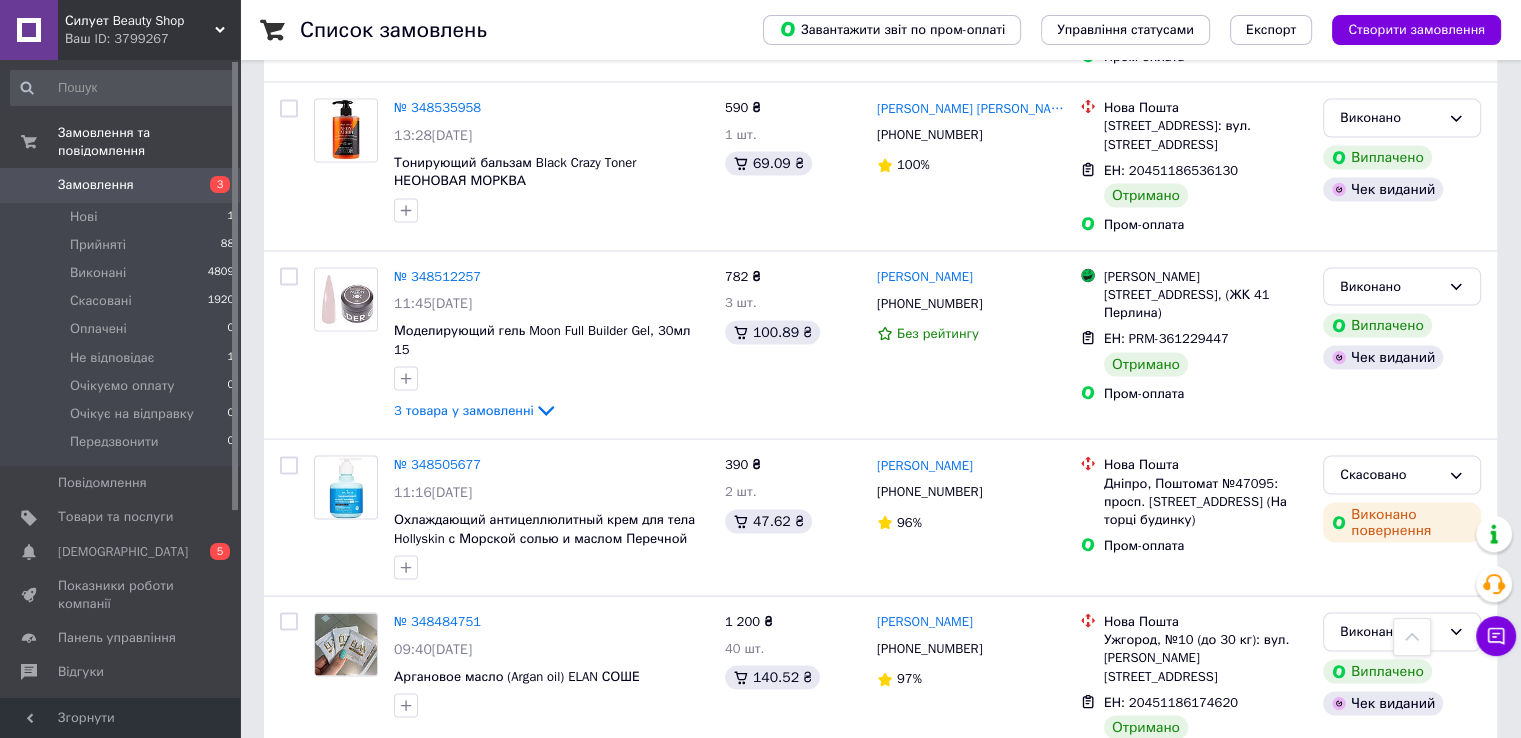 click 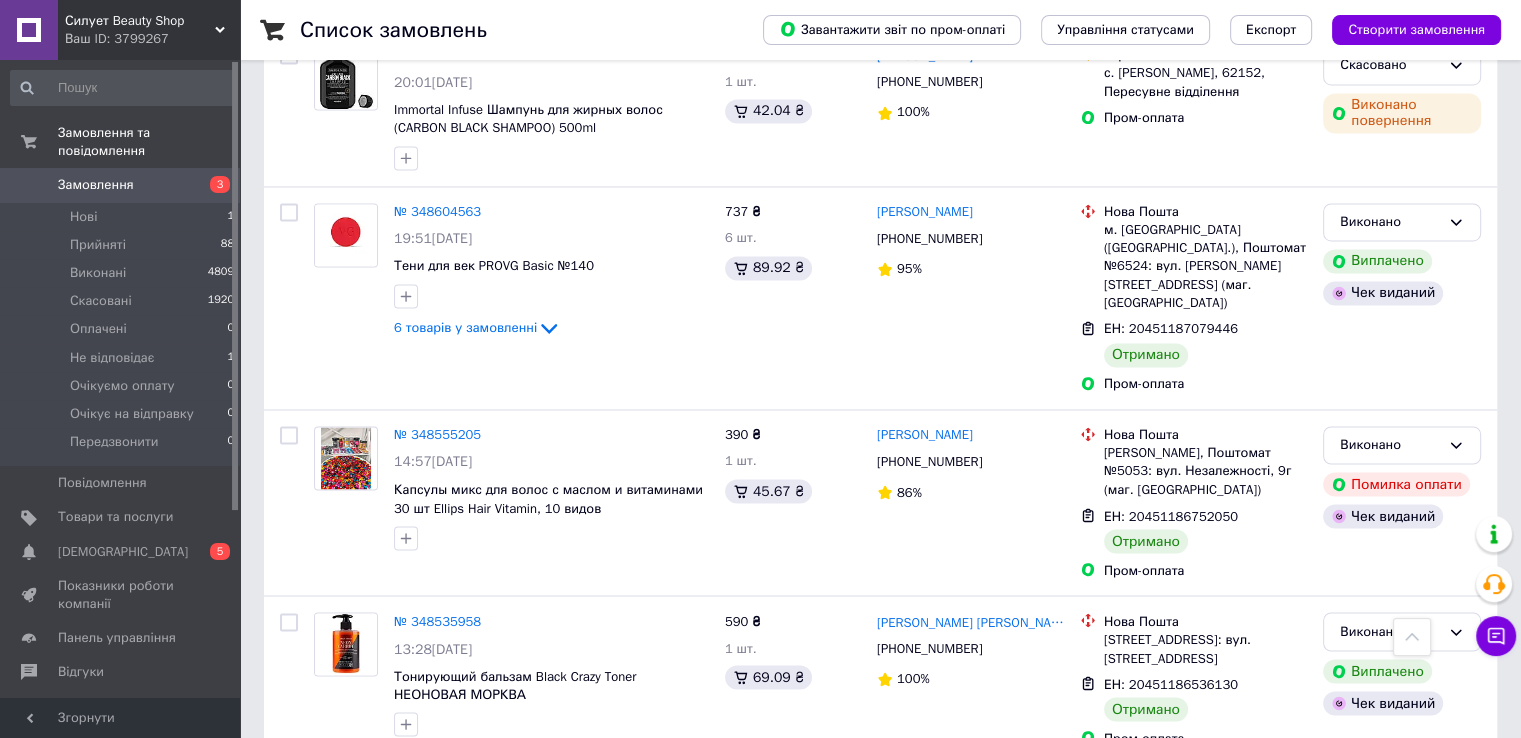 scroll, scrollTop: 10839, scrollLeft: 0, axis: vertical 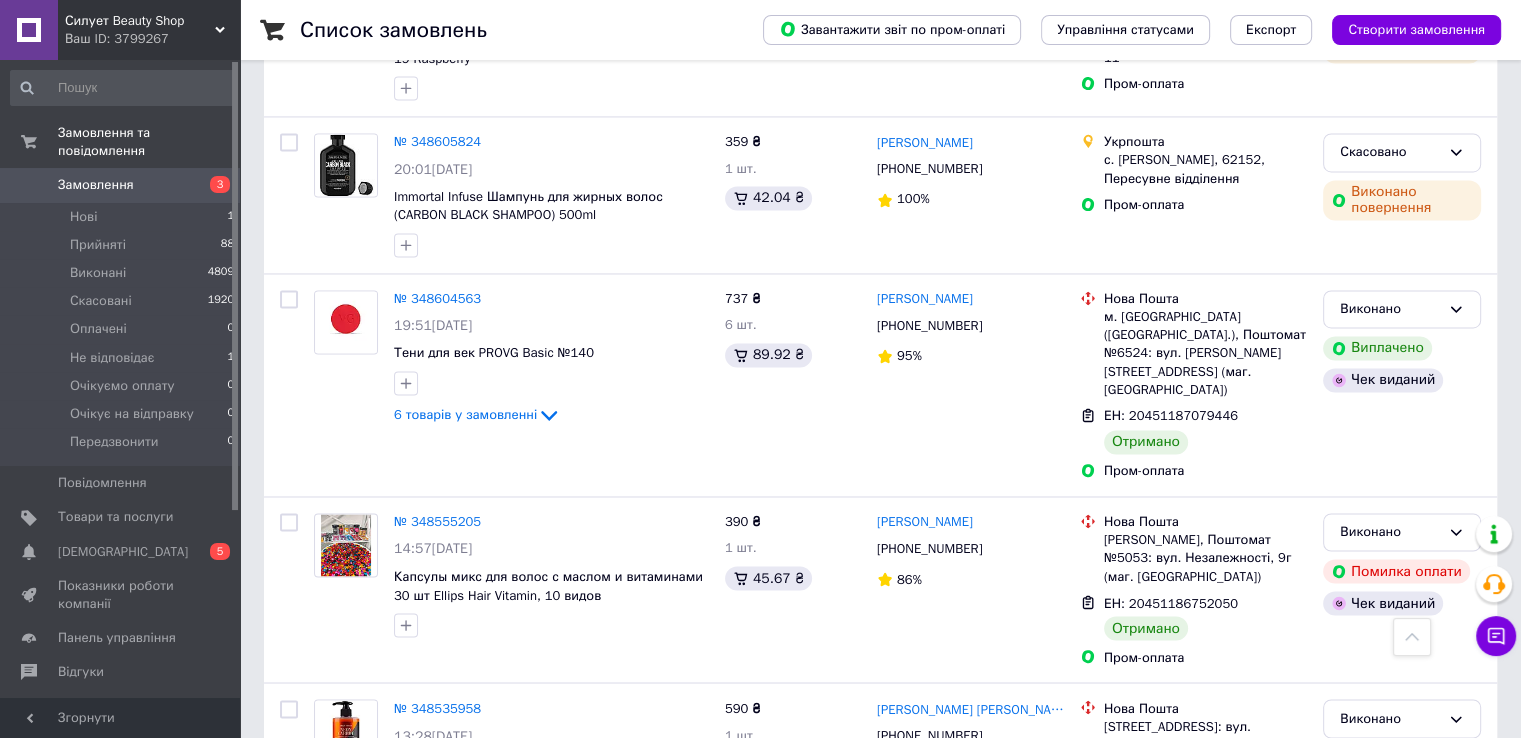 click 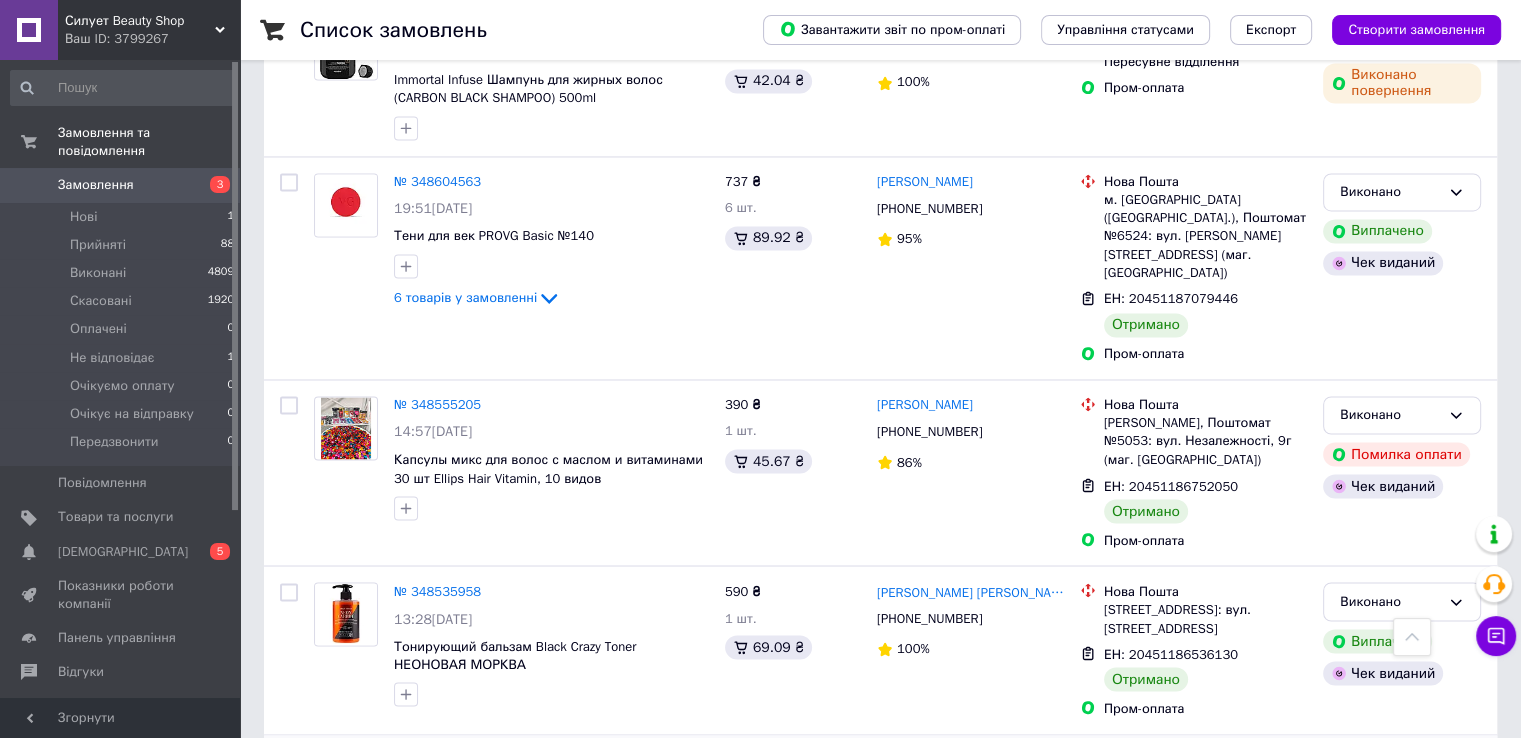 scroll, scrollTop: 10939, scrollLeft: 0, axis: vertical 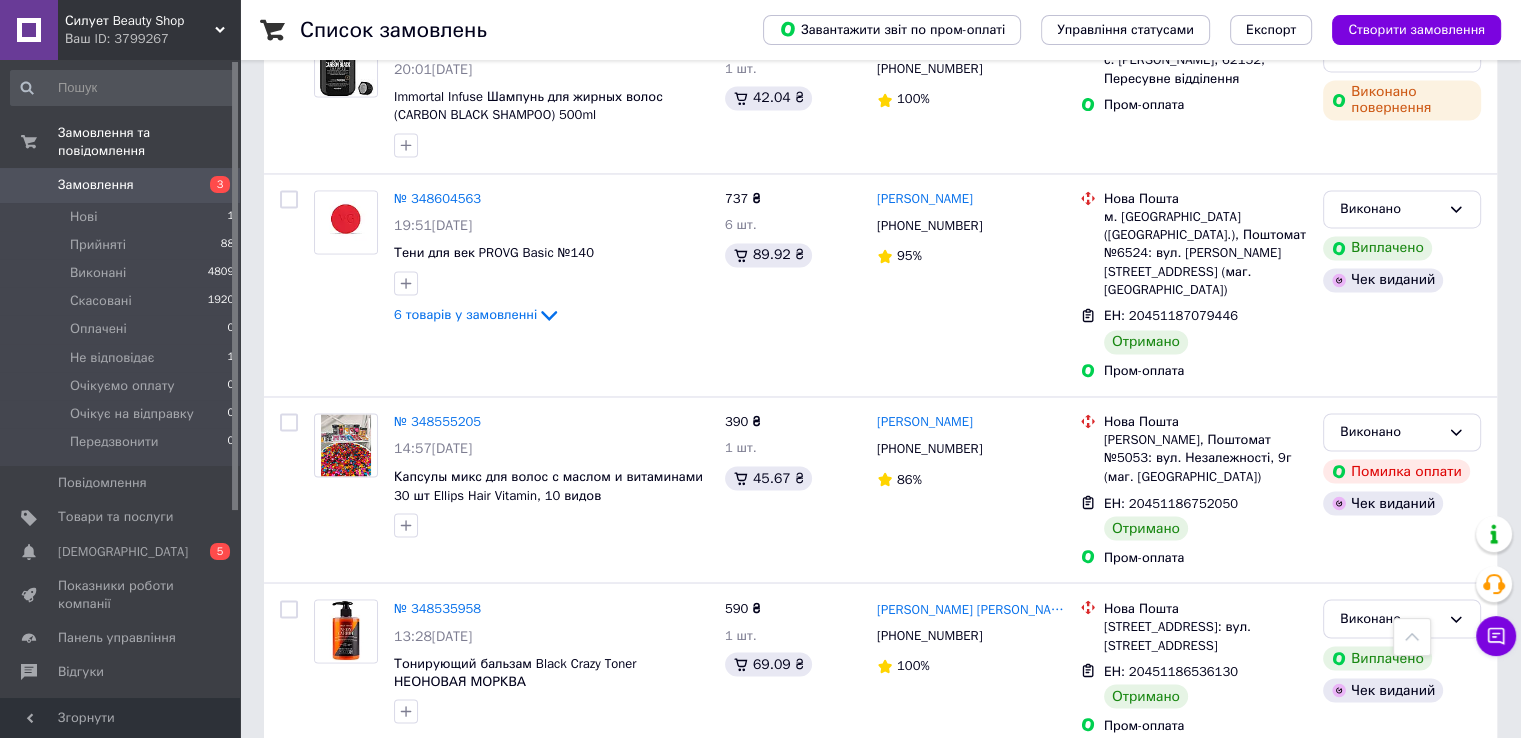 click 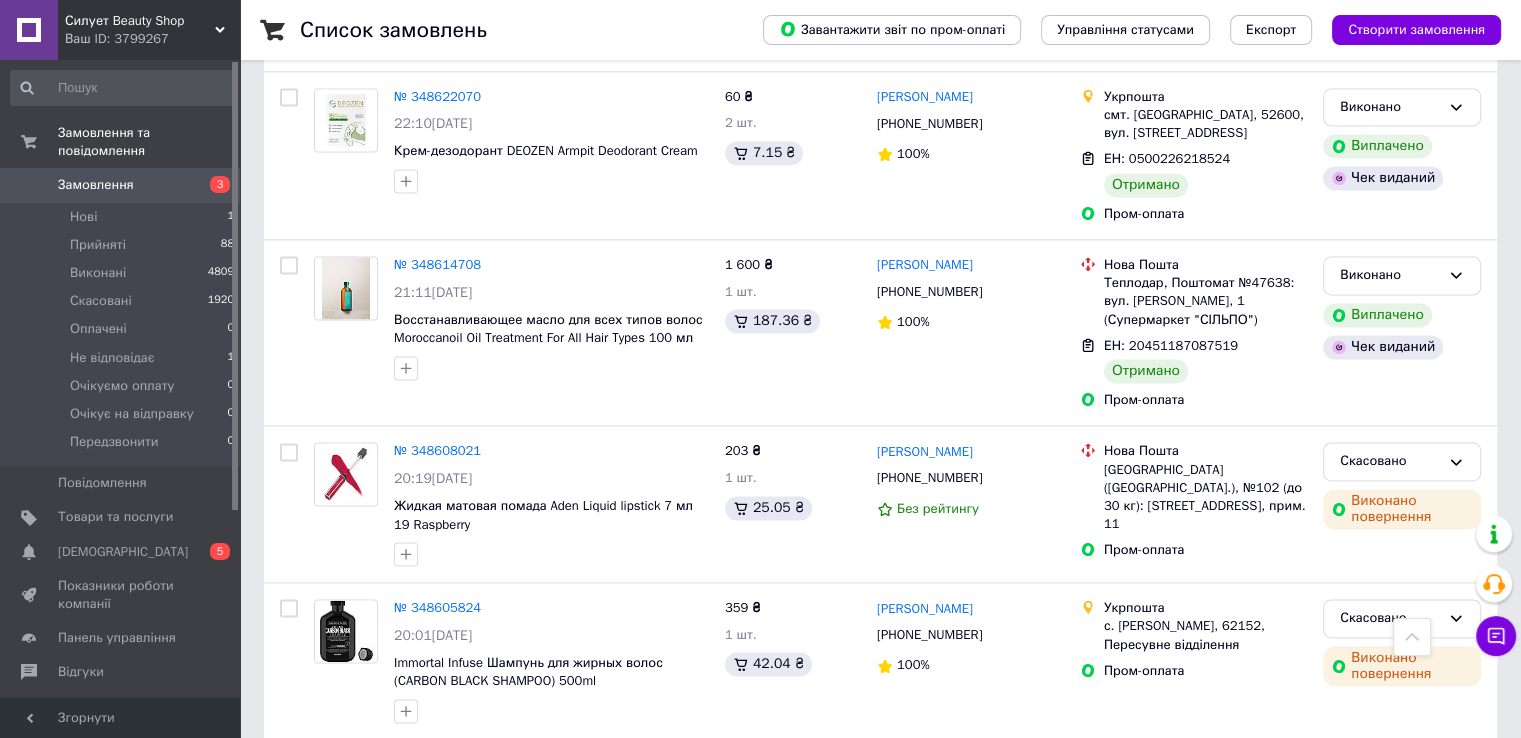 scroll, scrollTop: 10339, scrollLeft: 0, axis: vertical 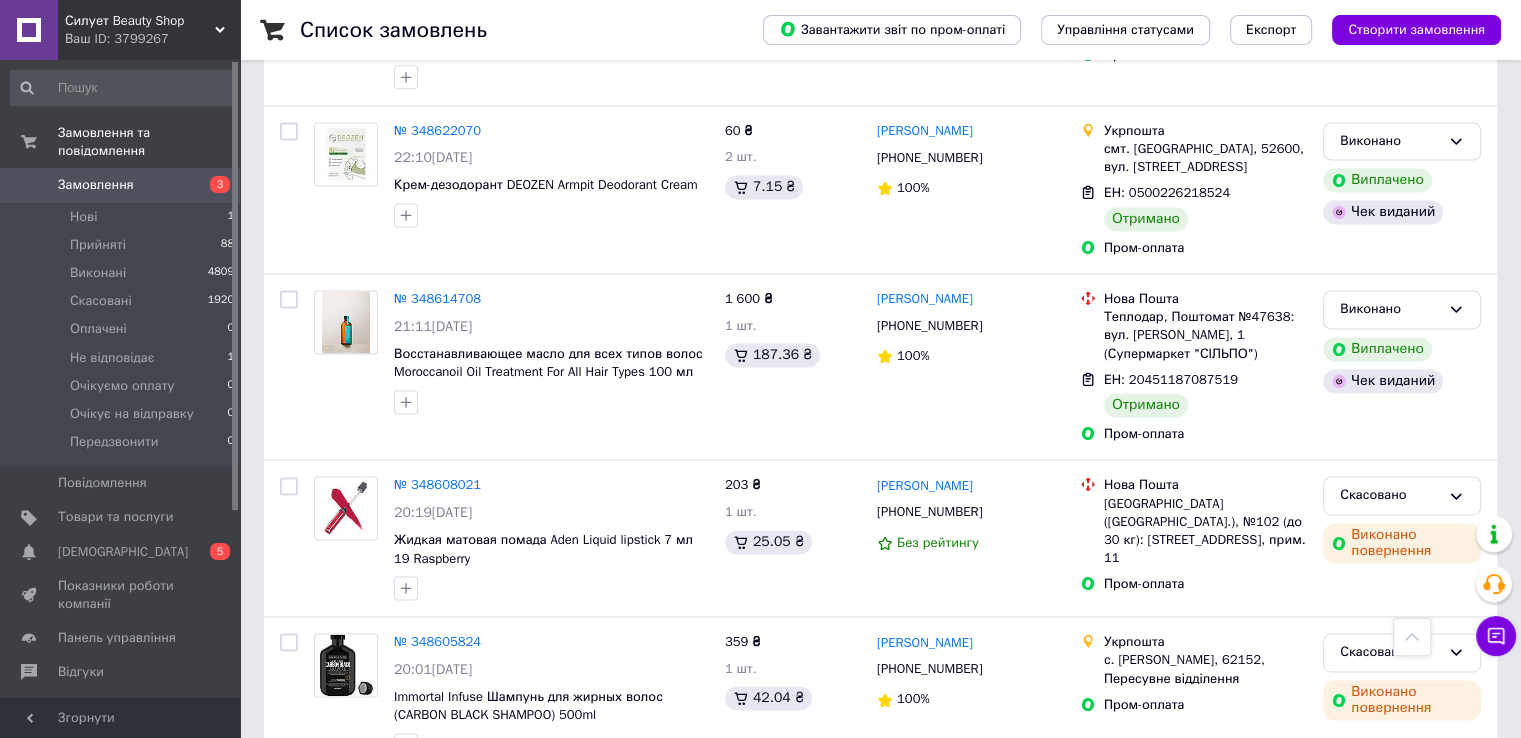 click 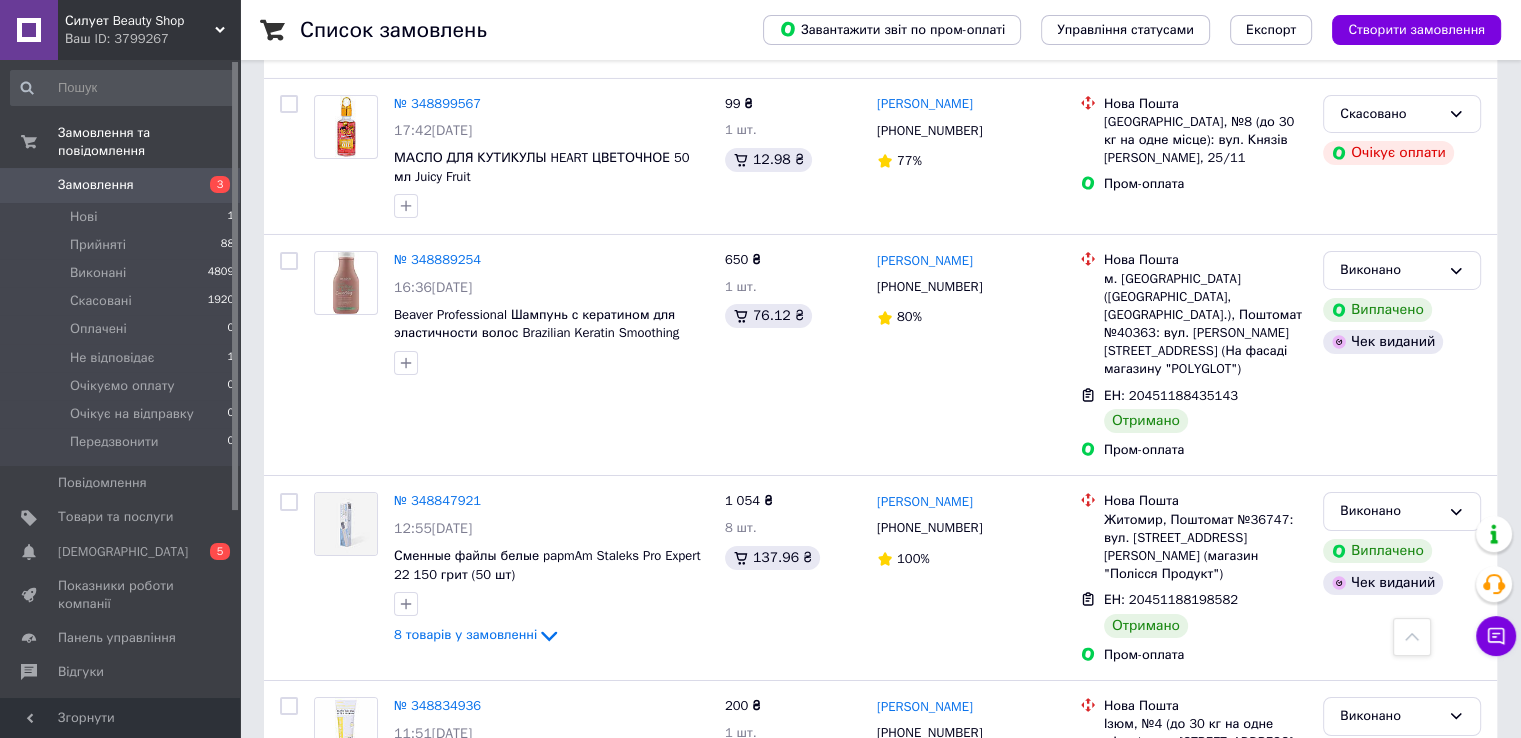 scroll, scrollTop: 6939, scrollLeft: 0, axis: vertical 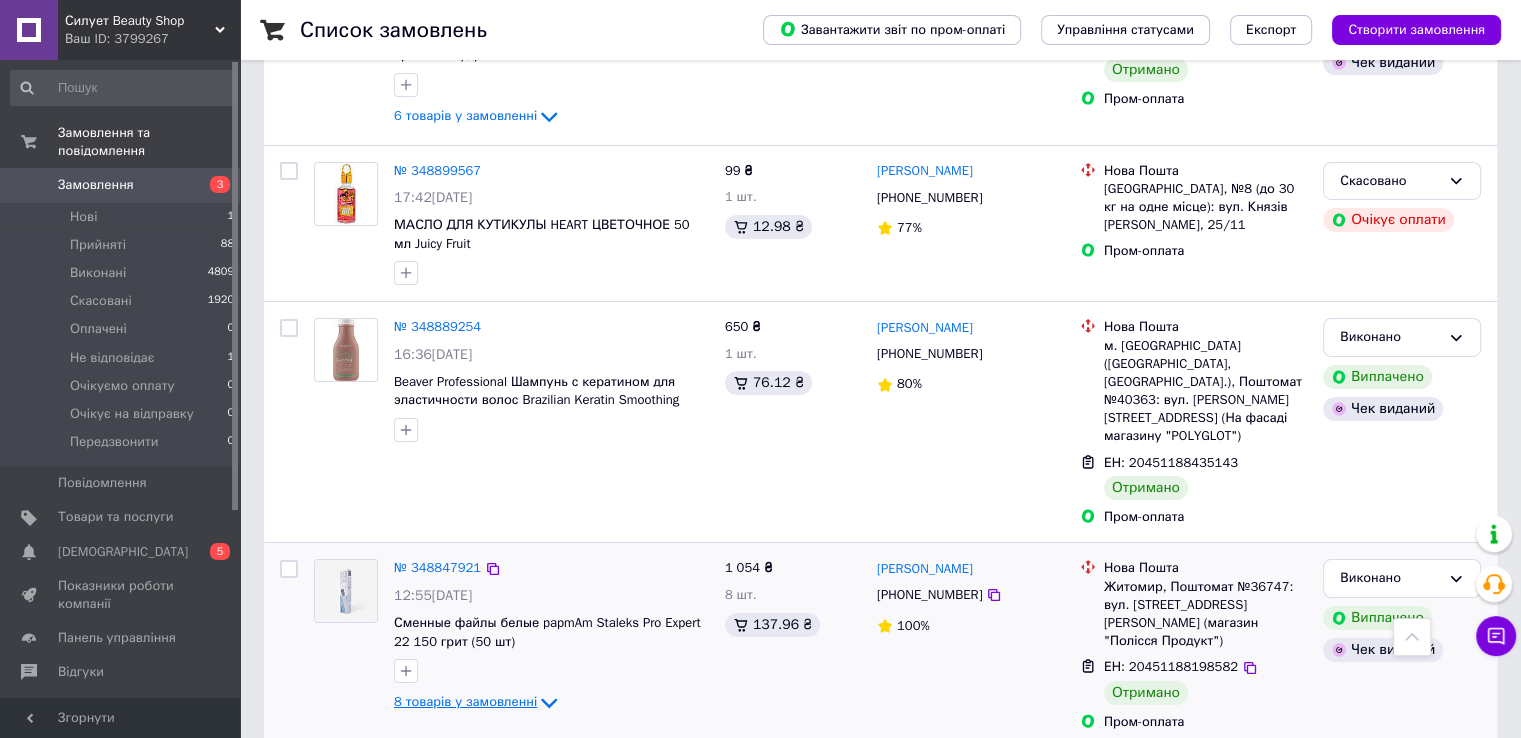 click 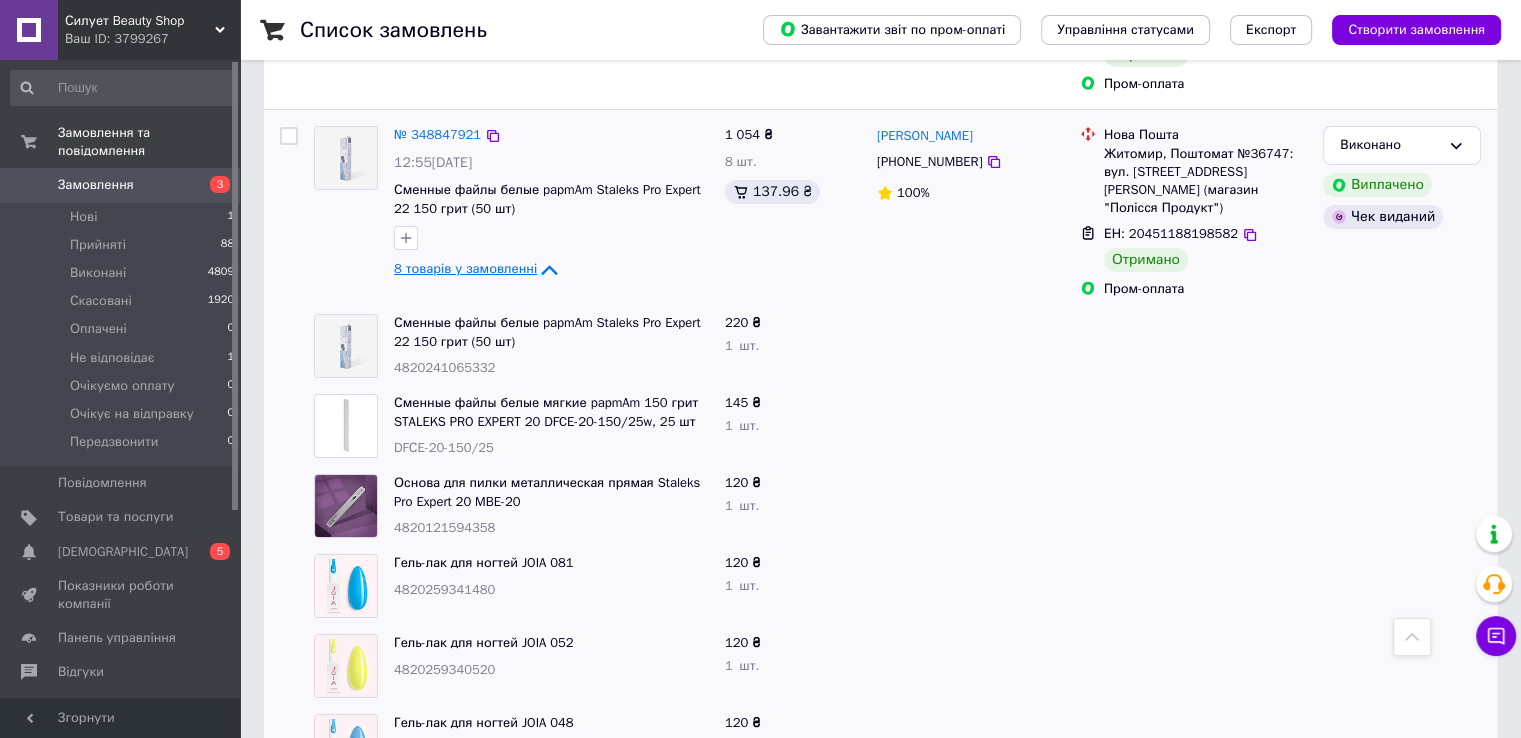scroll, scrollTop: 7139, scrollLeft: 0, axis: vertical 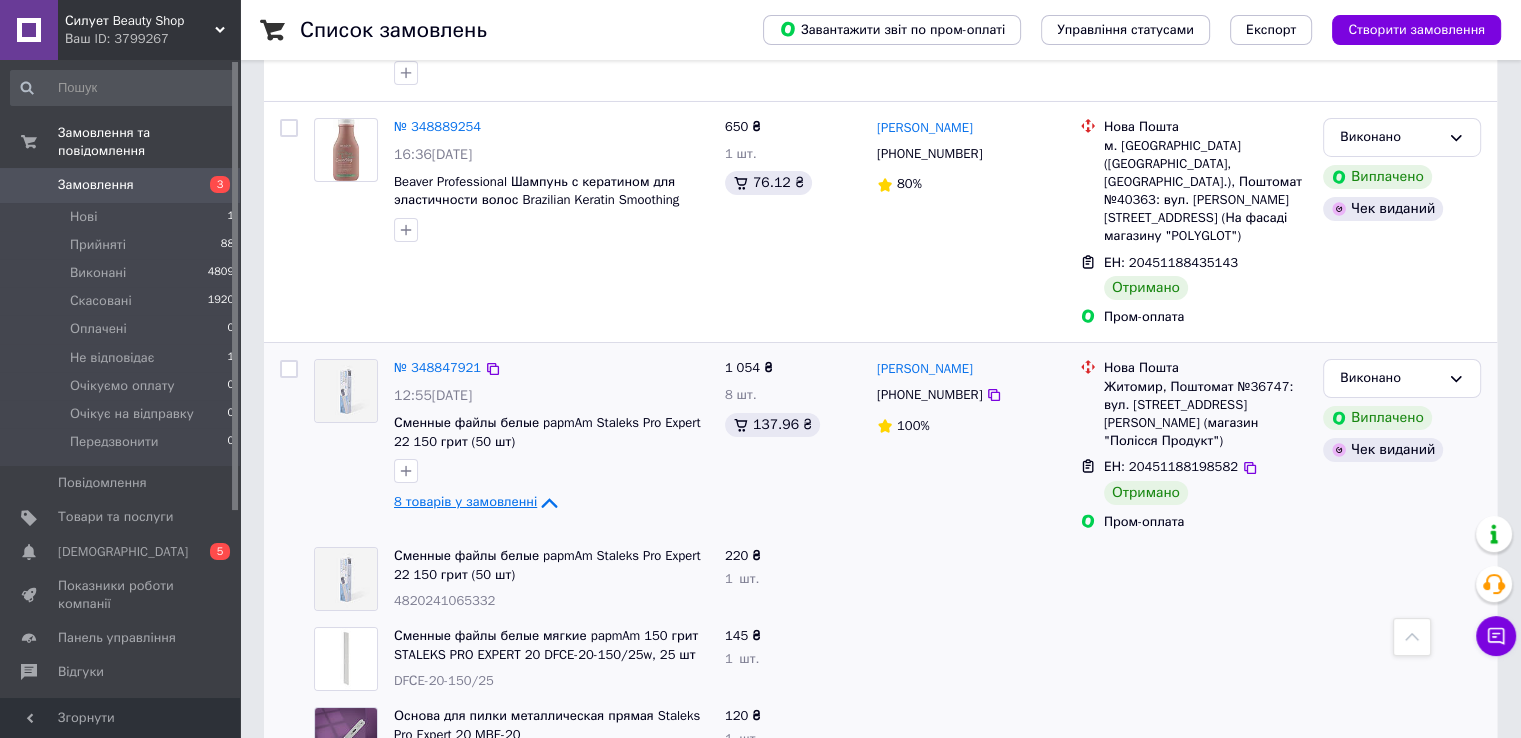 click 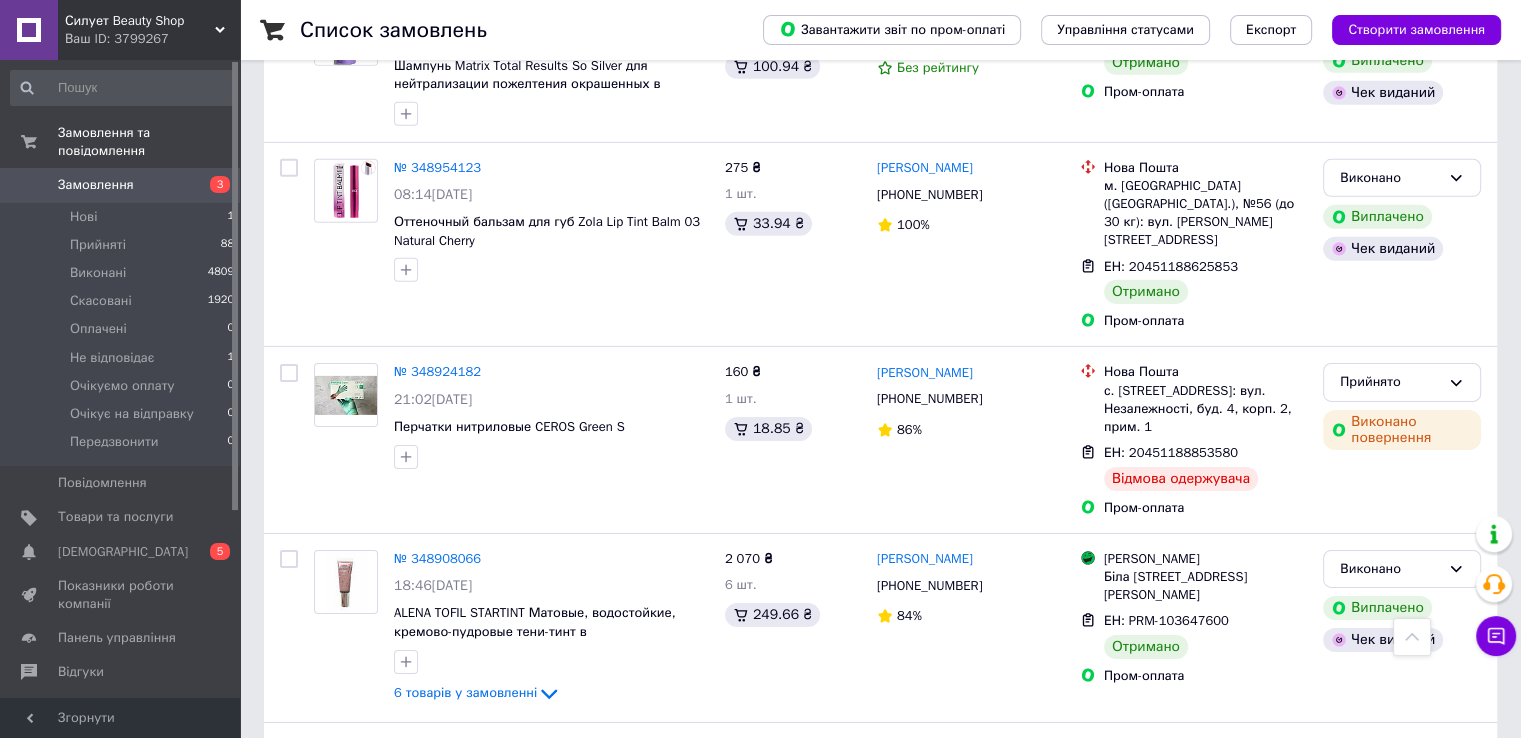 scroll, scrollTop: 6339, scrollLeft: 0, axis: vertical 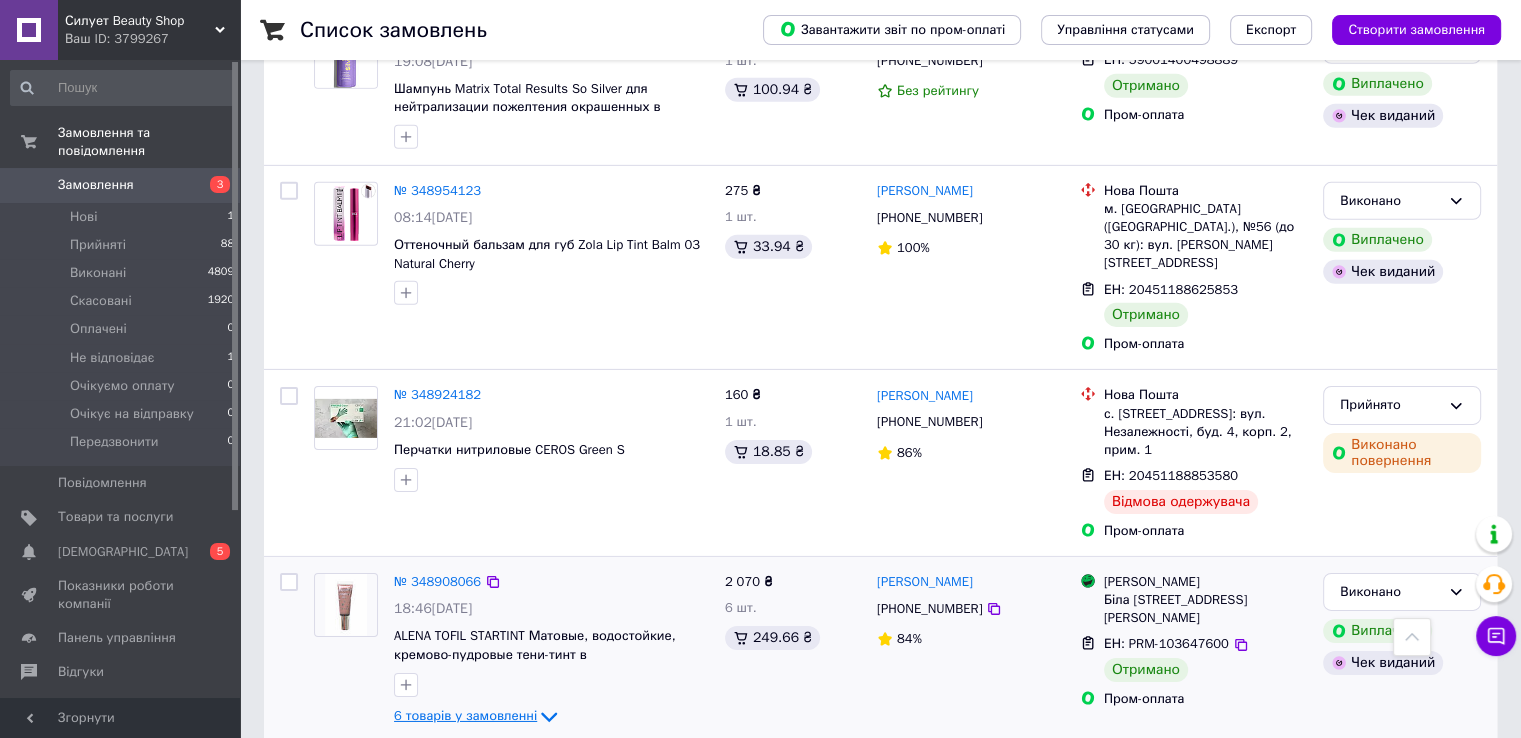 click 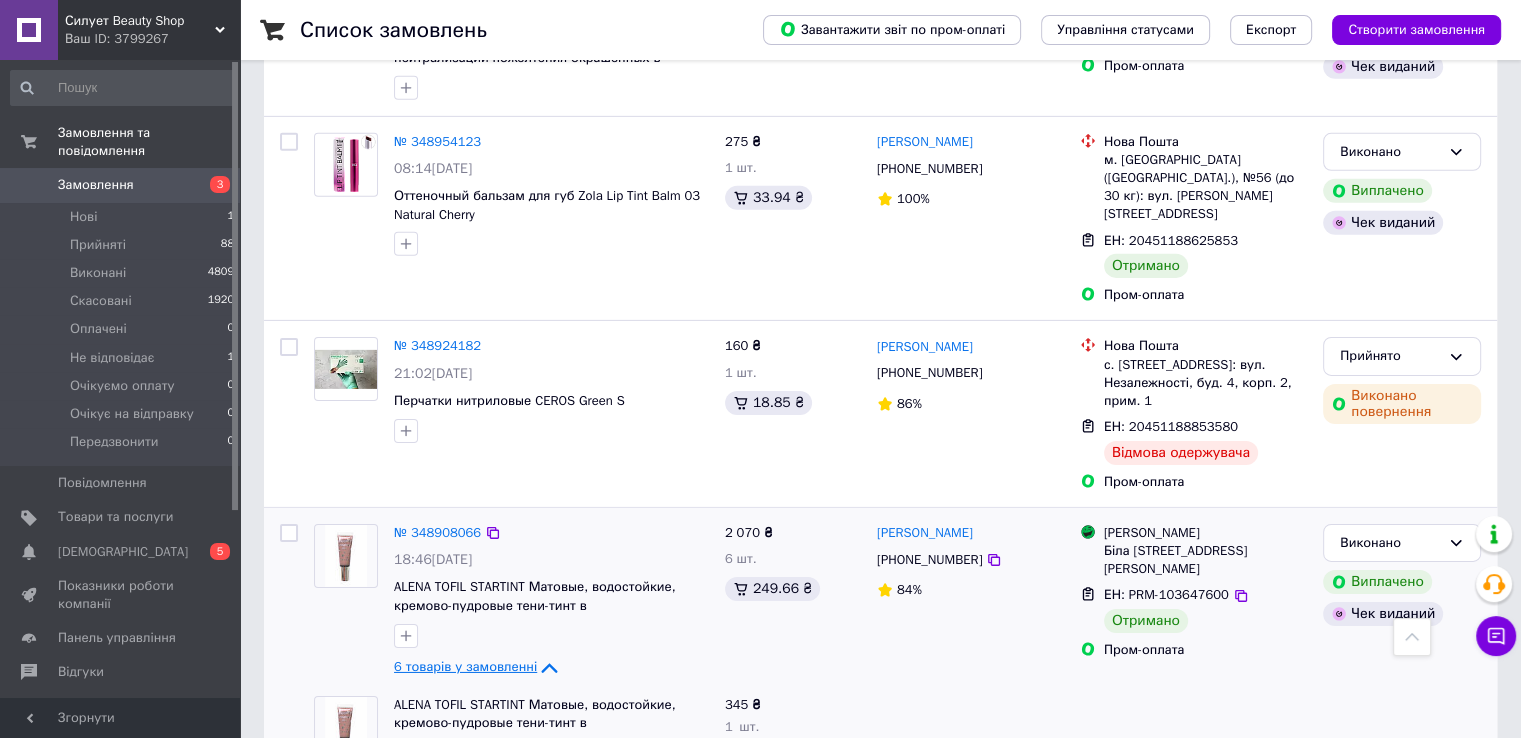 scroll, scrollTop: 6339, scrollLeft: 0, axis: vertical 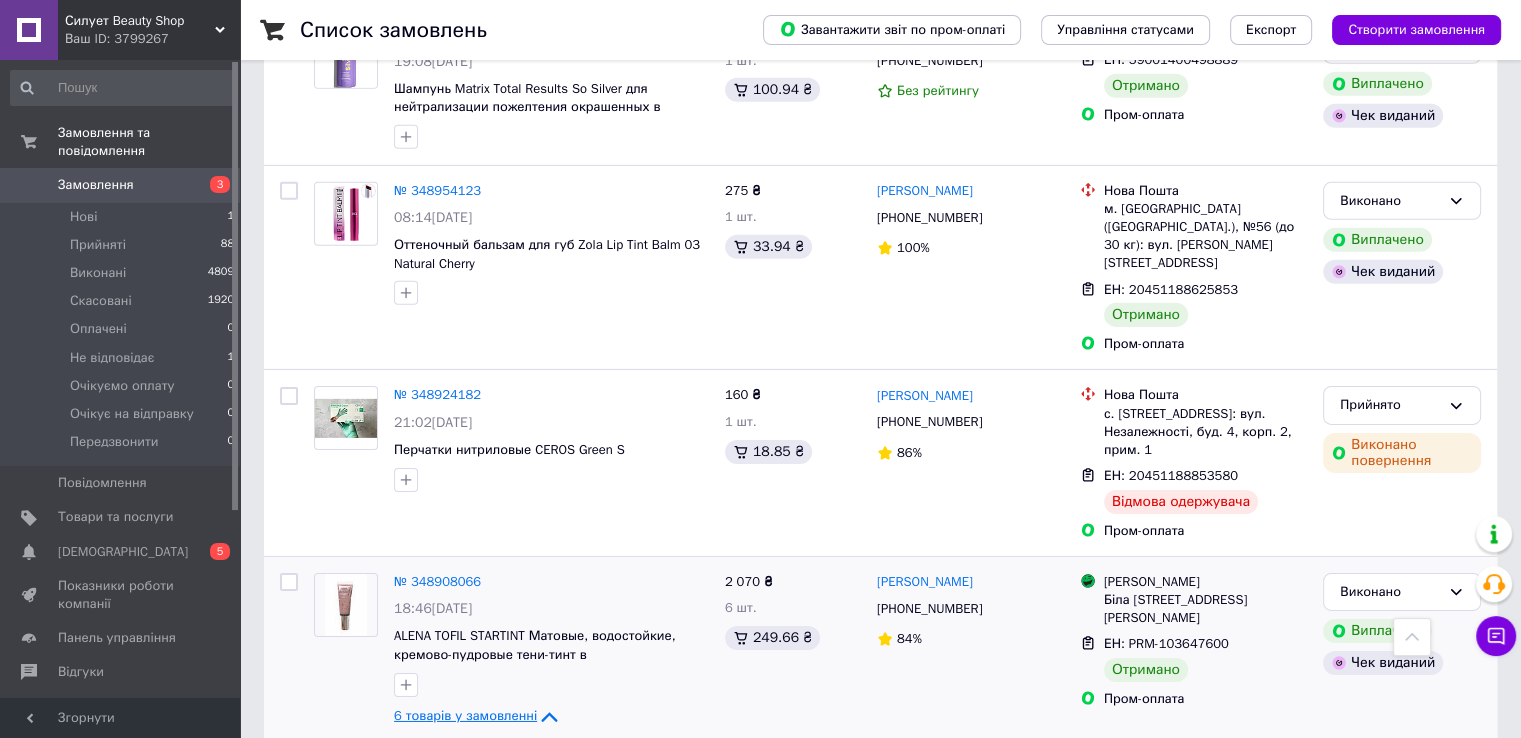 click 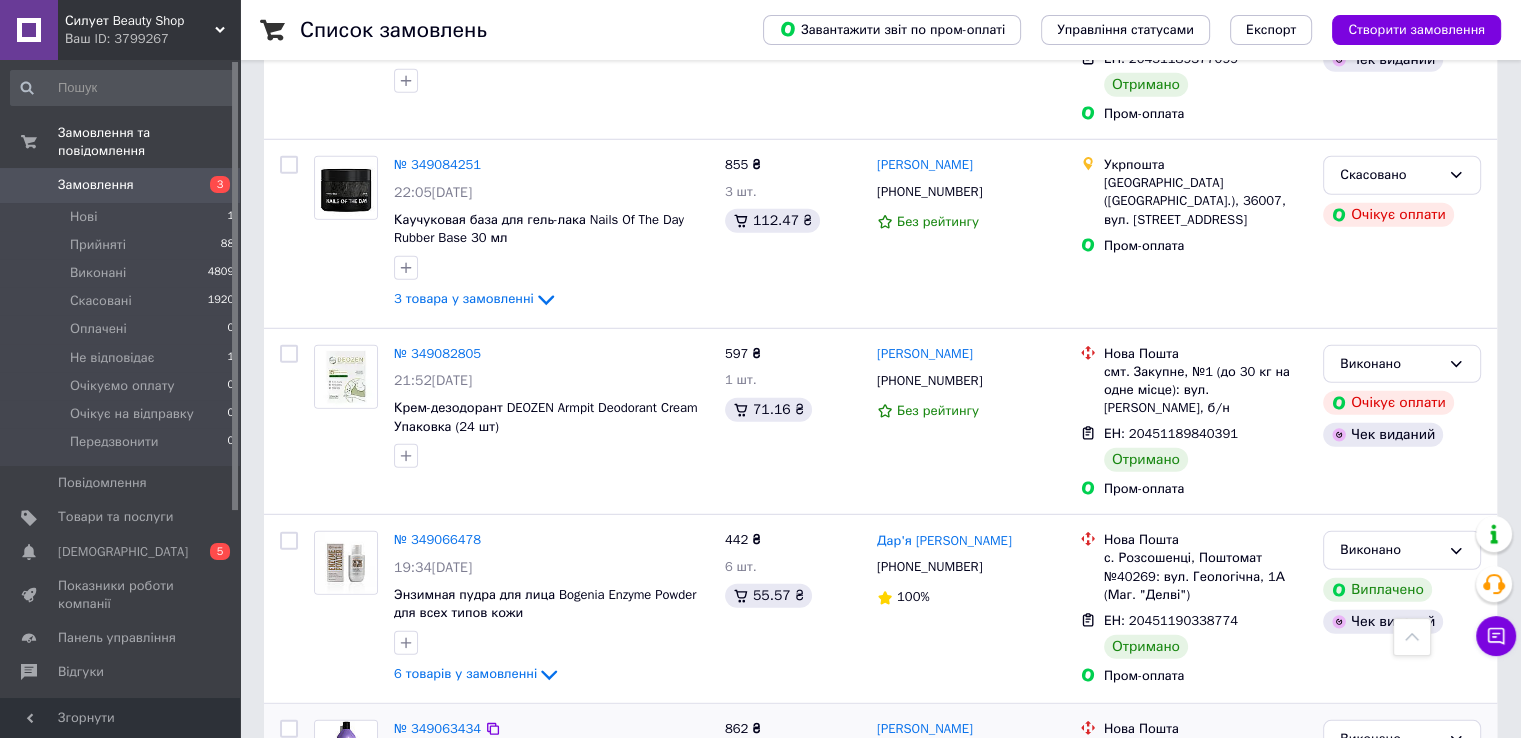 scroll, scrollTop: 5639, scrollLeft: 0, axis: vertical 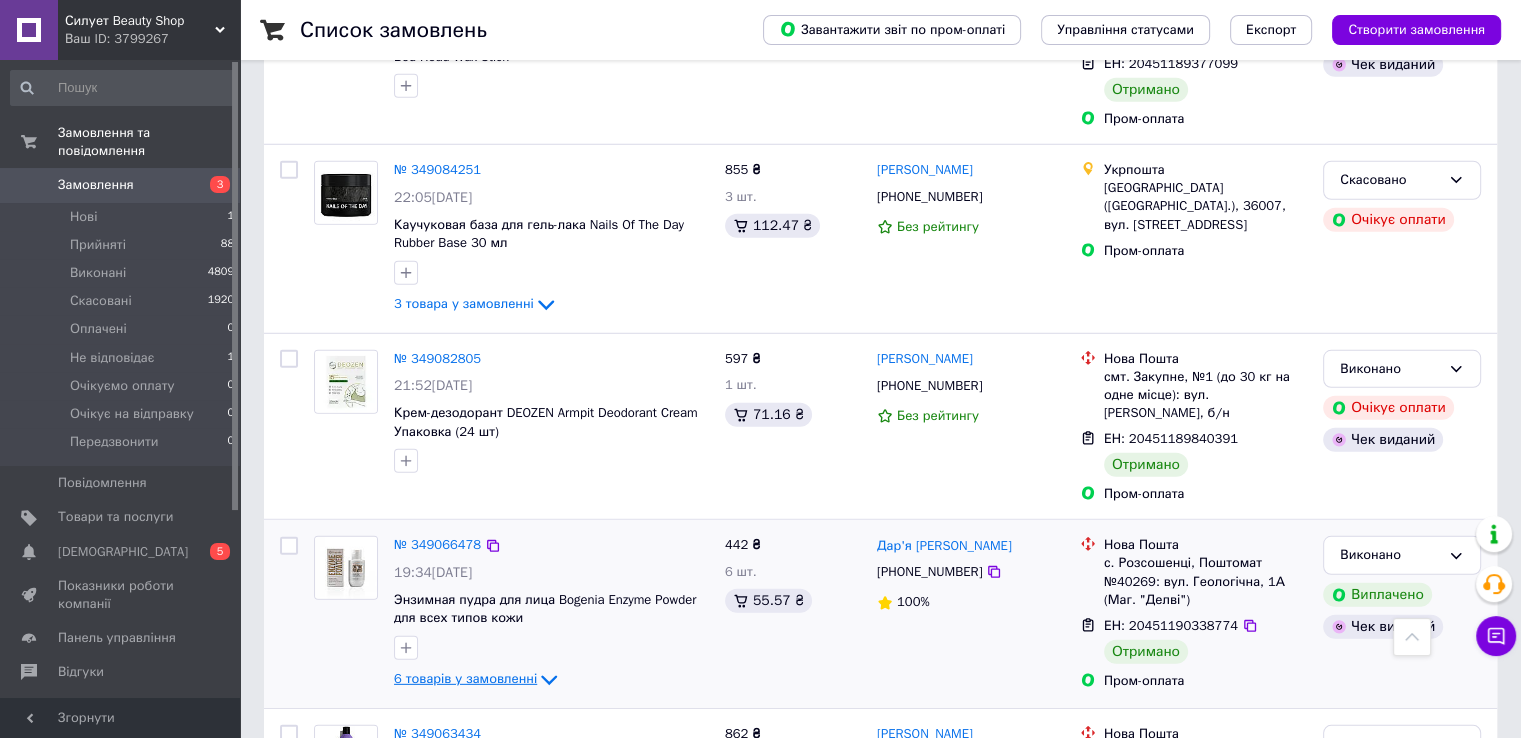 click 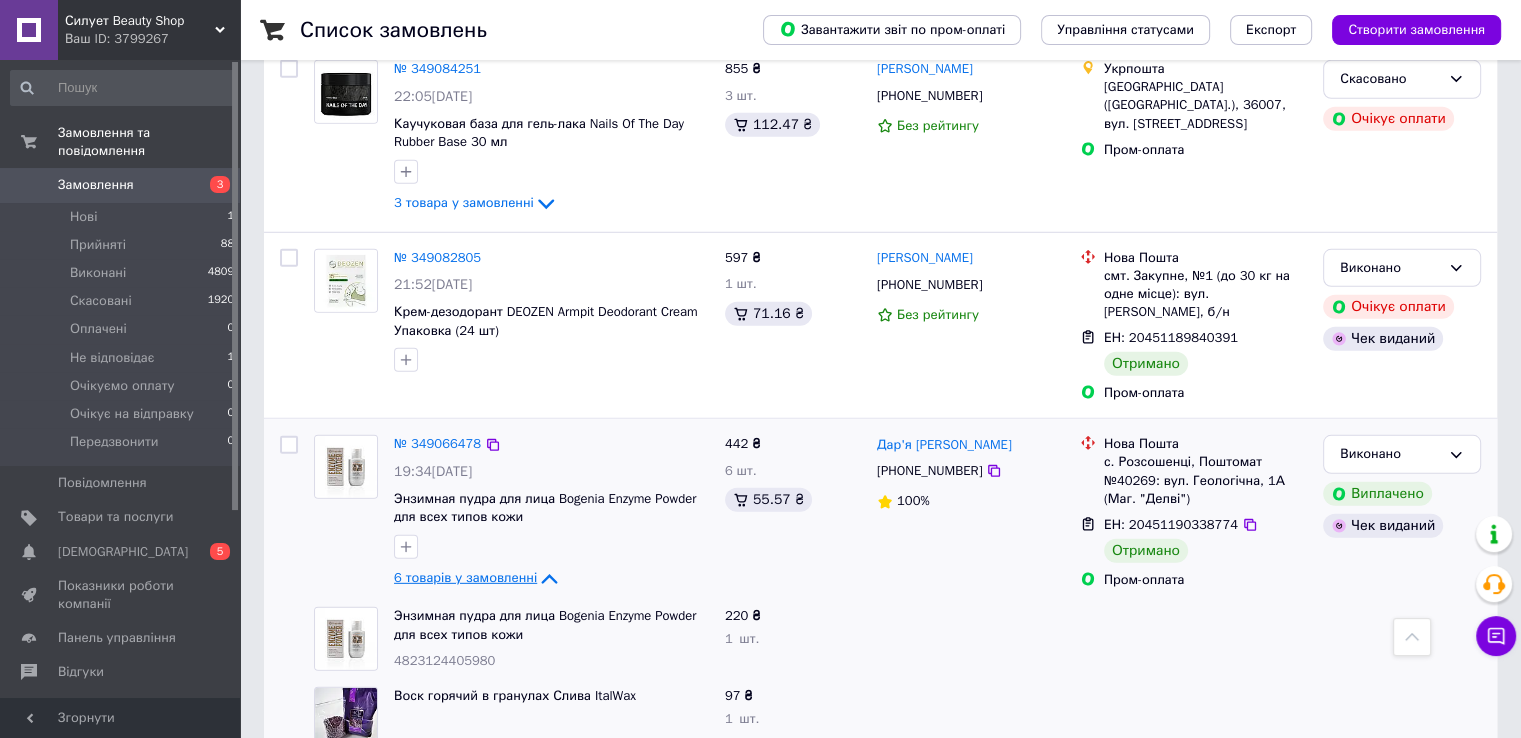 scroll, scrollTop: 5739, scrollLeft: 0, axis: vertical 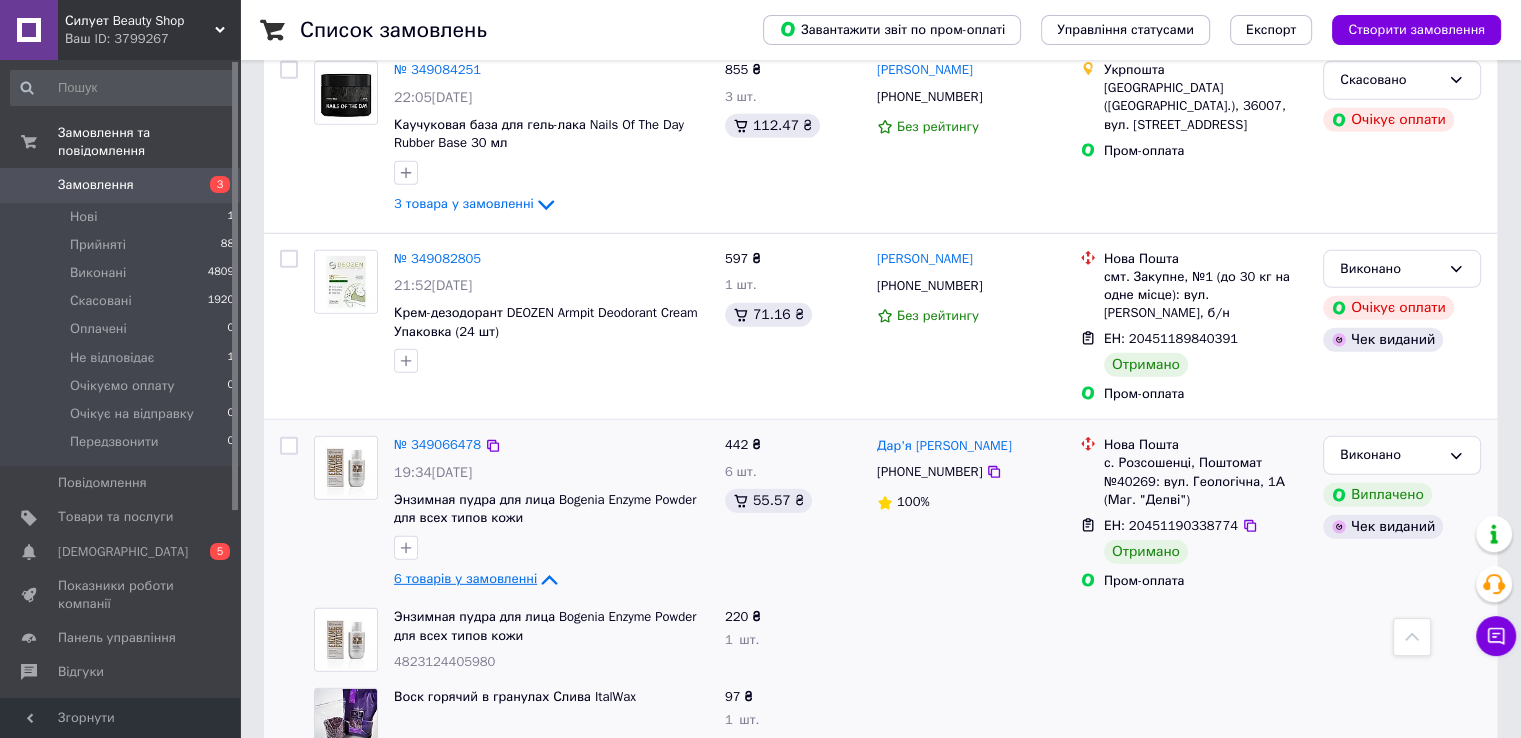click 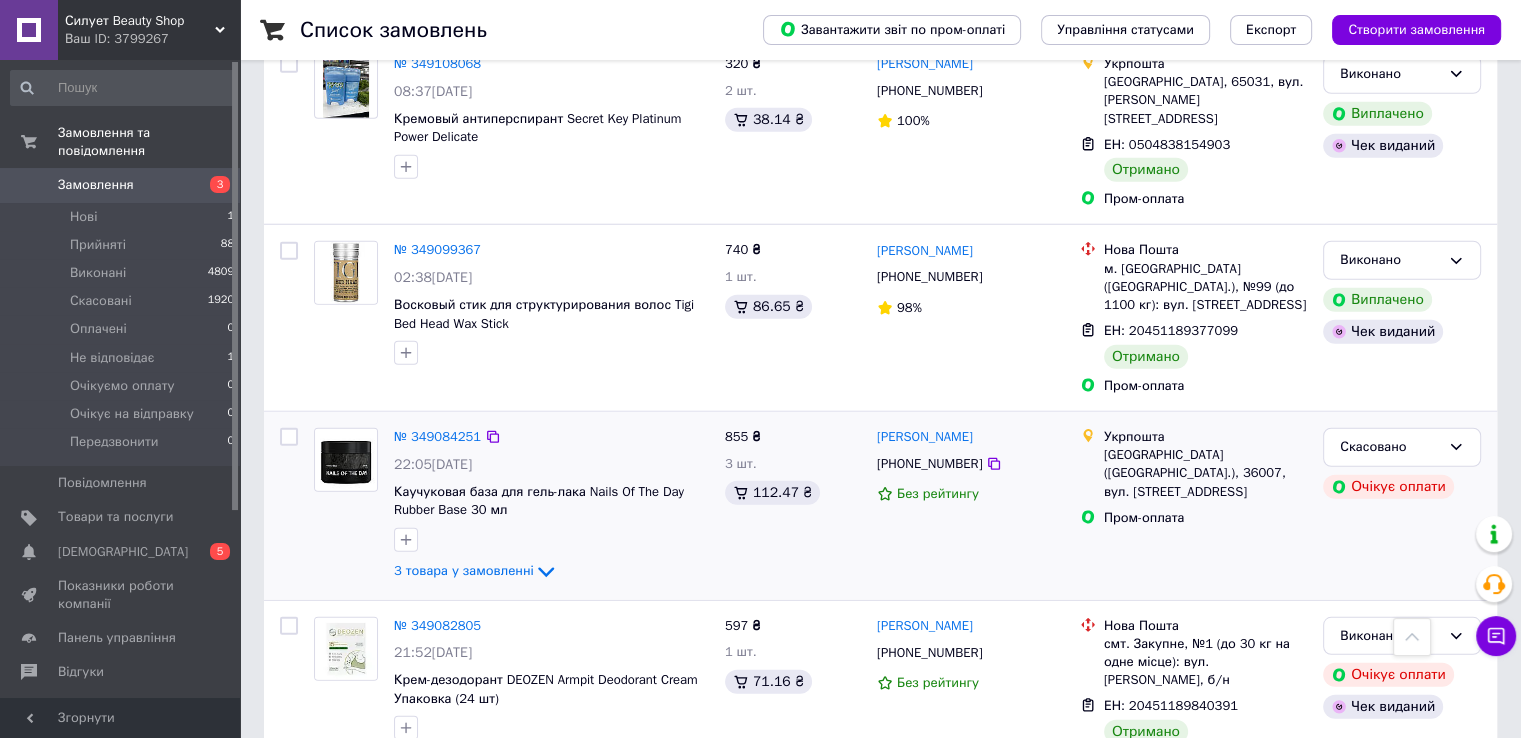 scroll, scrollTop: 5239, scrollLeft: 0, axis: vertical 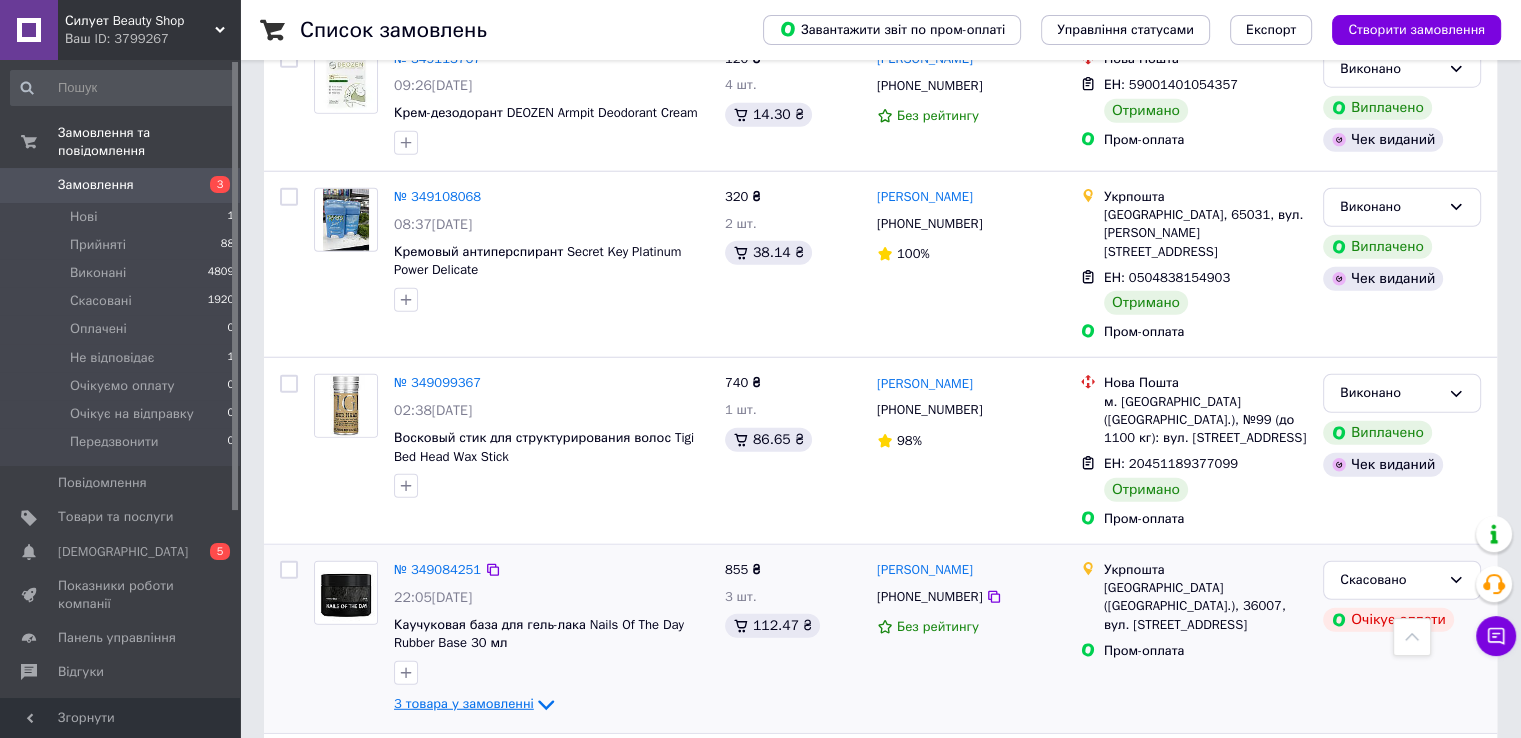 click 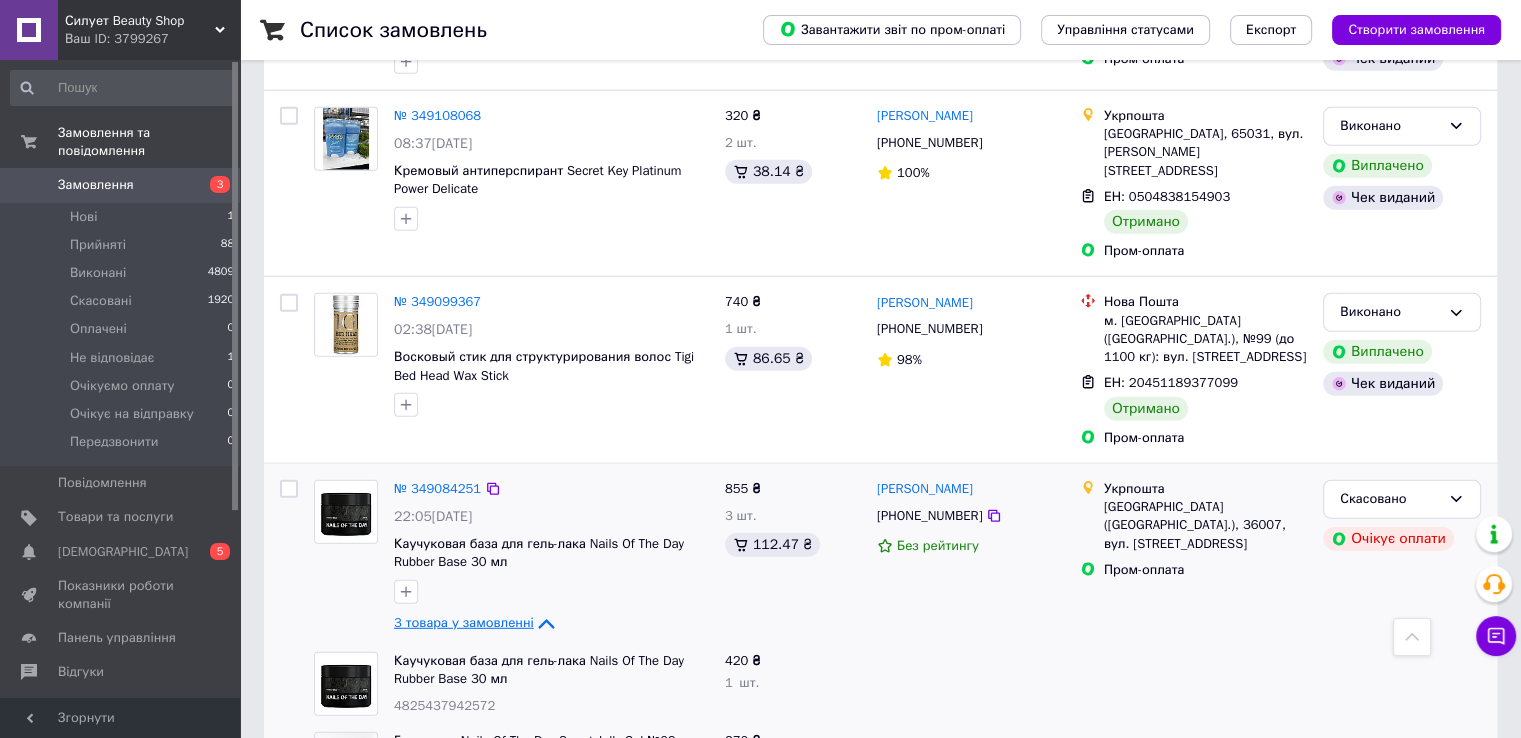 scroll, scrollTop: 5439, scrollLeft: 0, axis: vertical 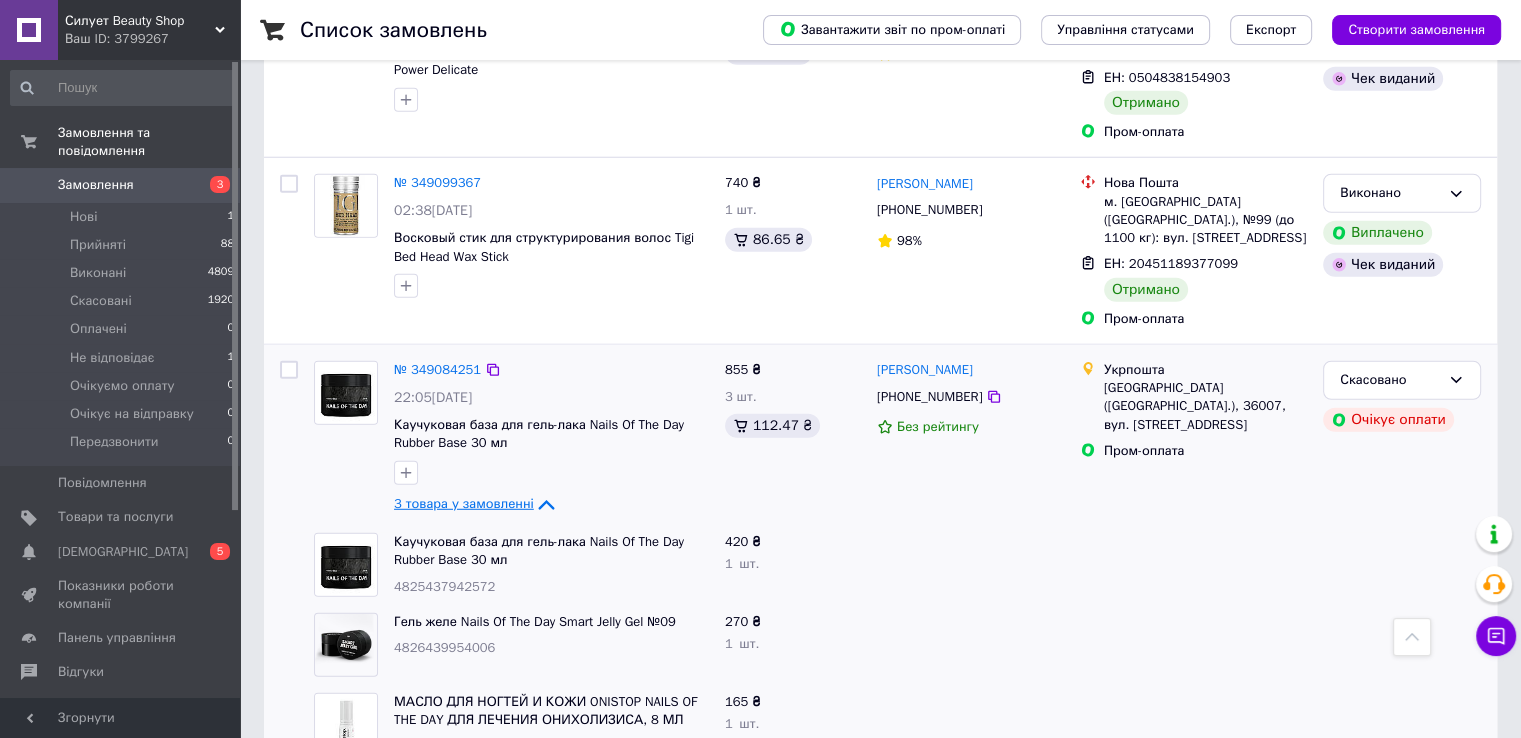 click 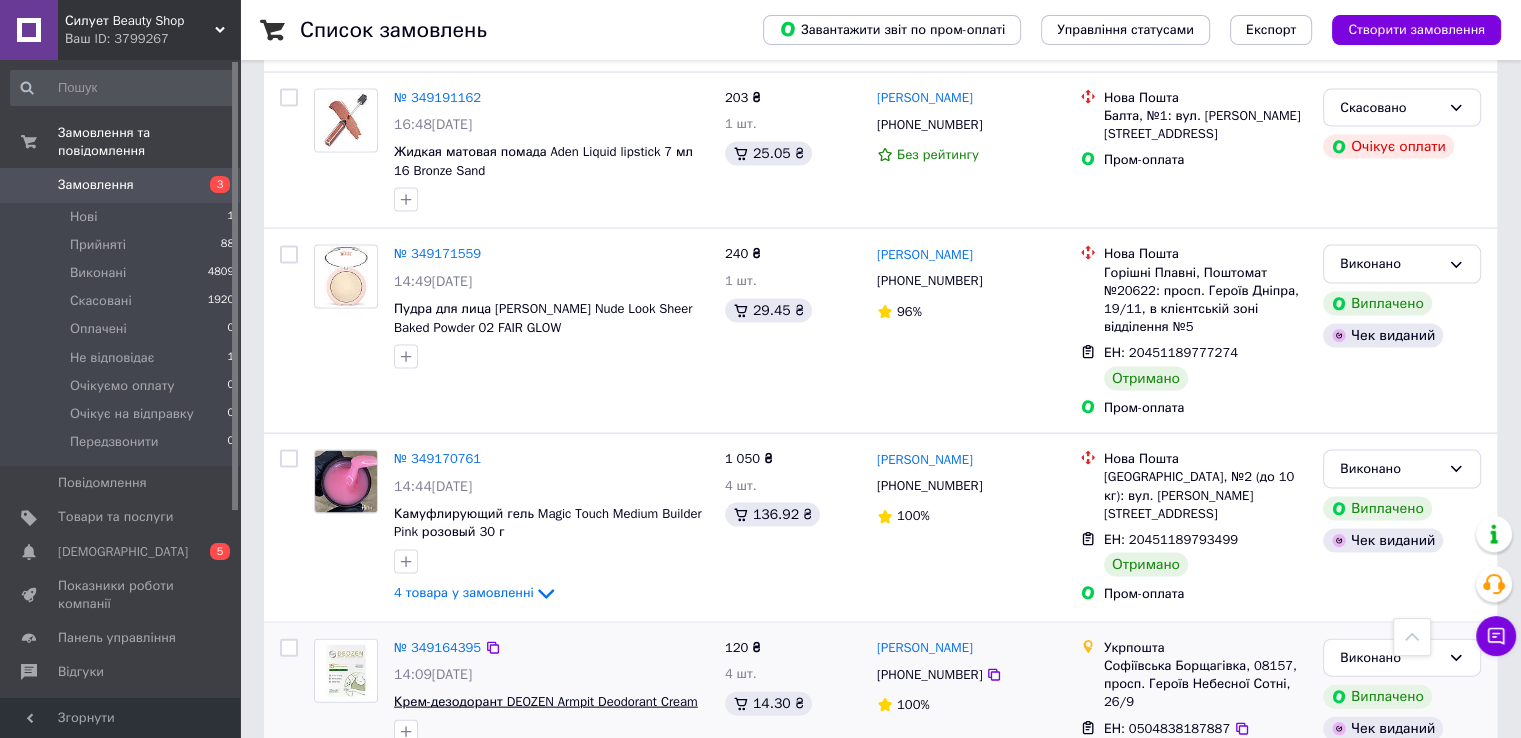 scroll, scrollTop: 4039, scrollLeft: 0, axis: vertical 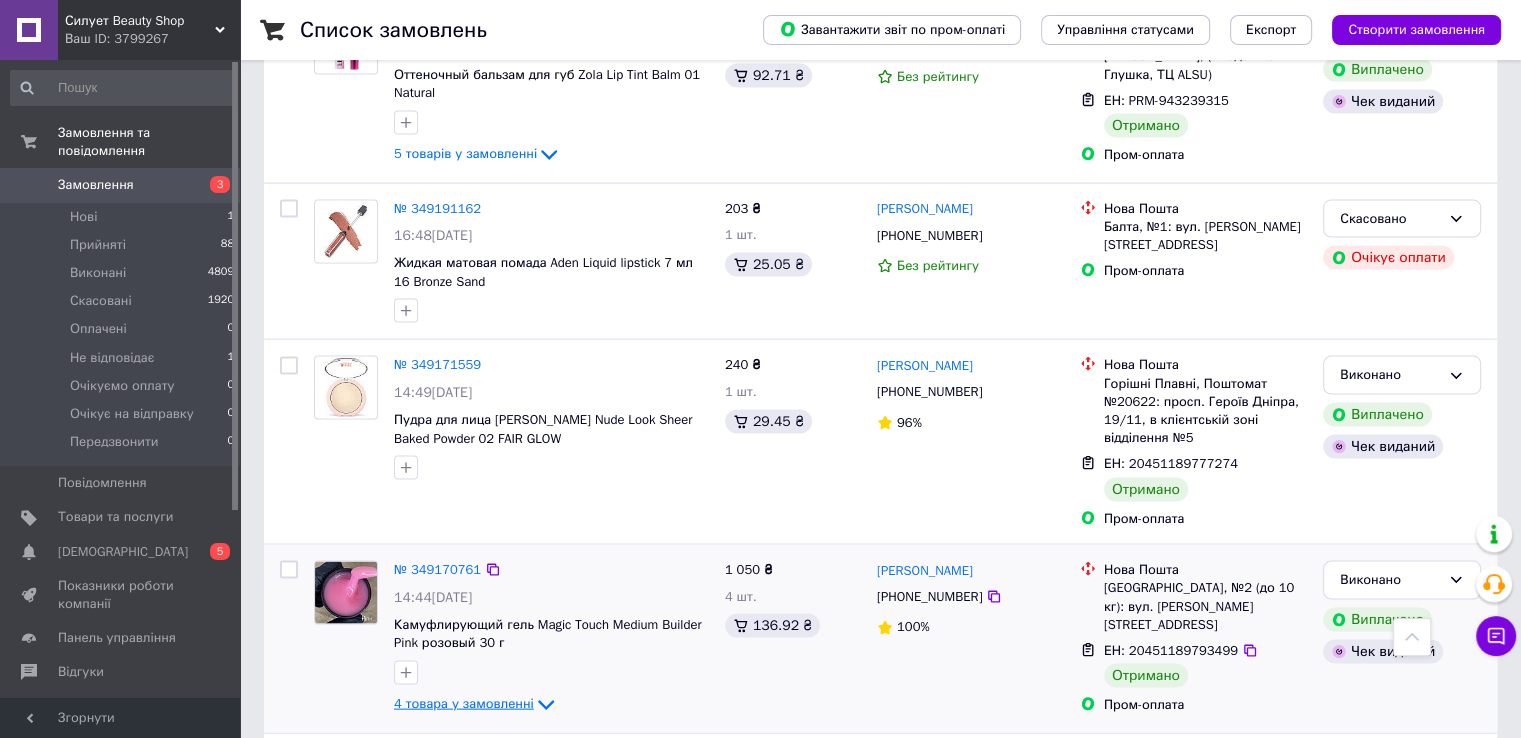 click 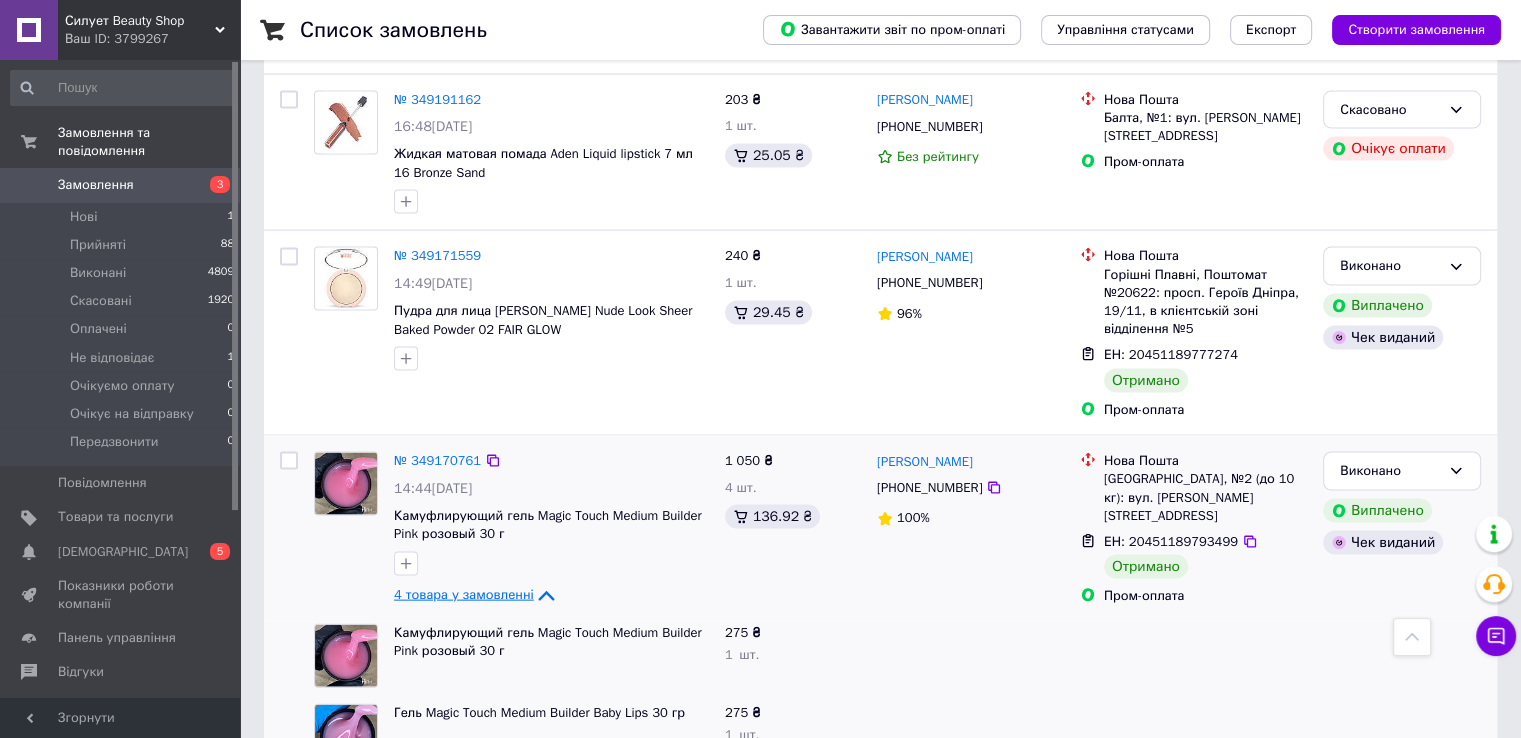 scroll, scrollTop: 4039, scrollLeft: 0, axis: vertical 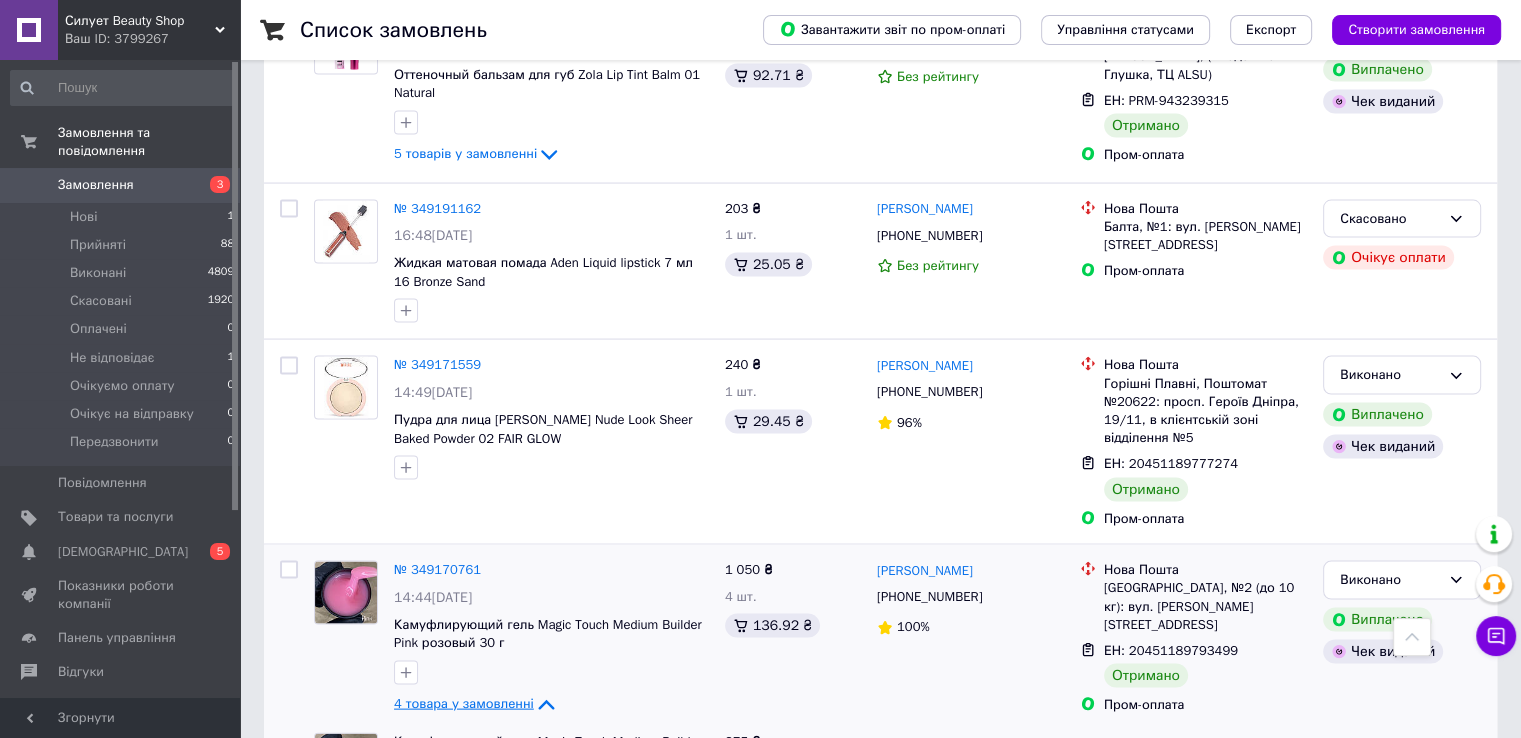 click 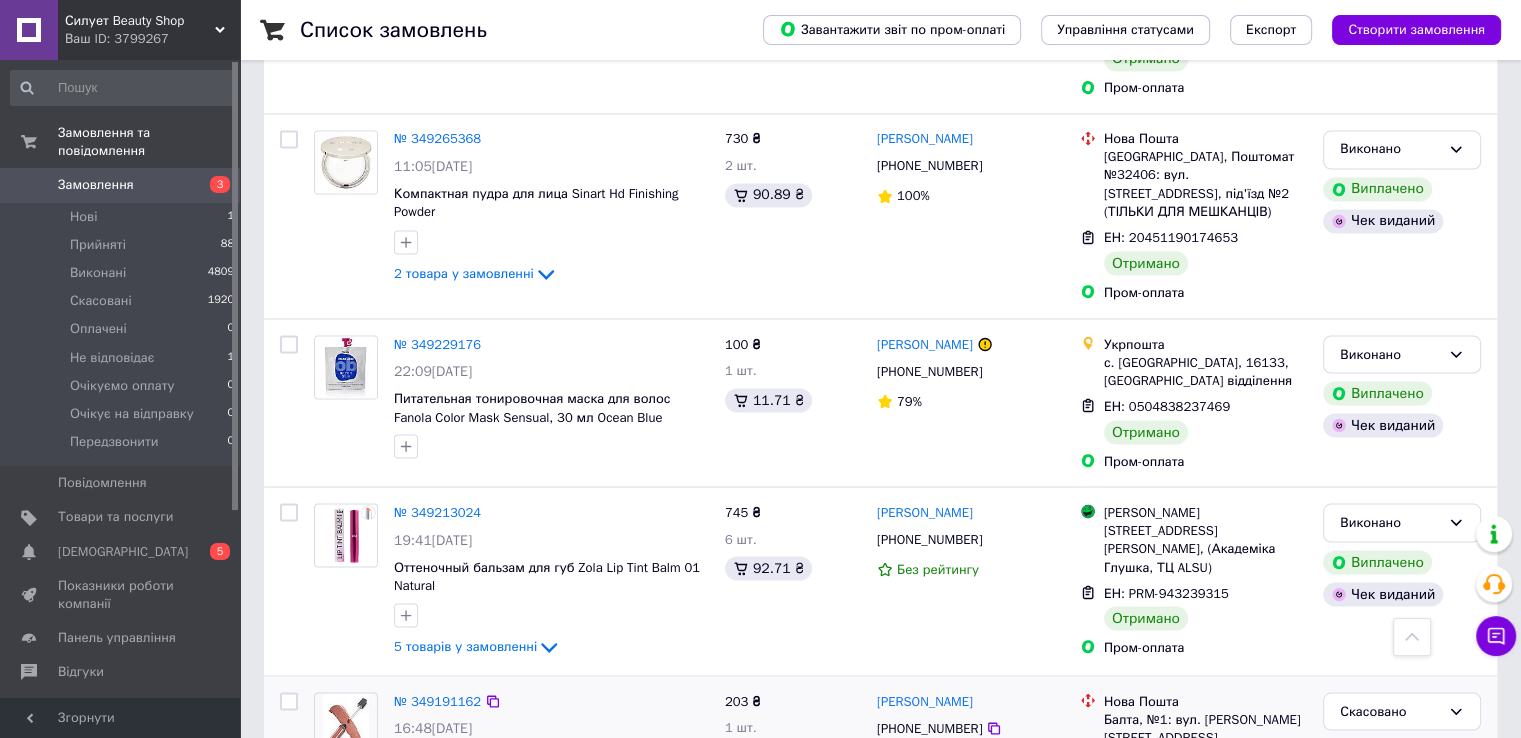 scroll, scrollTop: 3439, scrollLeft: 0, axis: vertical 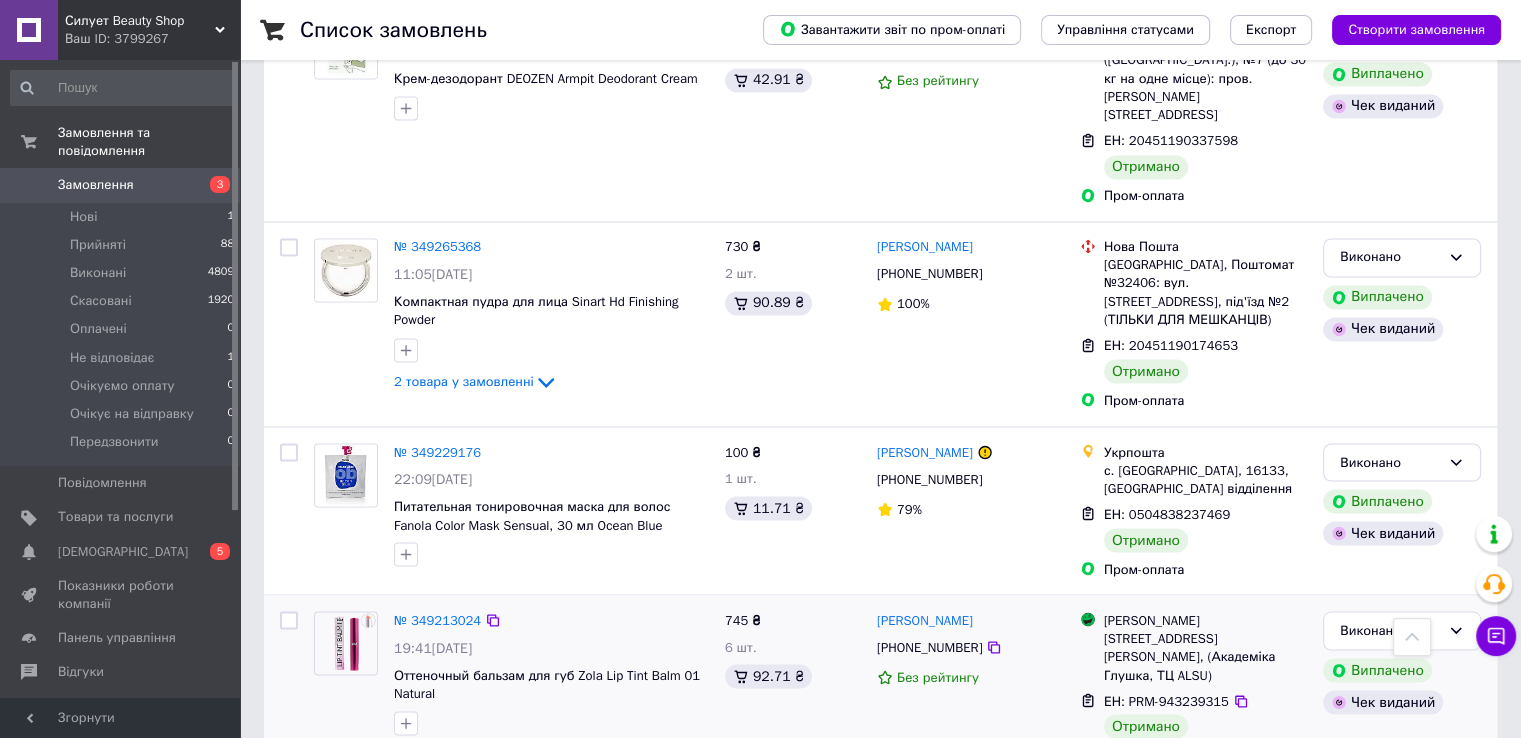 click 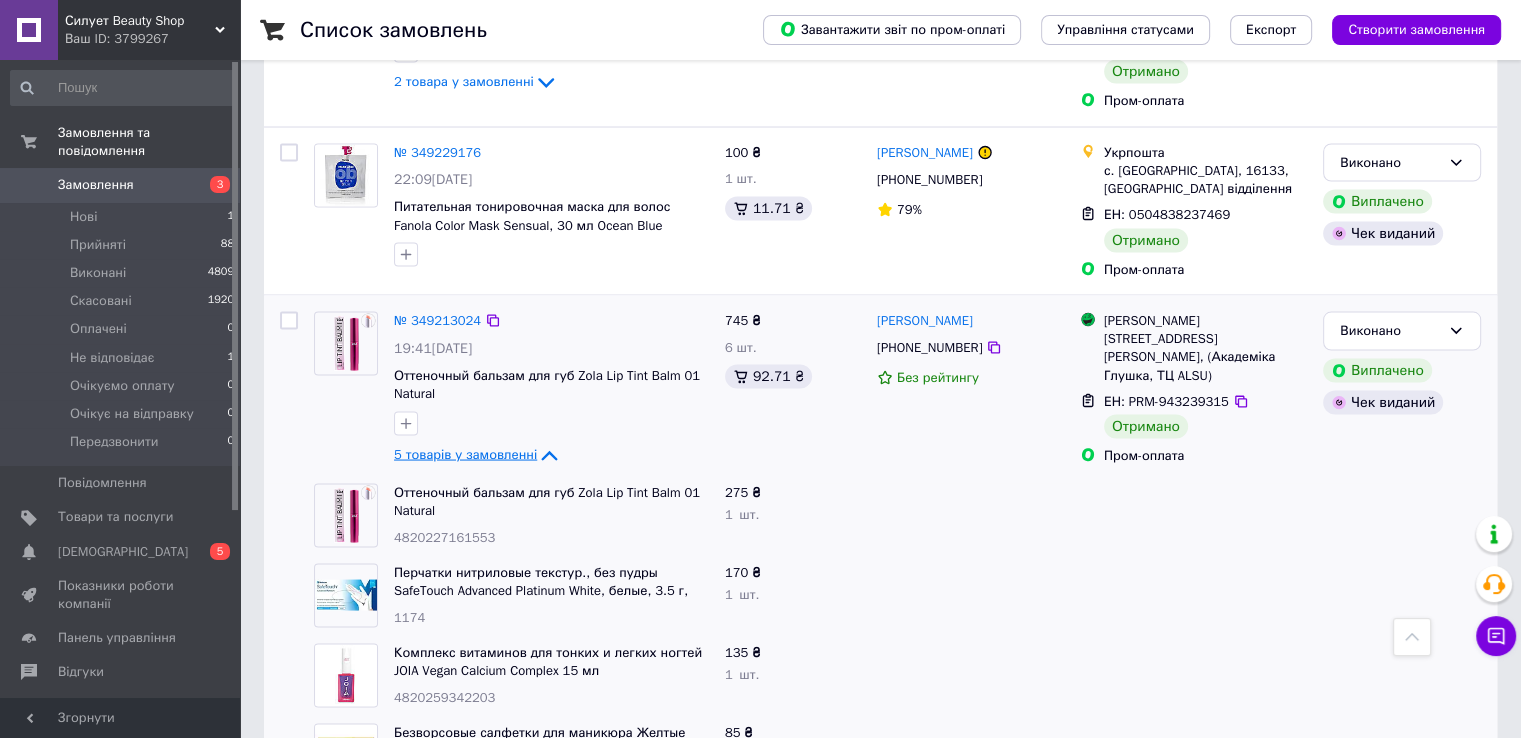 scroll, scrollTop: 3639, scrollLeft: 0, axis: vertical 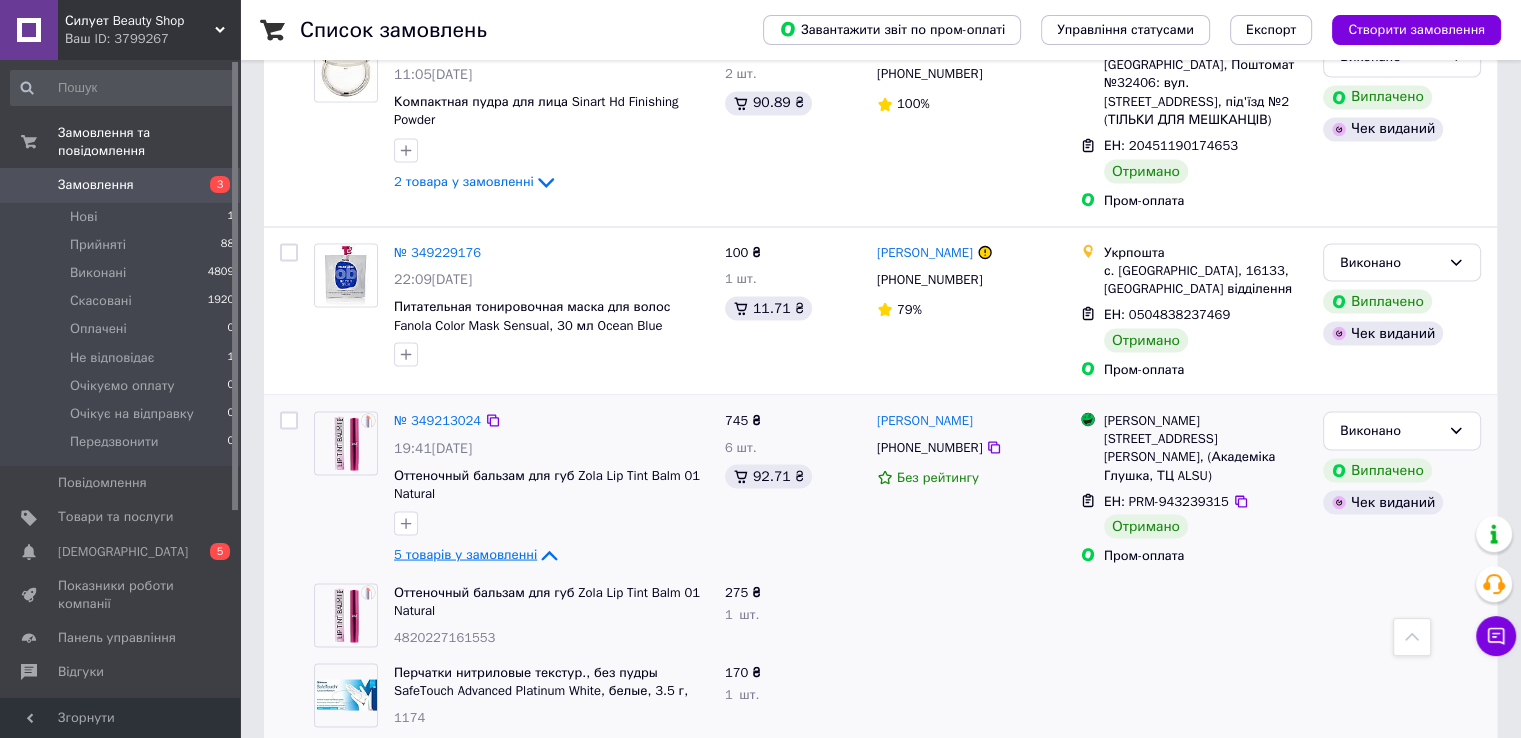 click 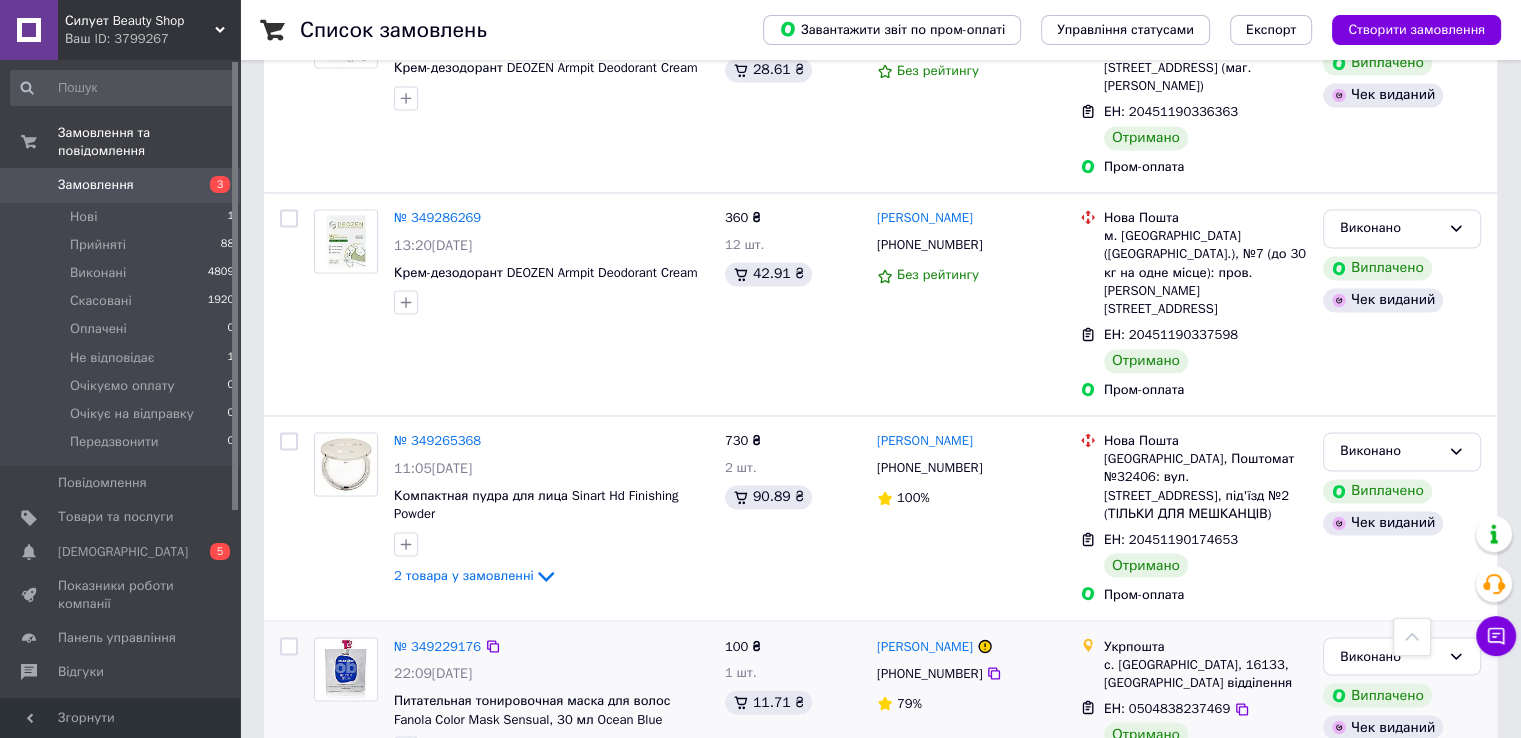 scroll, scrollTop: 3239, scrollLeft: 0, axis: vertical 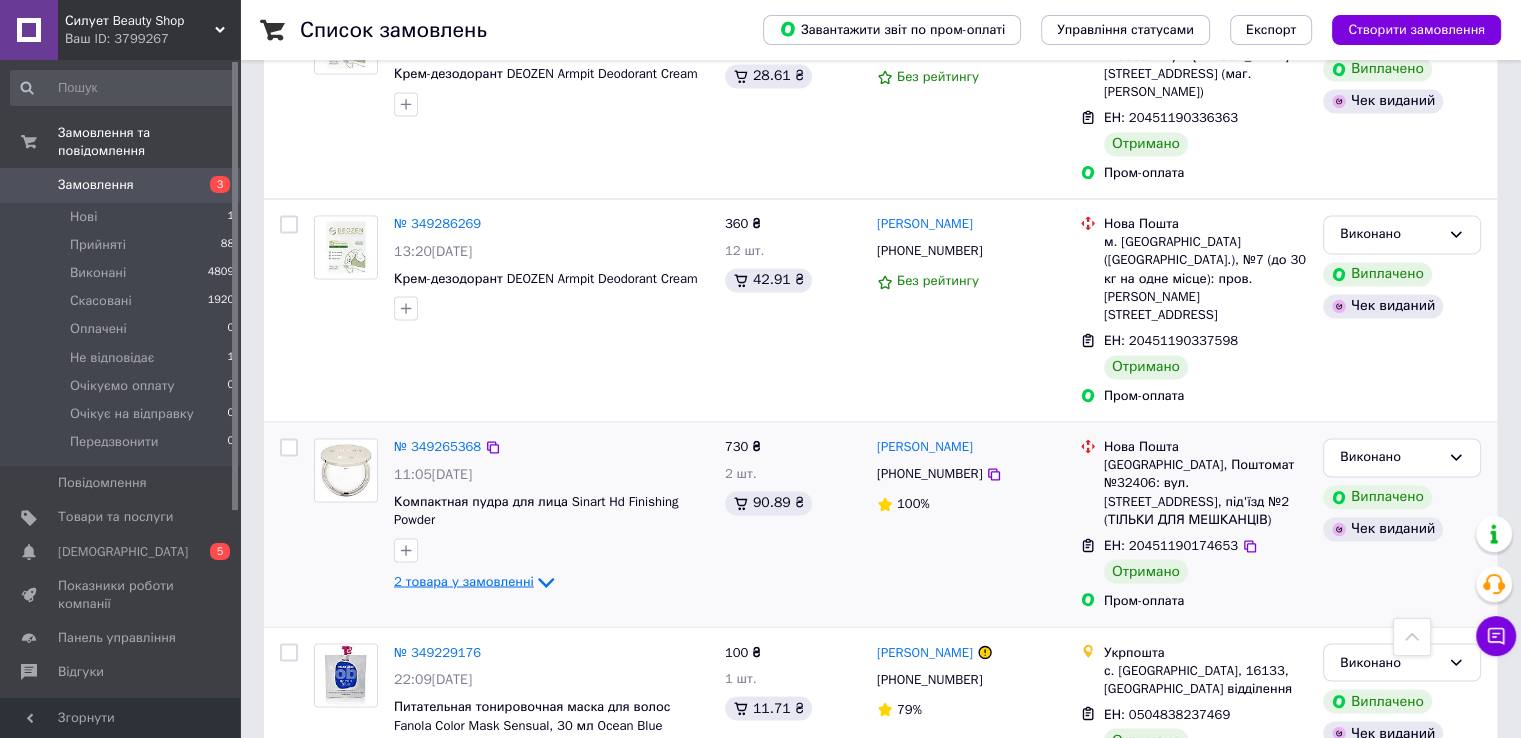 click 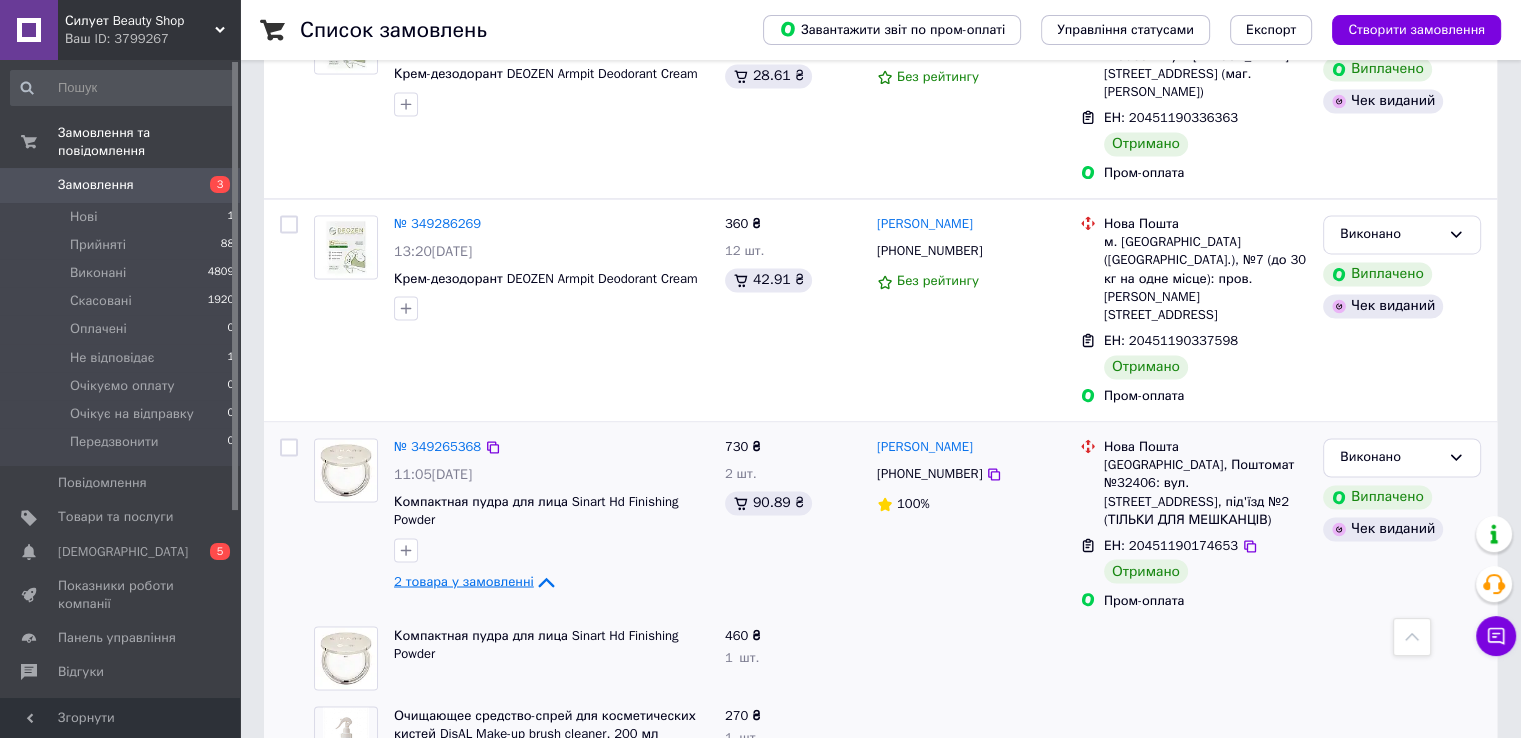 click 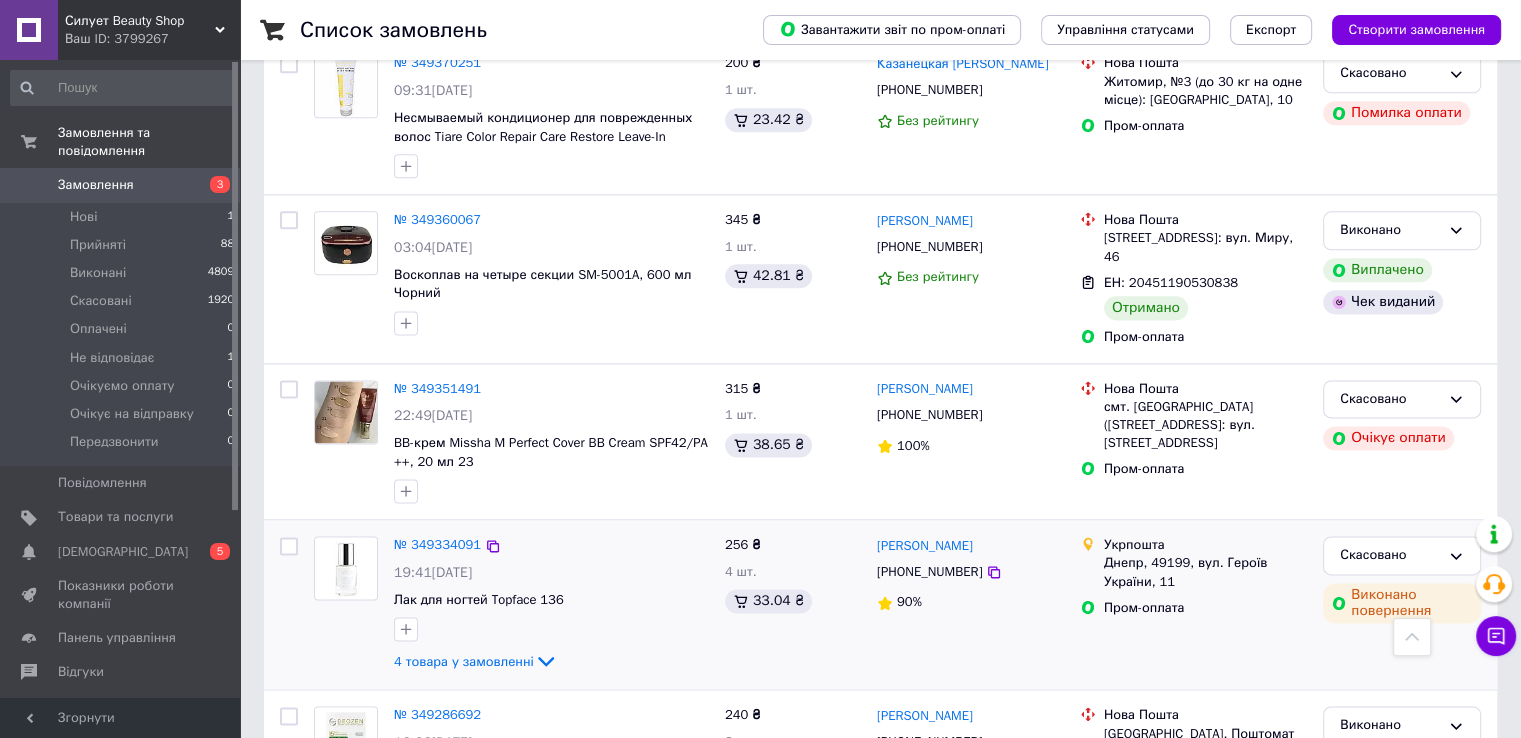 scroll, scrollTop: 2539, scrollLeft: 0, axis: vertical 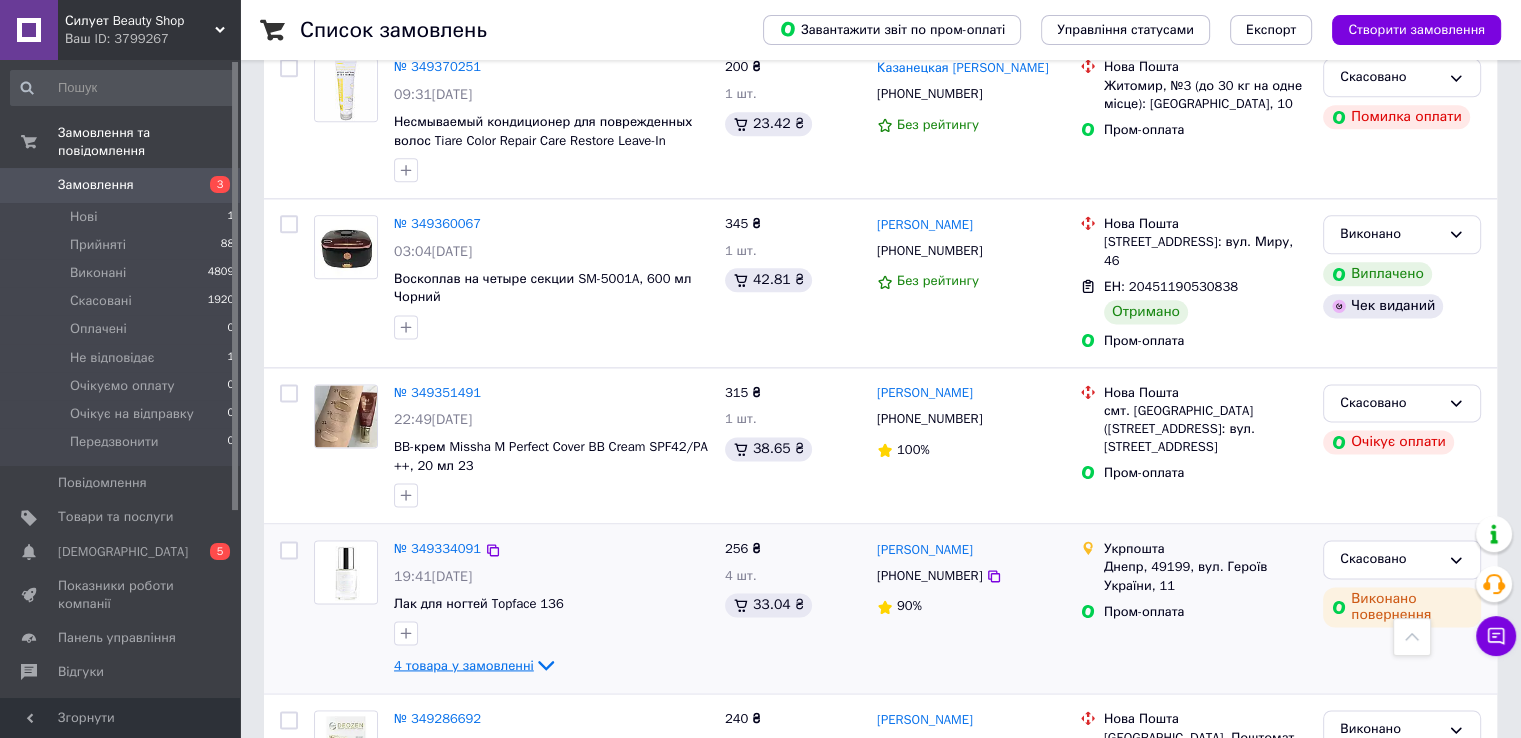 click 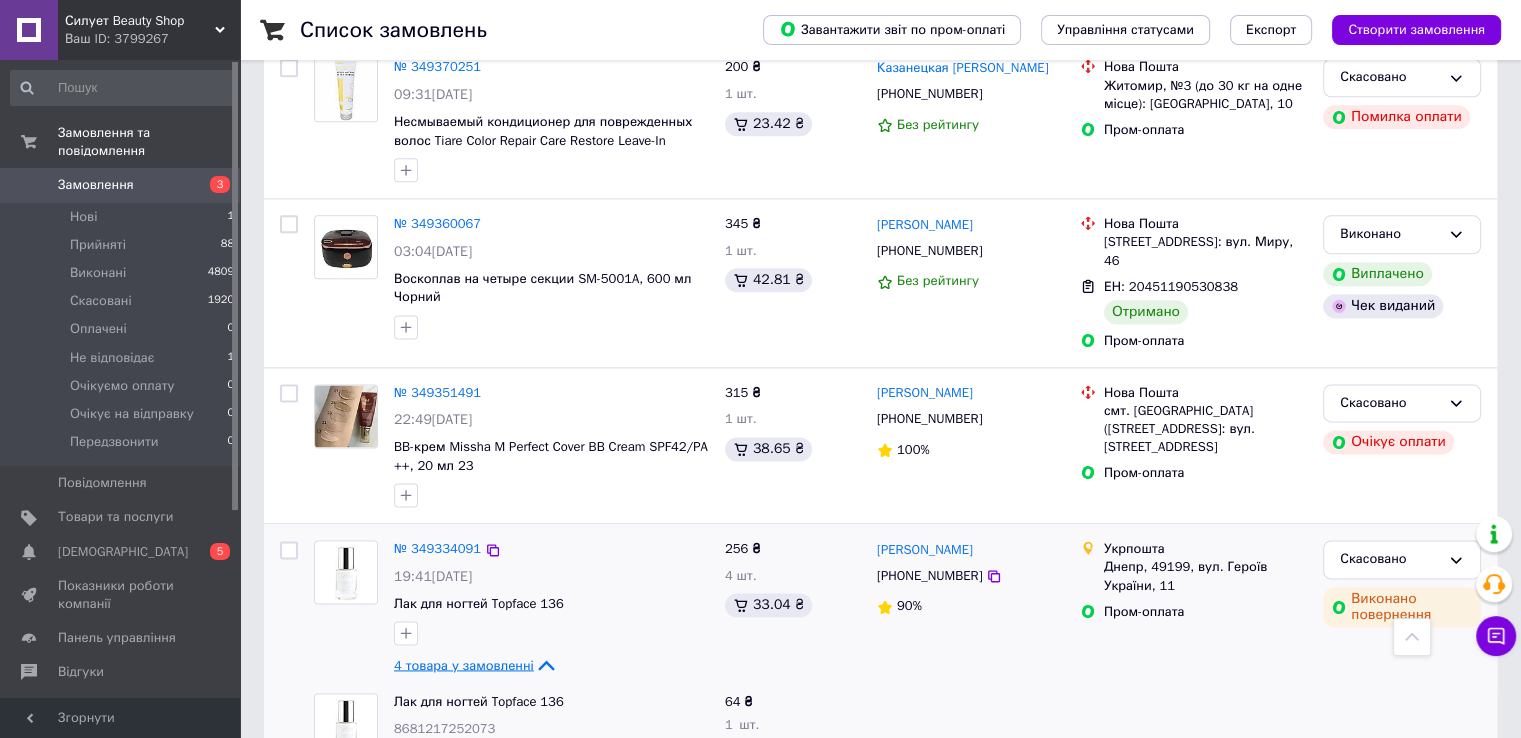 click 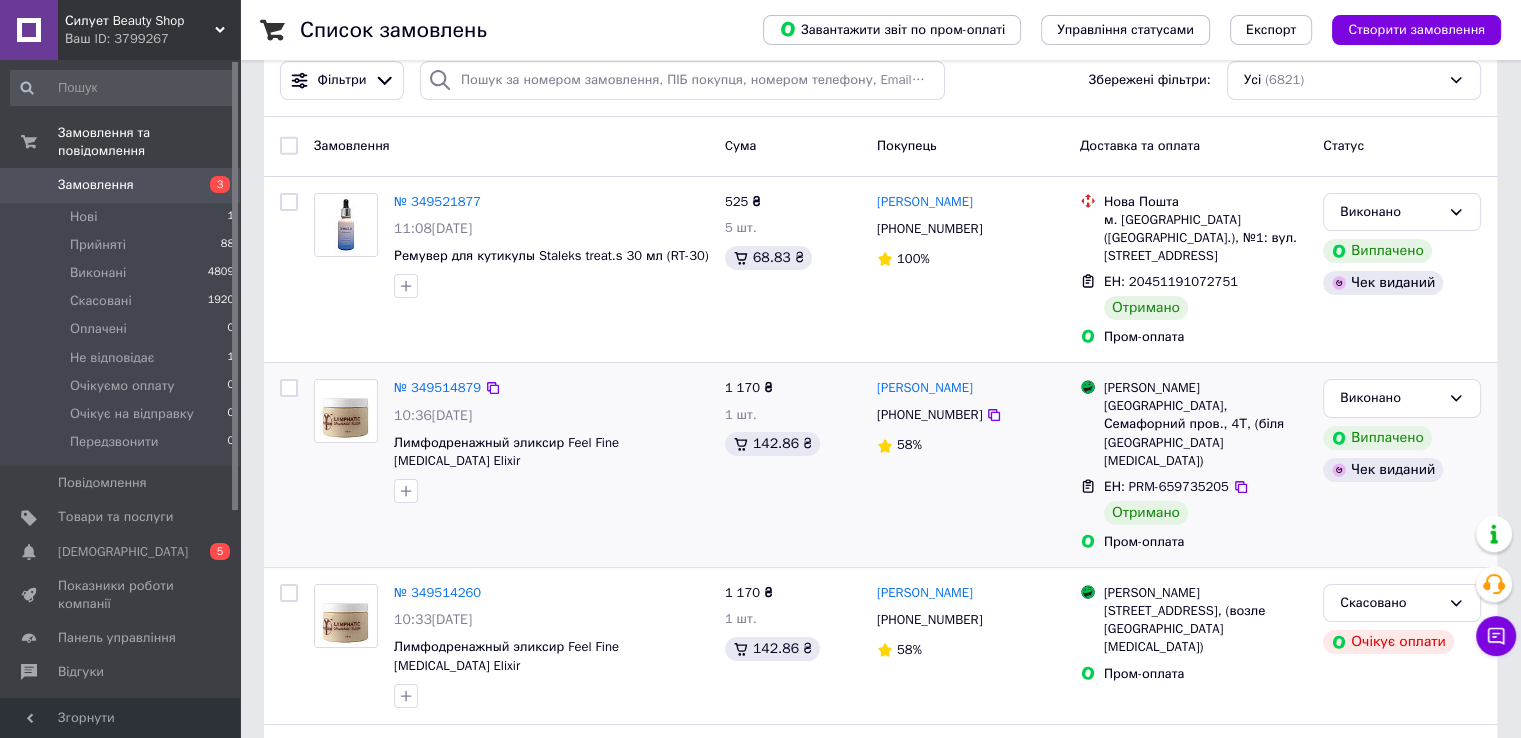 scroll, scrollTop: 0, scrollLeft: 0, axis: both 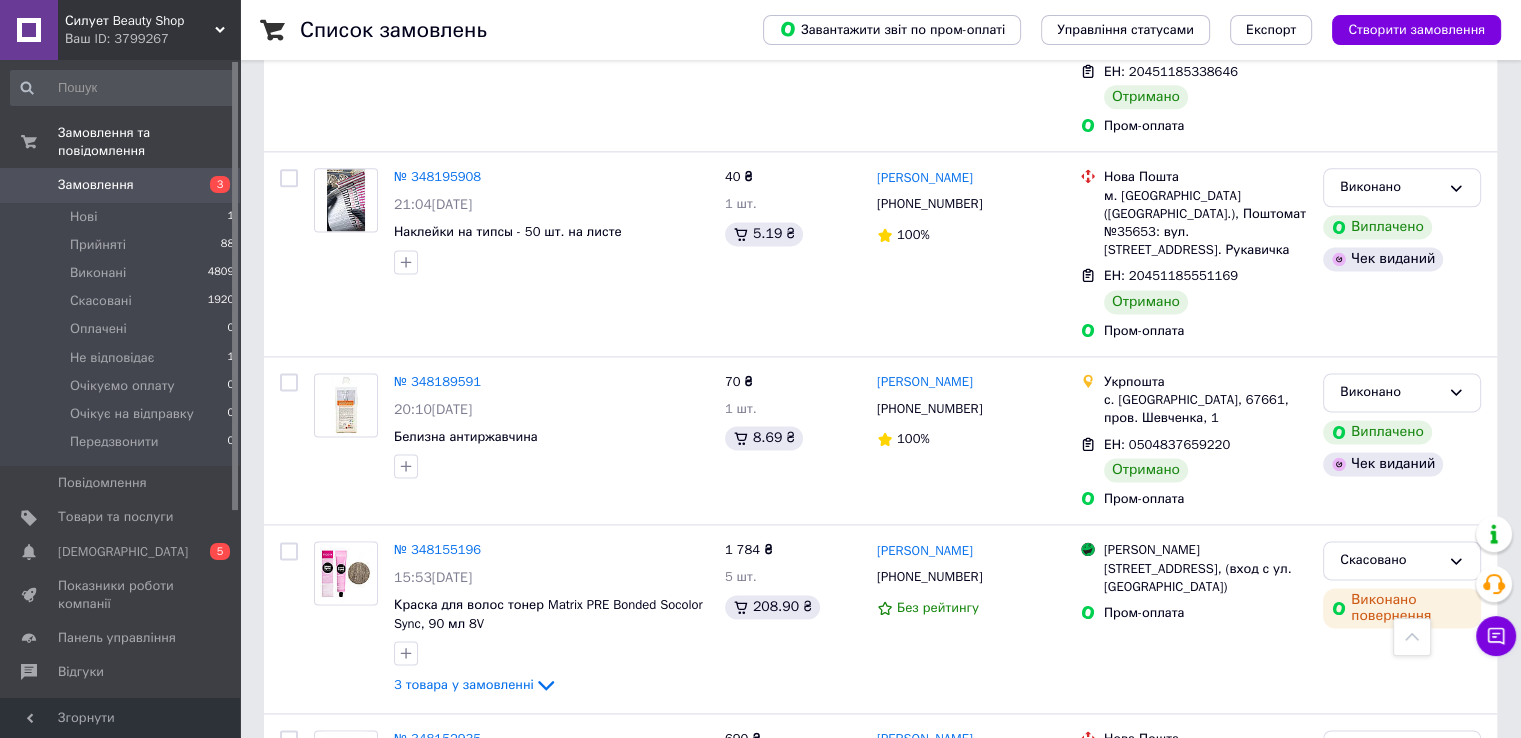 click on "2" at bounding box center [449, 1477] 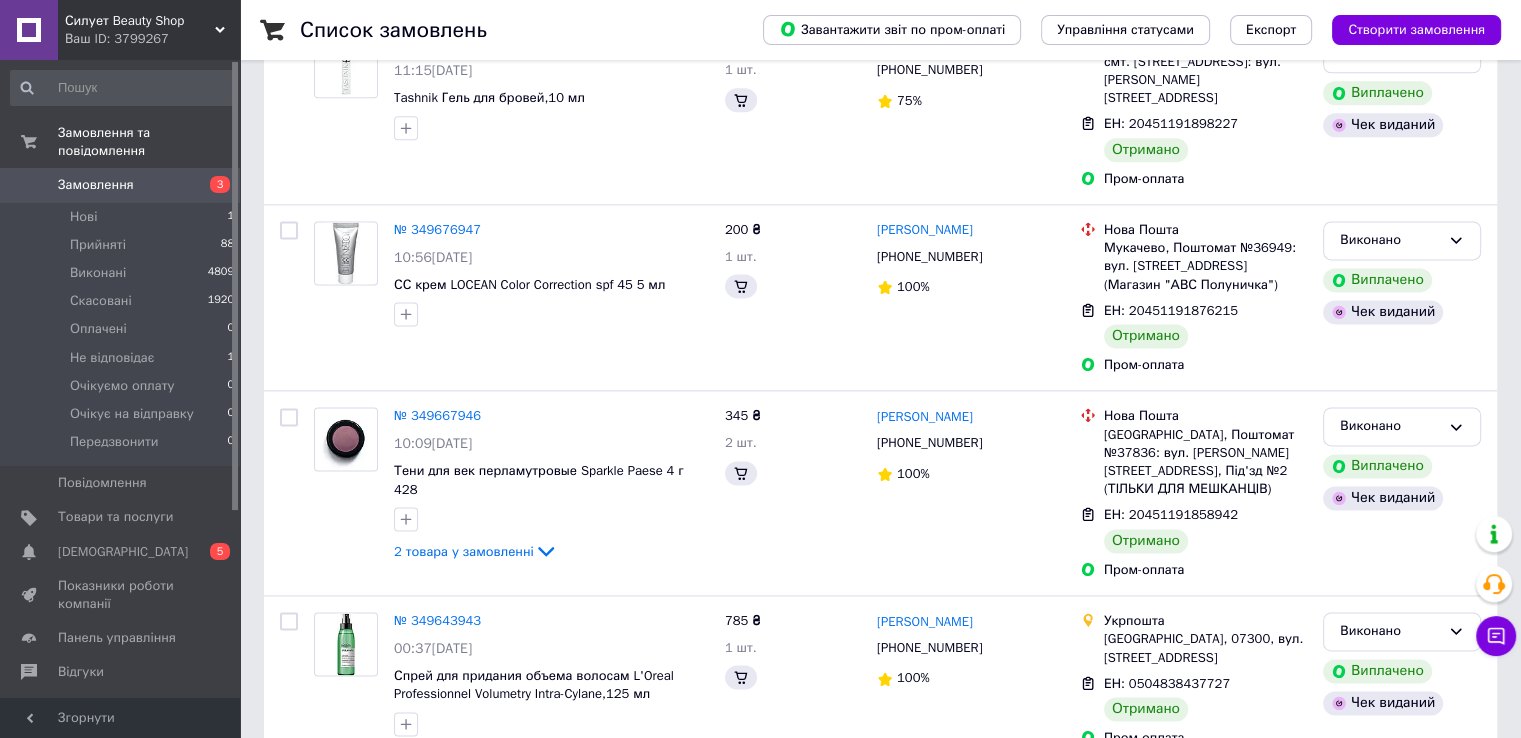 scroll, scrollTop: 0, scrollLeft: 0, axis: both 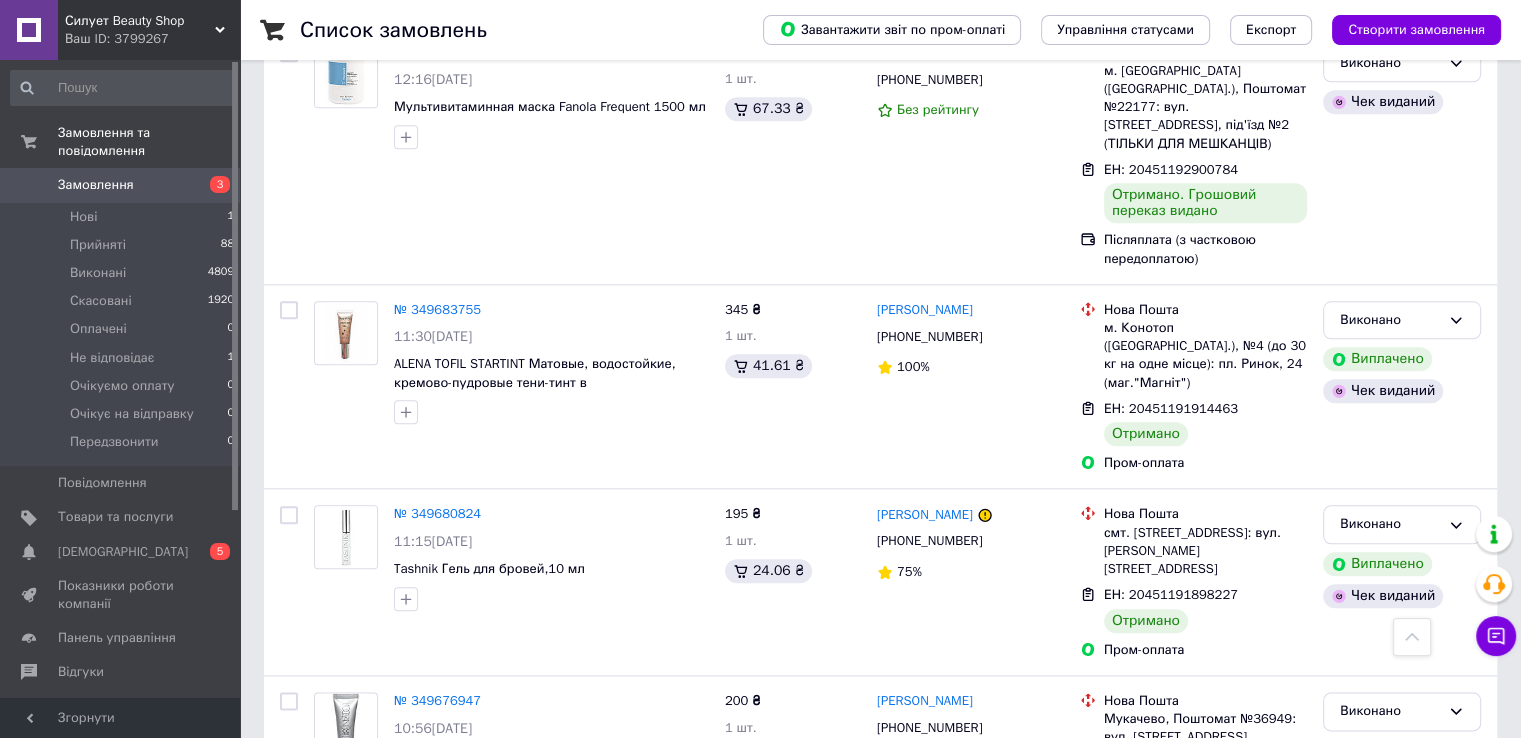 click 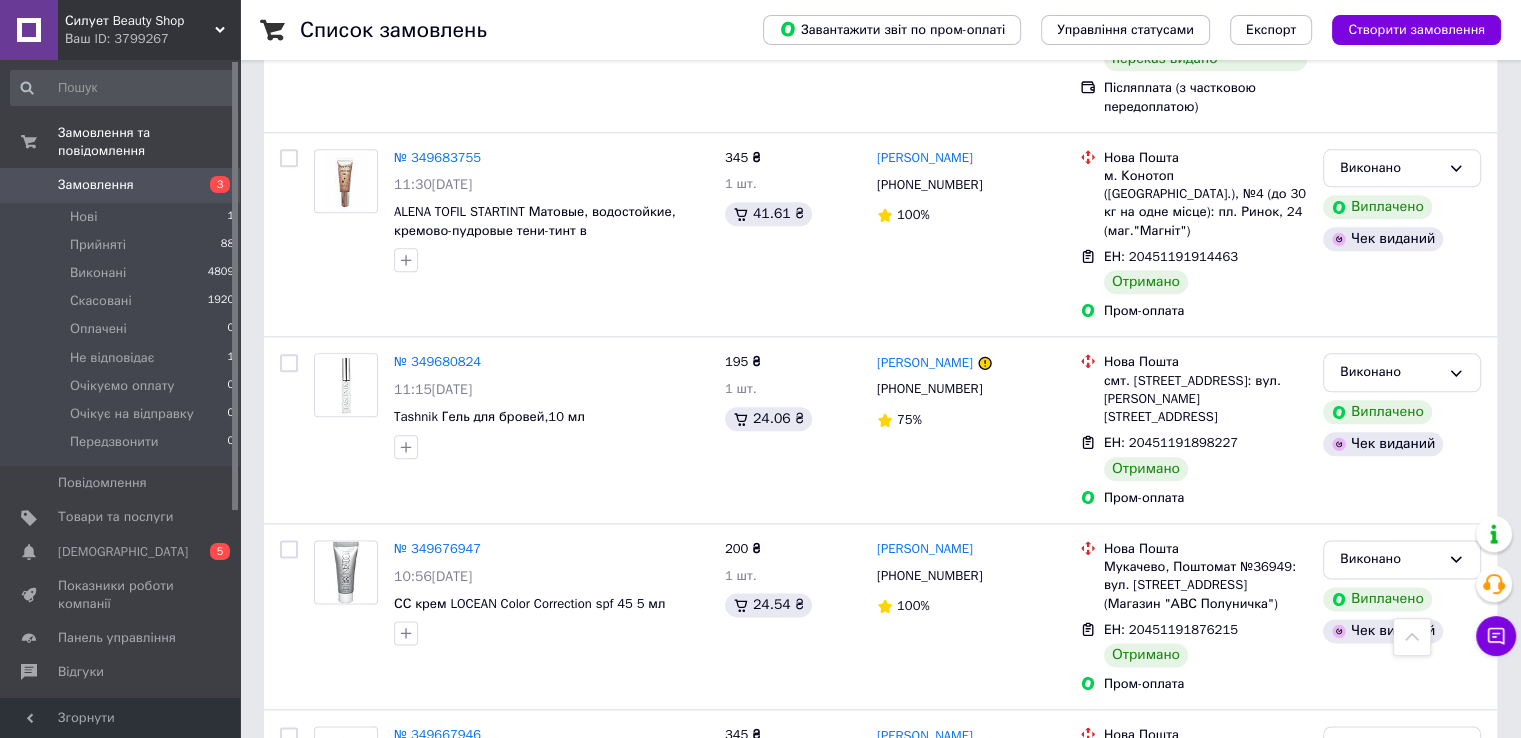 scroll, scrollTop: 17529, scrollLeft: 0, axis: vertical 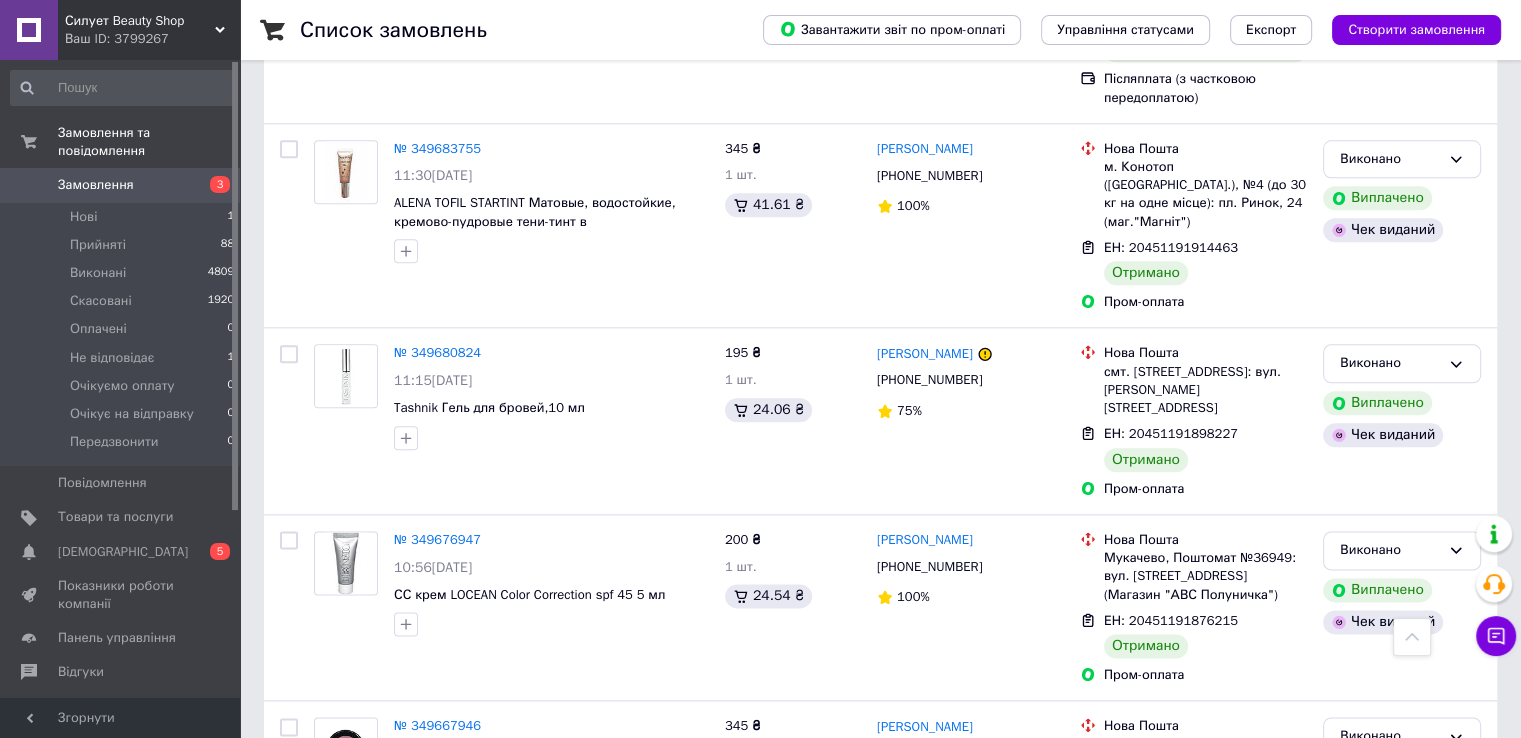 click 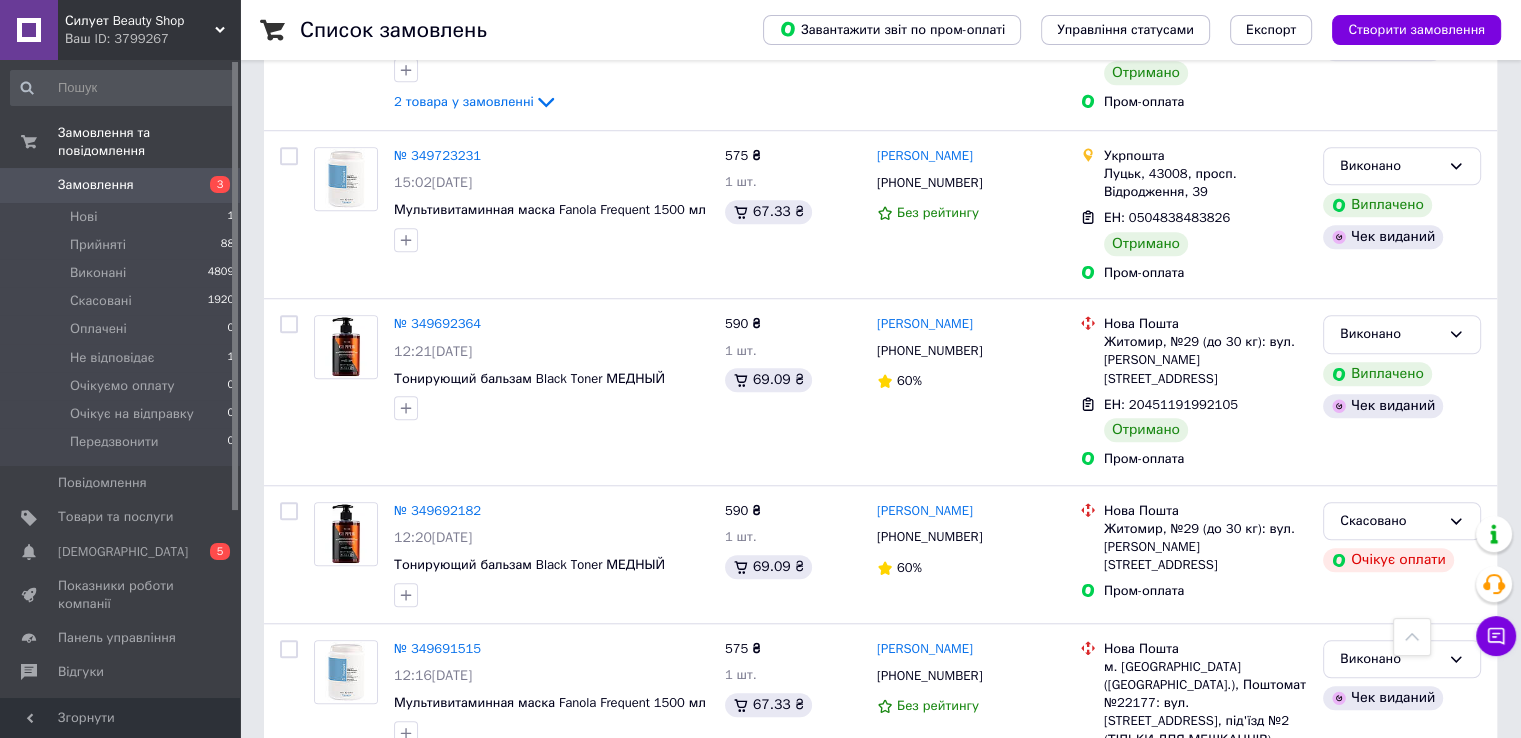 scroll, scrollTop: 16768, scrollLeft: 0, axis: vertical 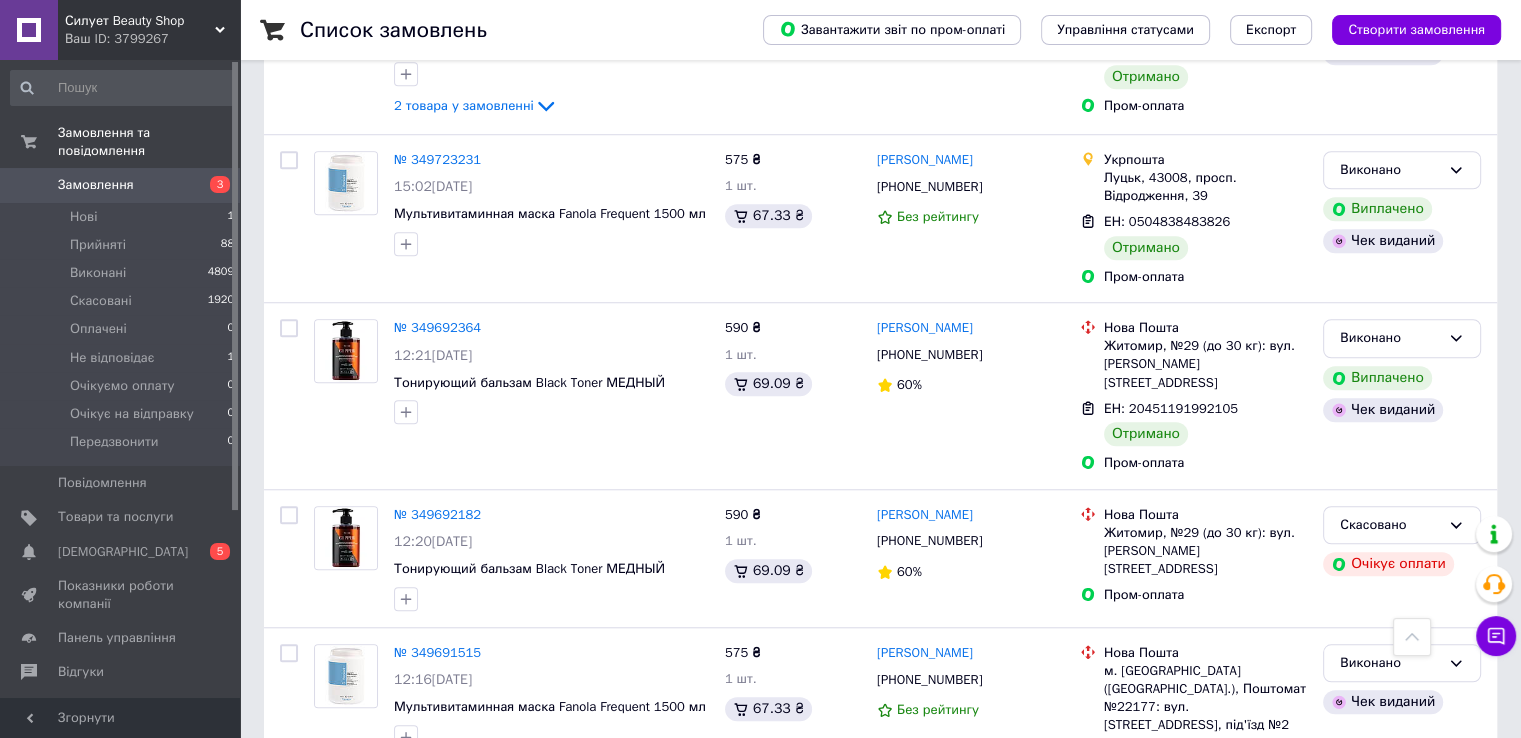 click 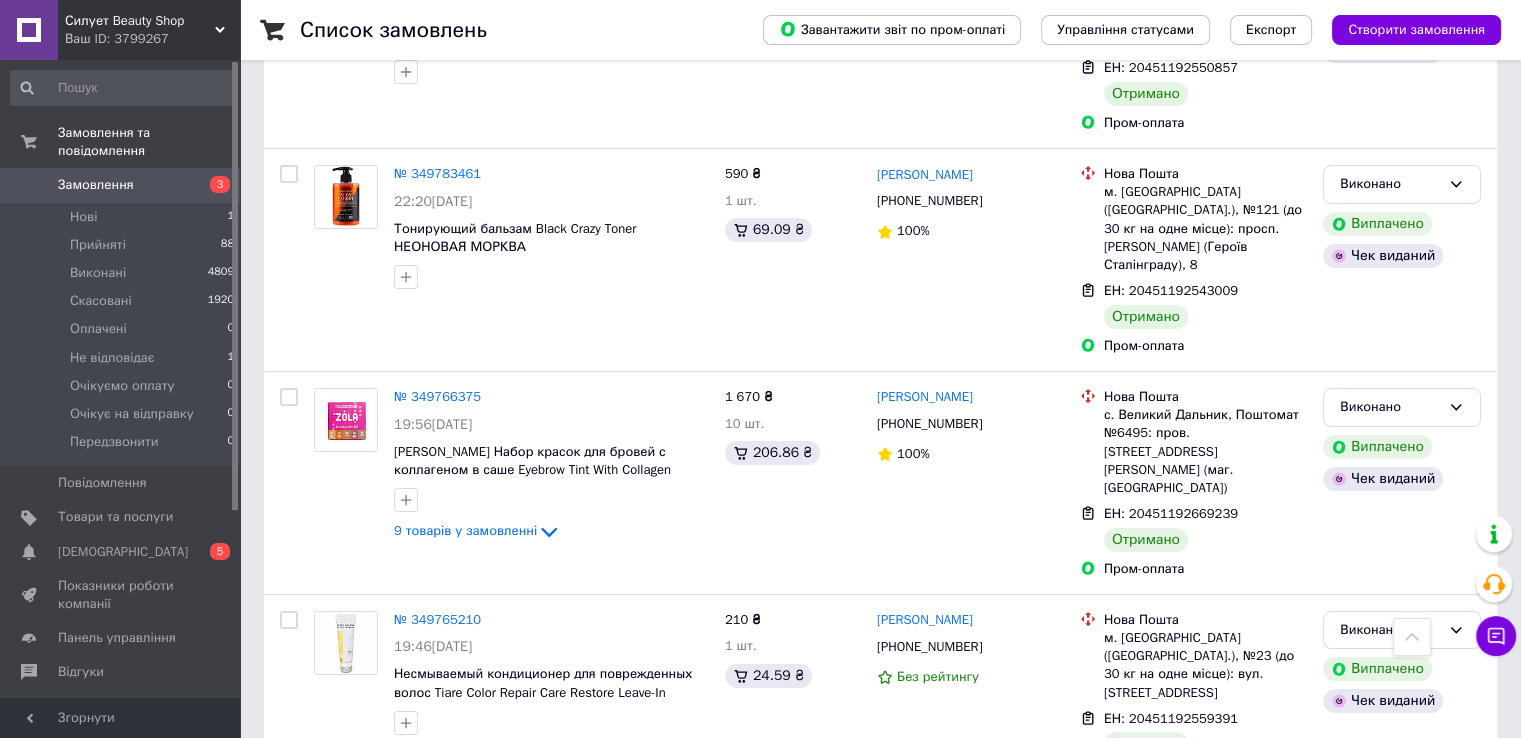 scroll, scrollTop: 15368, scrollLeft: 0, axis: vertical 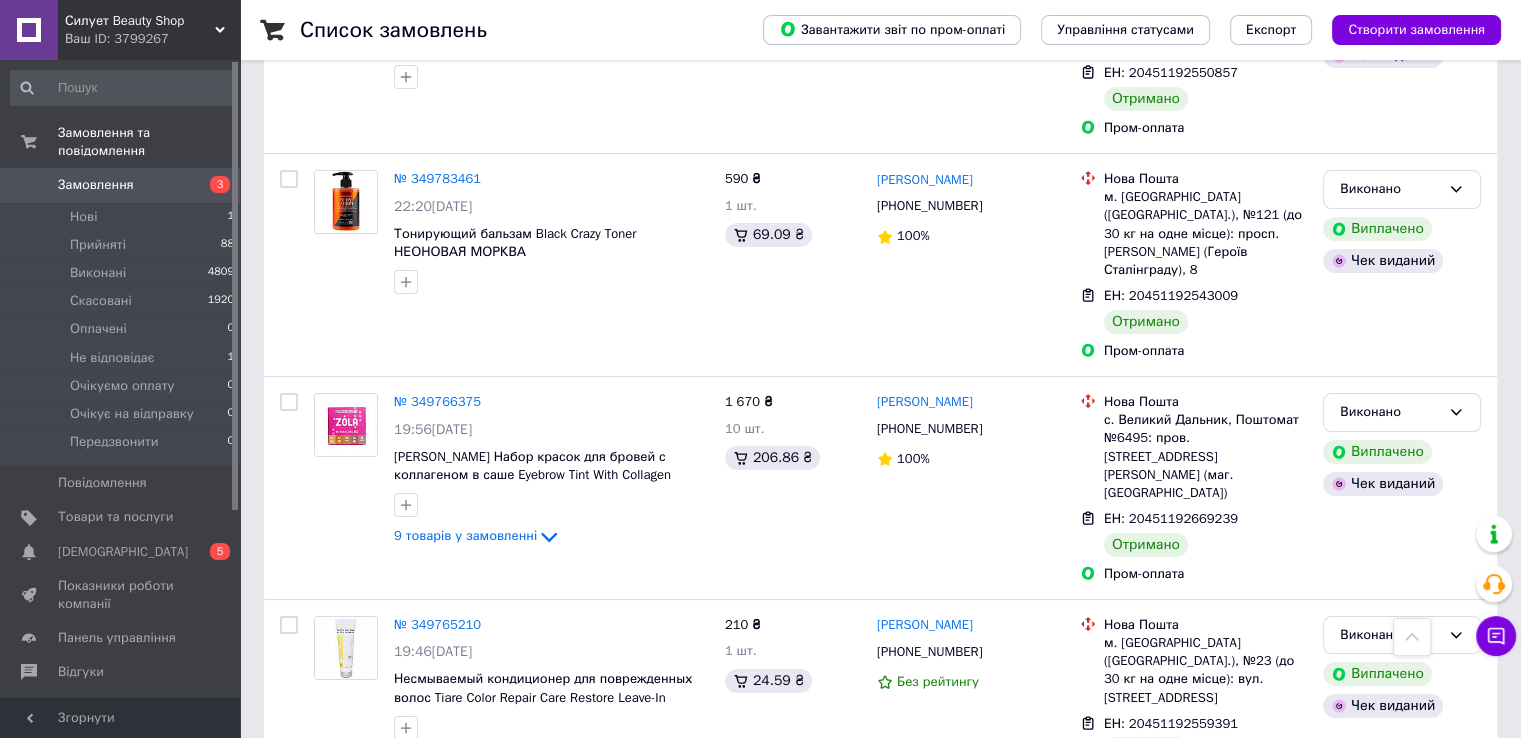 click 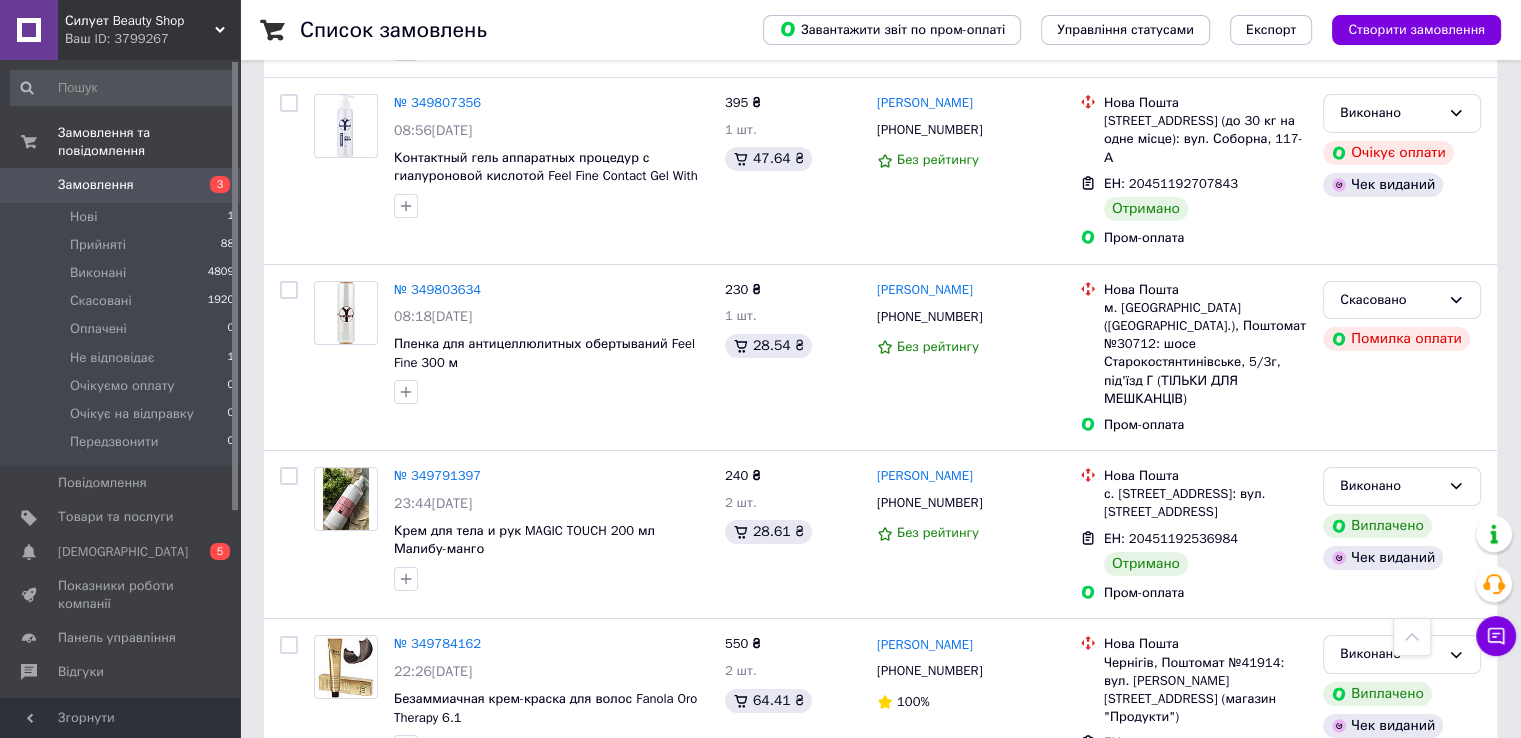 scroll, scrollTop: 14668, scrollLeft: 0, axis: vertical 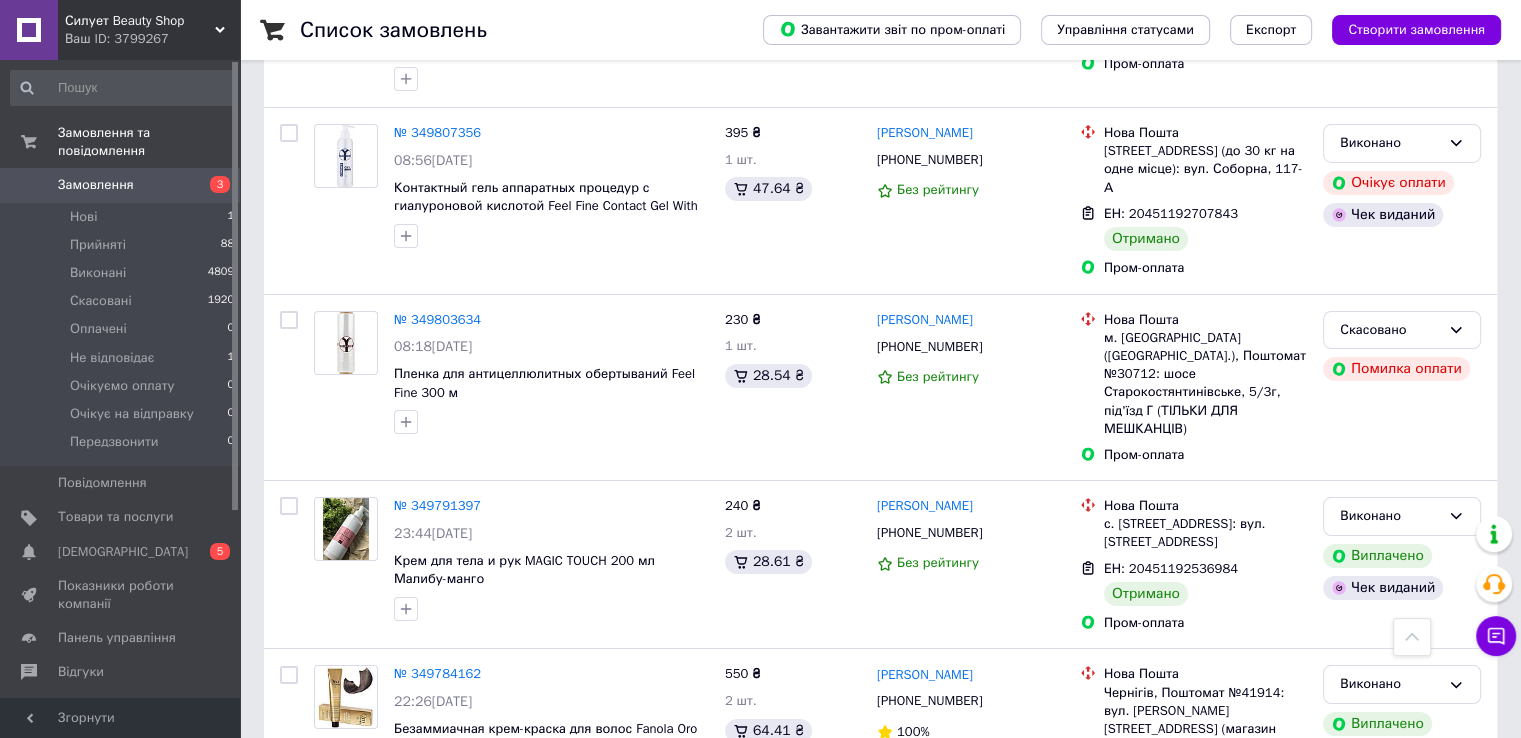 click 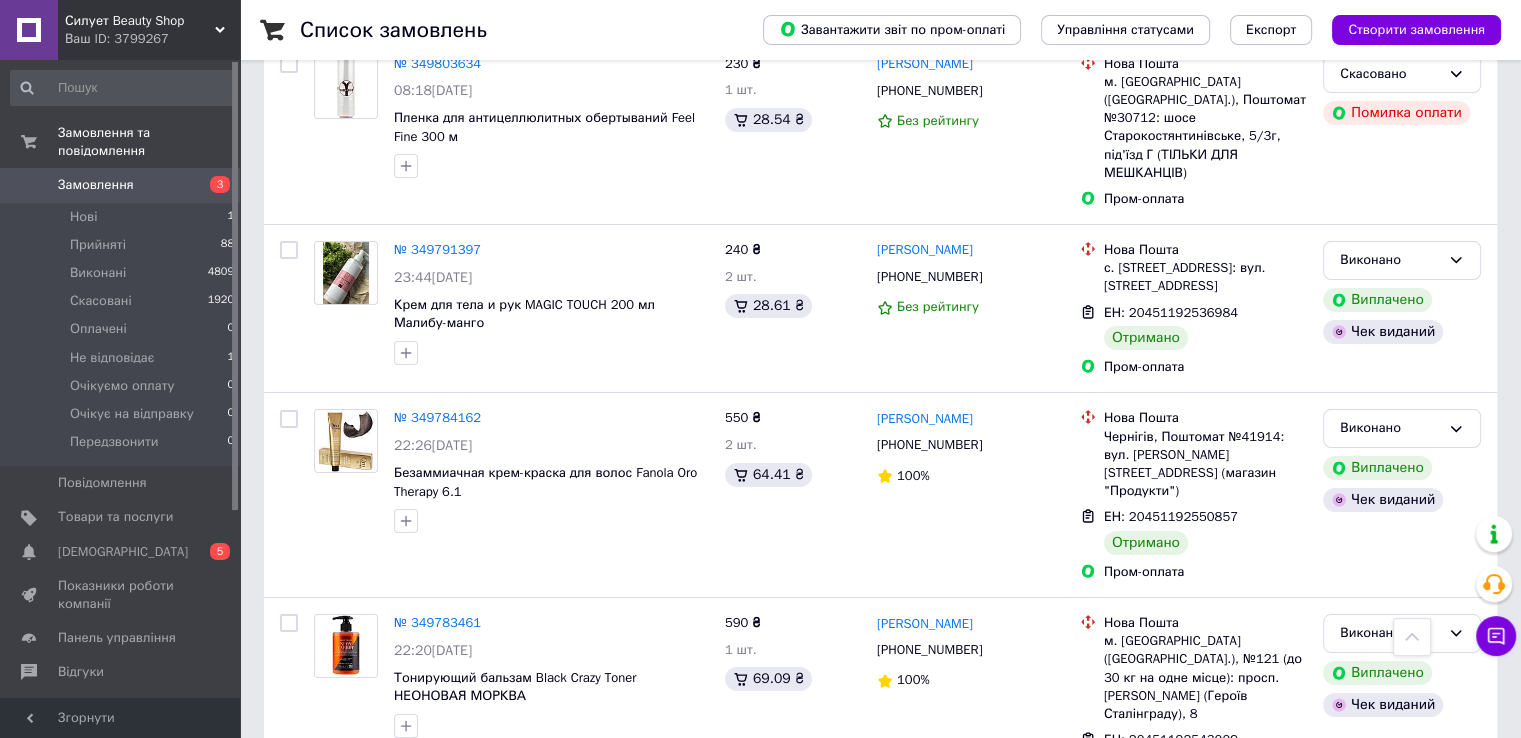 scroll, scrollTop: 14768, scrollLeft: 0, axis: vertical 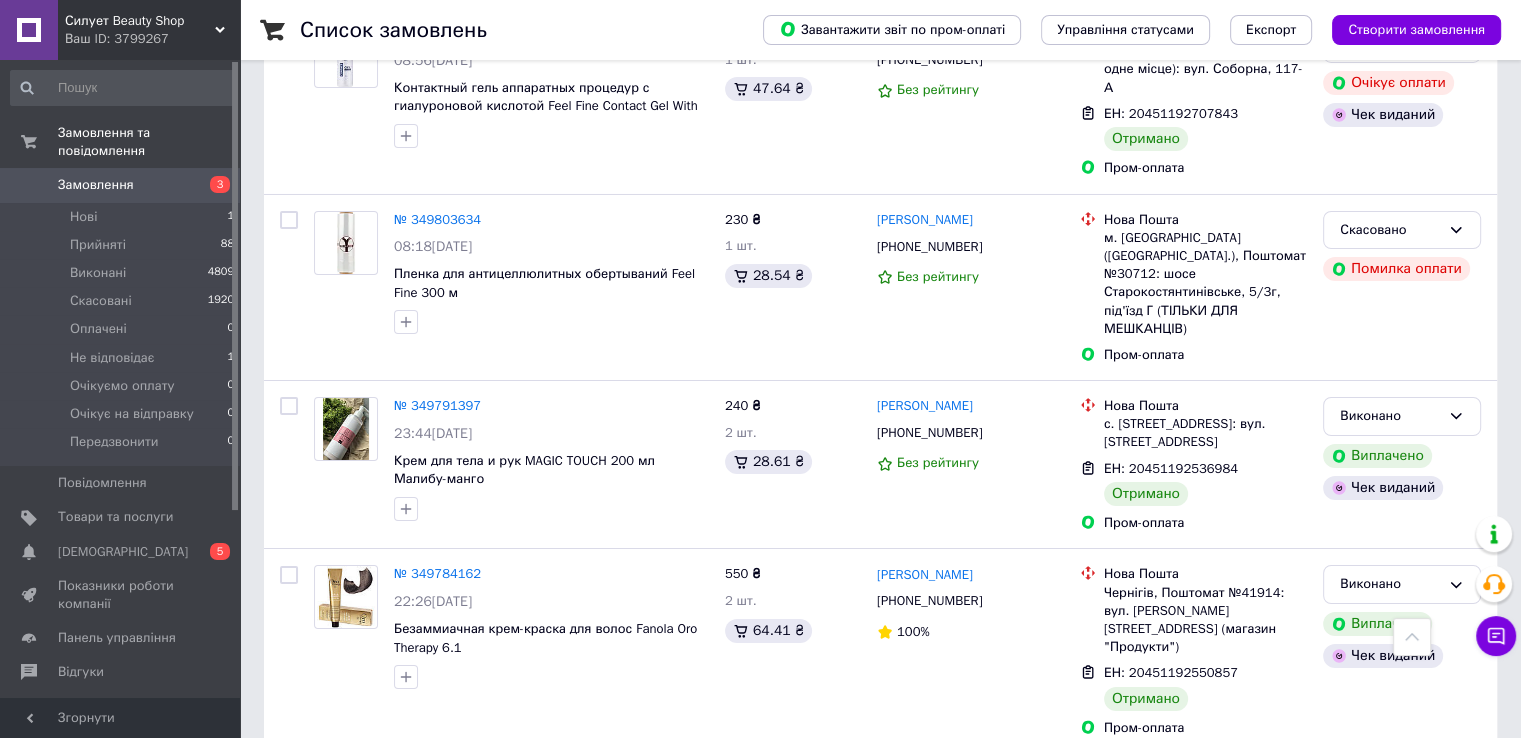 click 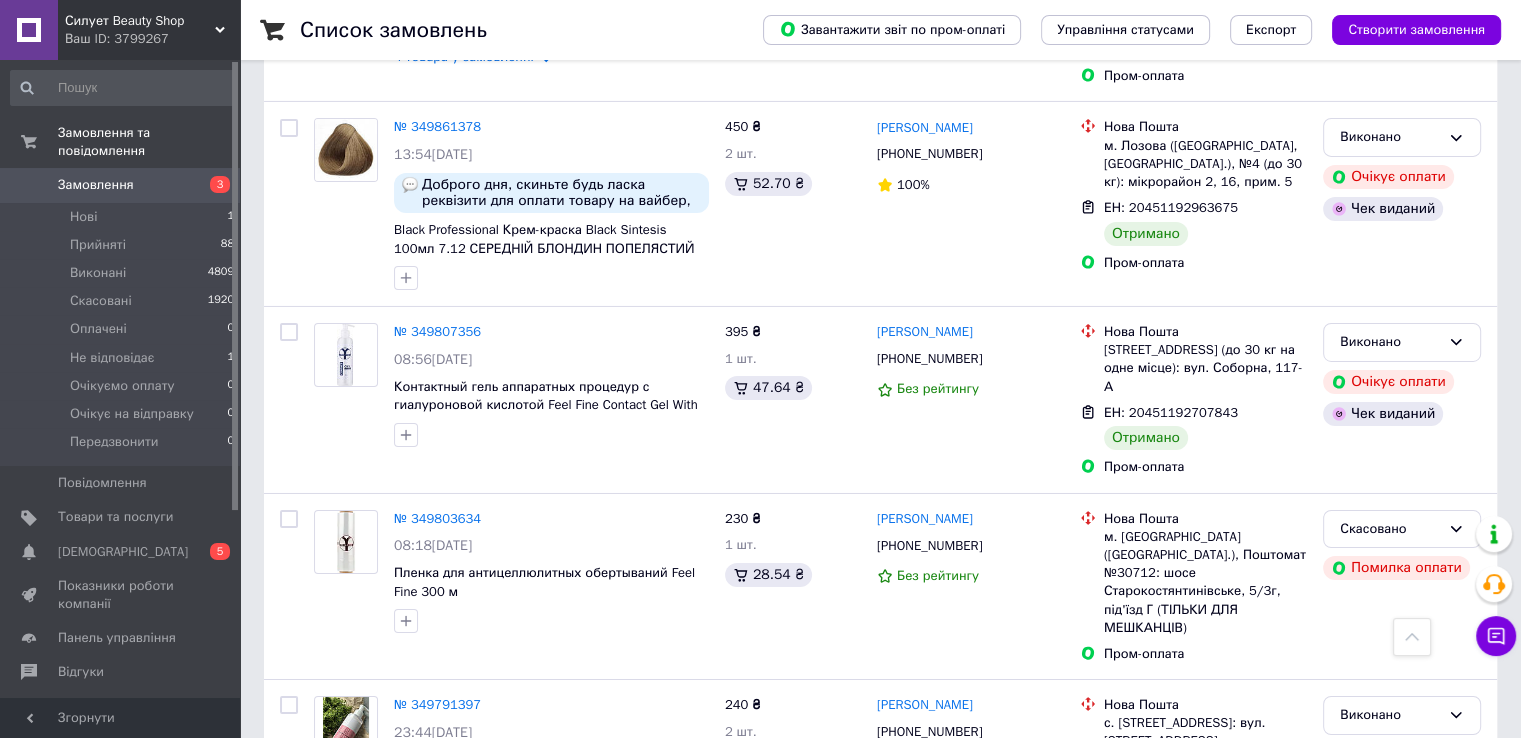 scroll, scrollTop: 14368, scrollLeft: 0, axis: vertical 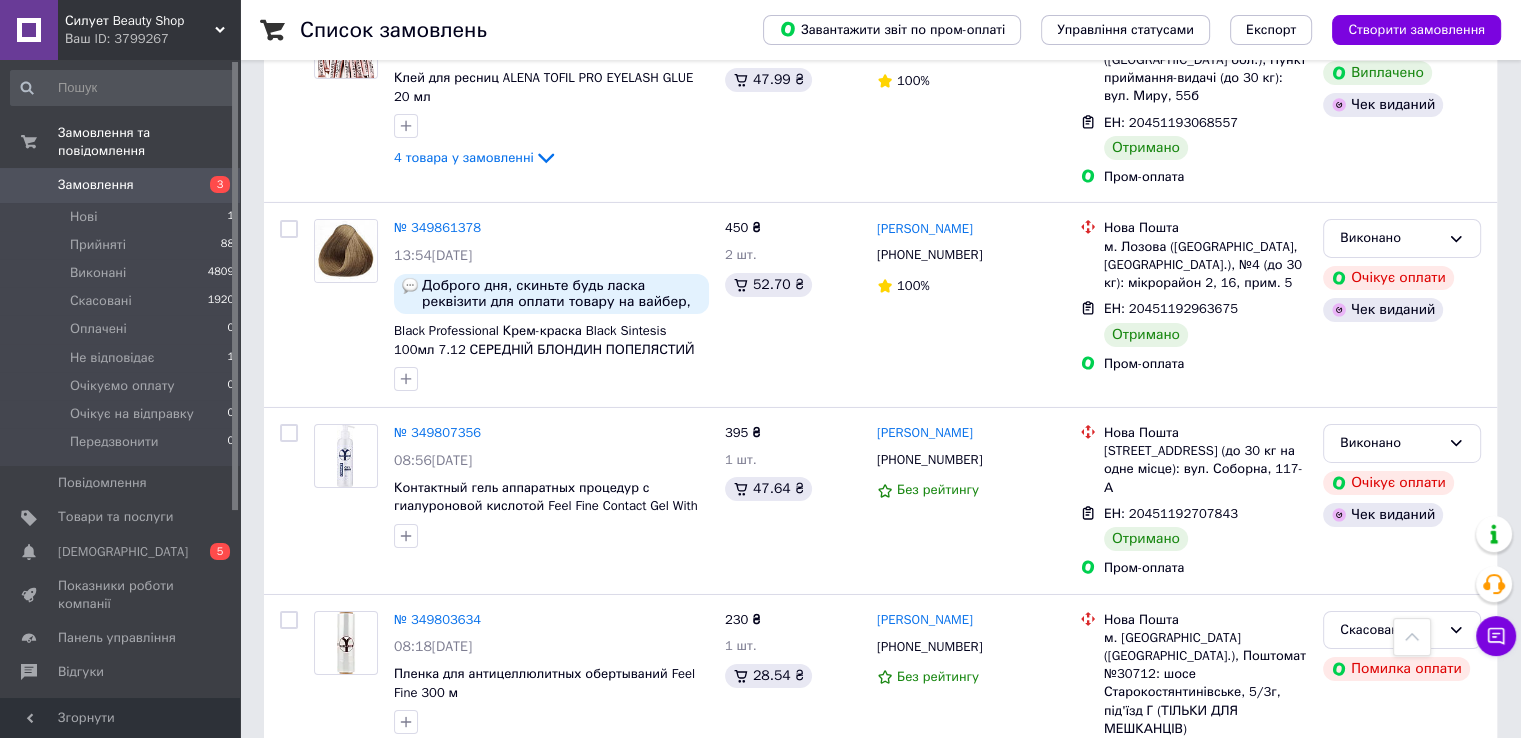 click 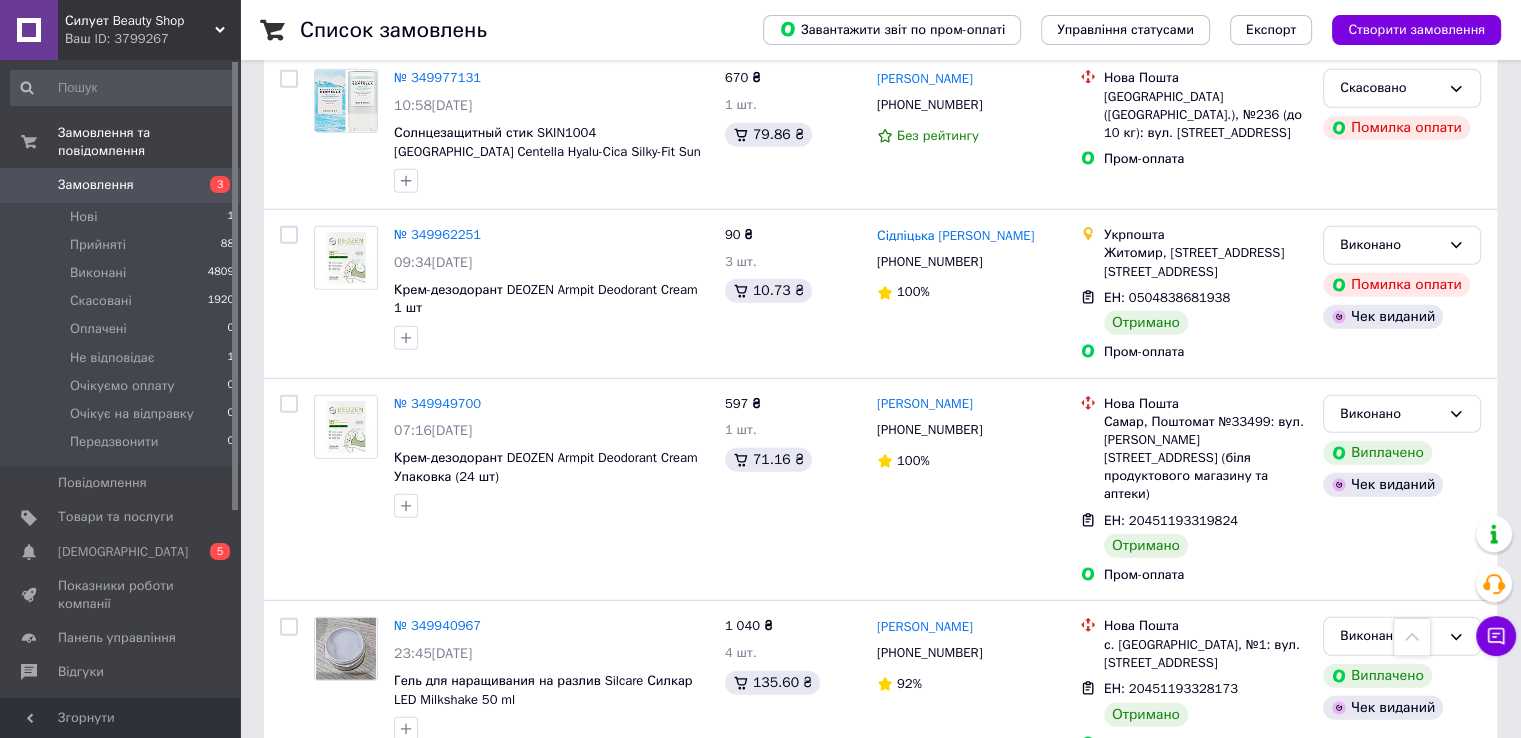 scroll, scrollTop: 13268, scrollLeft: 0, axis: vertical 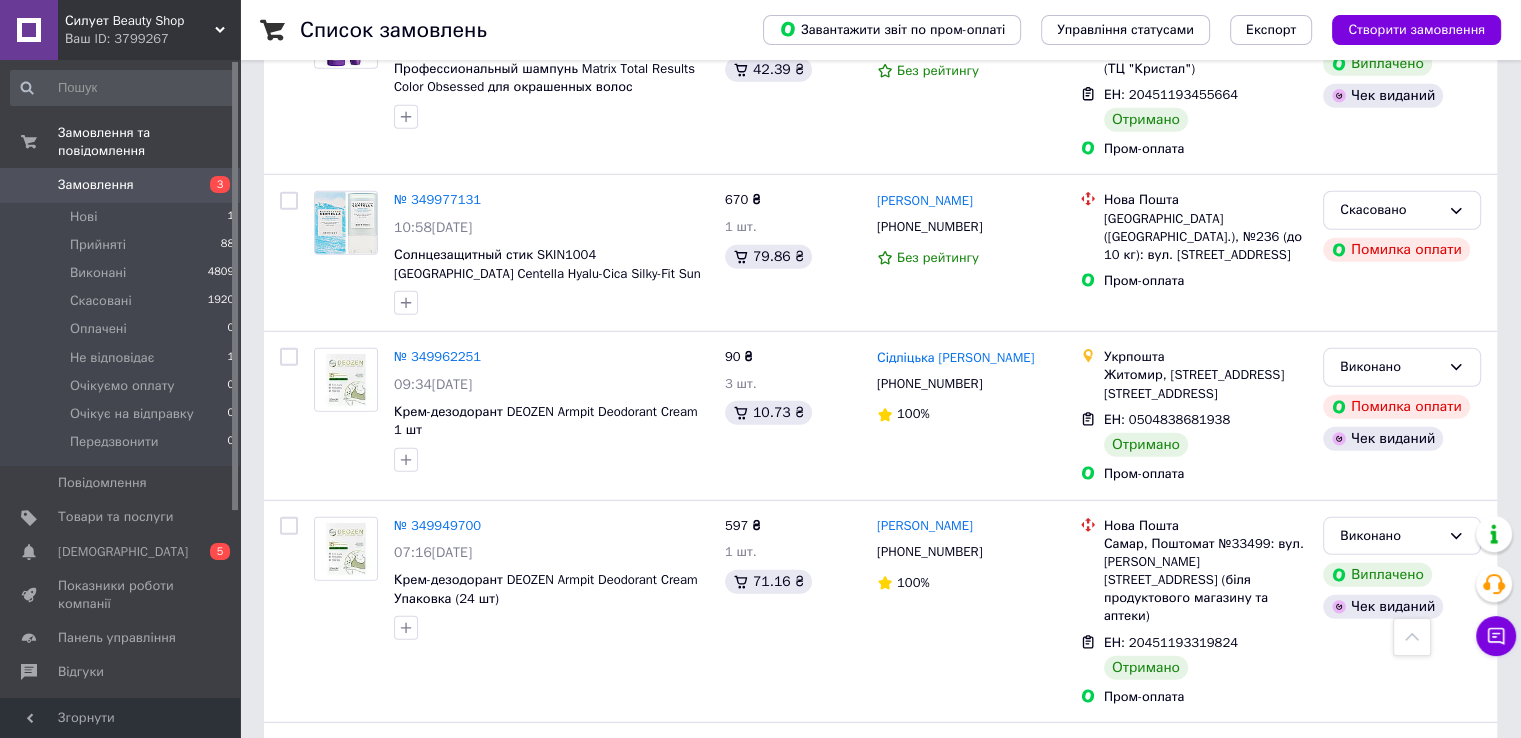 click 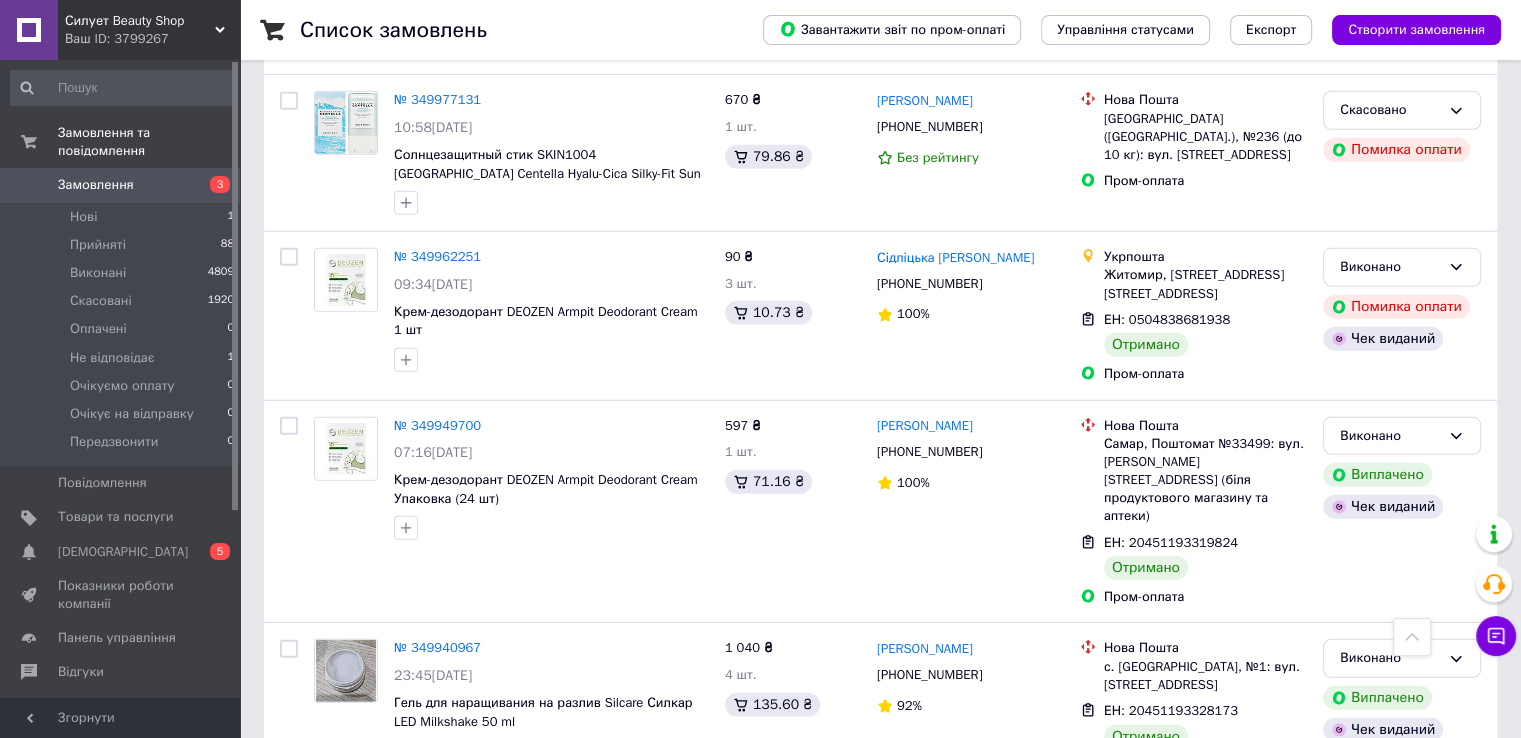 click 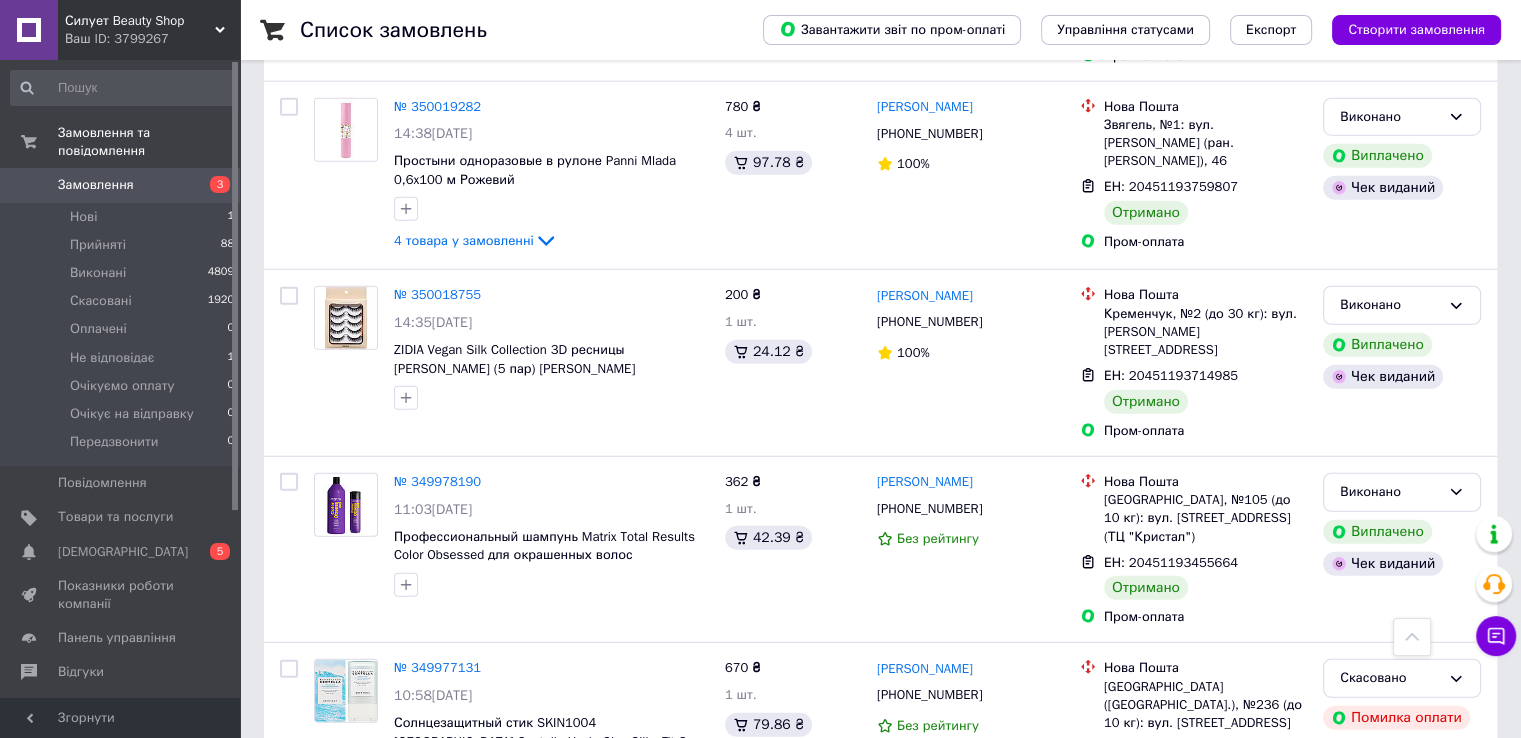 scroll, scrollTop: 12768, scrollLeft: 0, axis: vertical 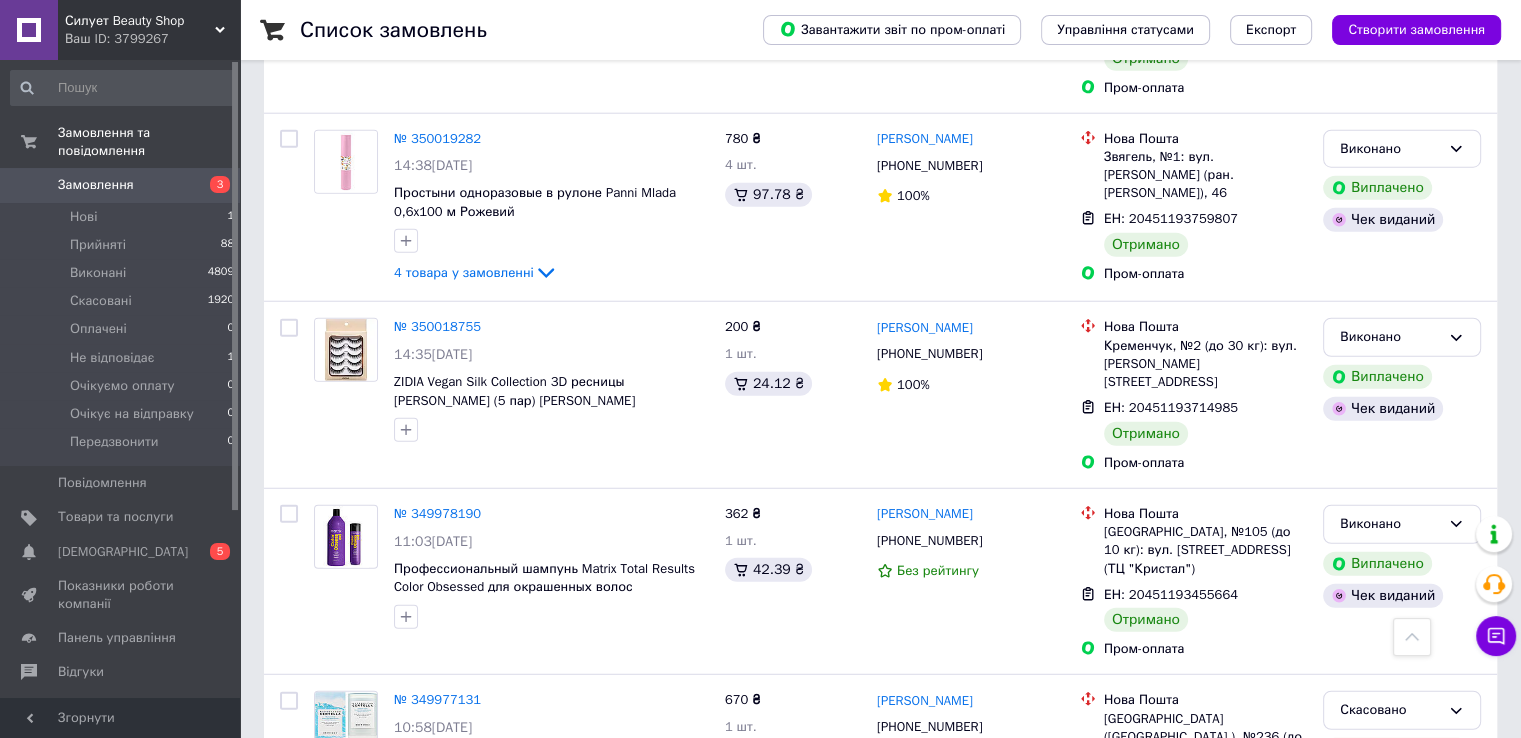 click 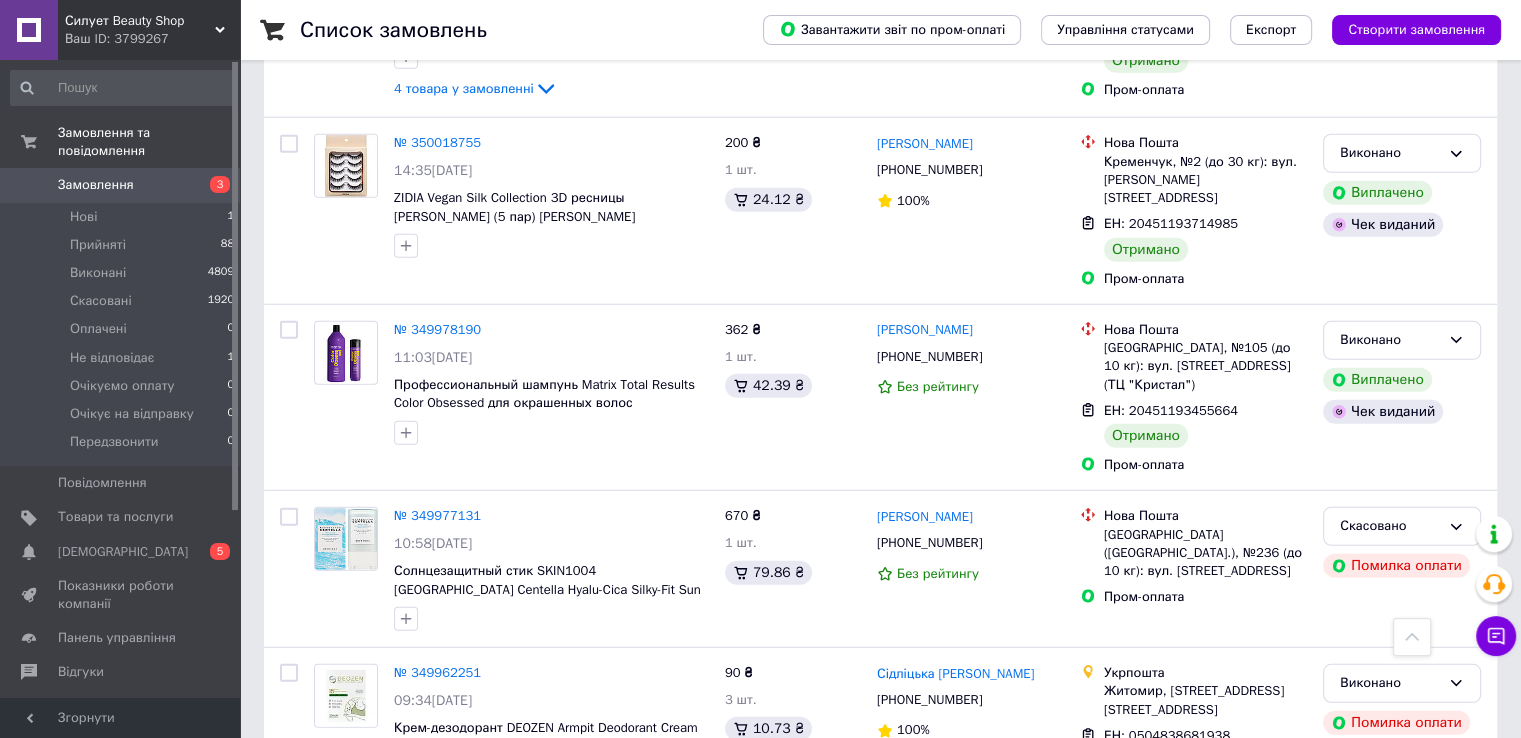 scroll, scrollTop: 12768, scrollLeft: 0, axis: vertical 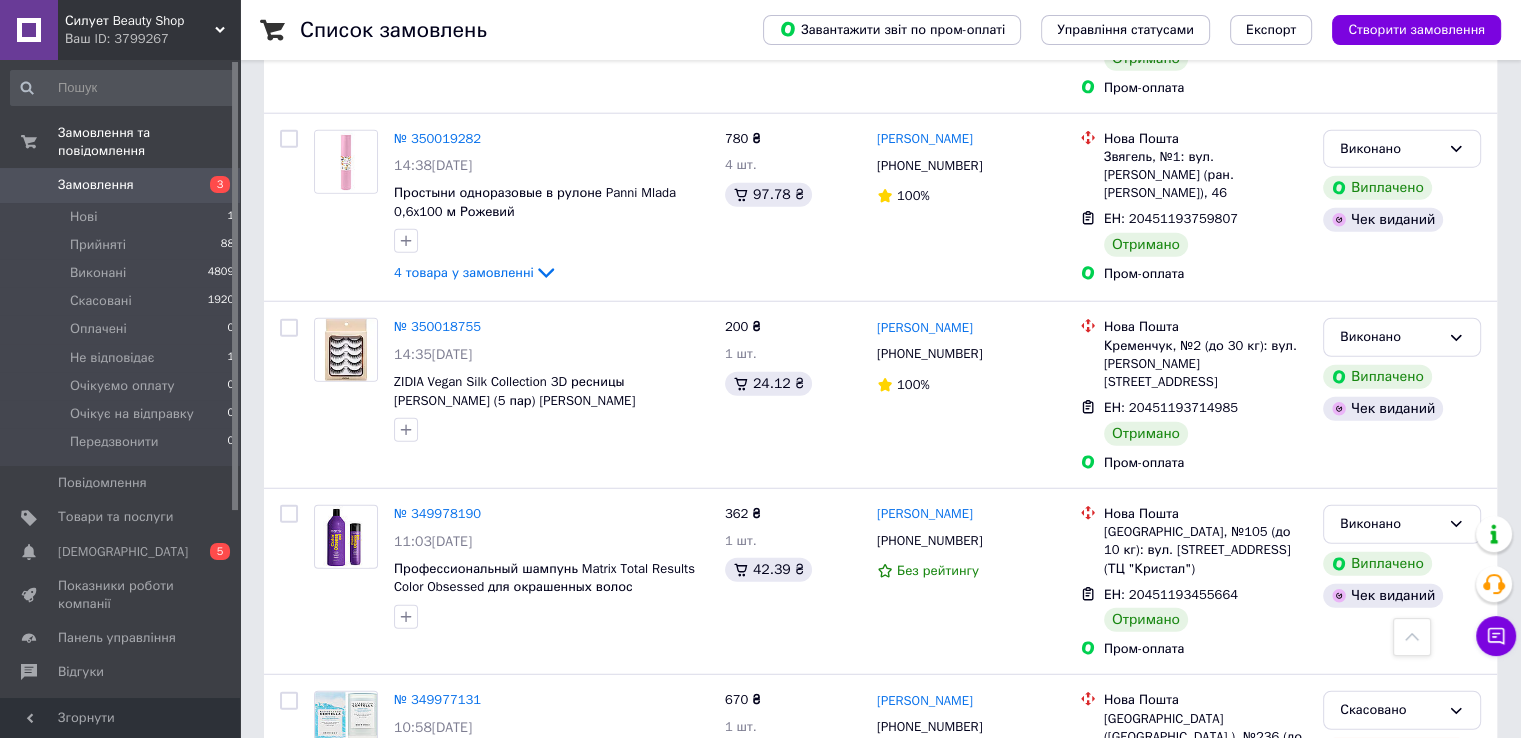 click 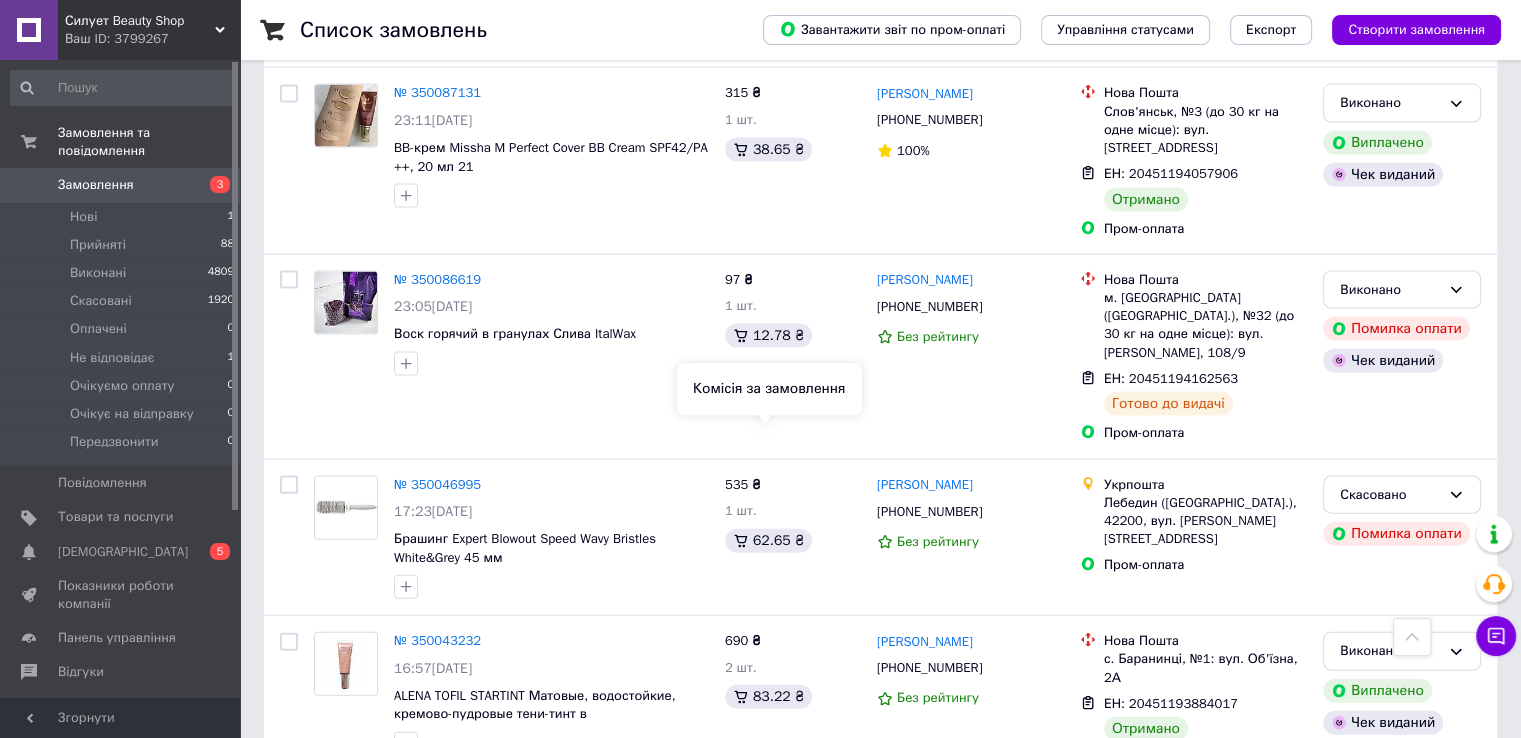 scroll, scrollTop: 11868, scrollLeft: 0, axis: vertical 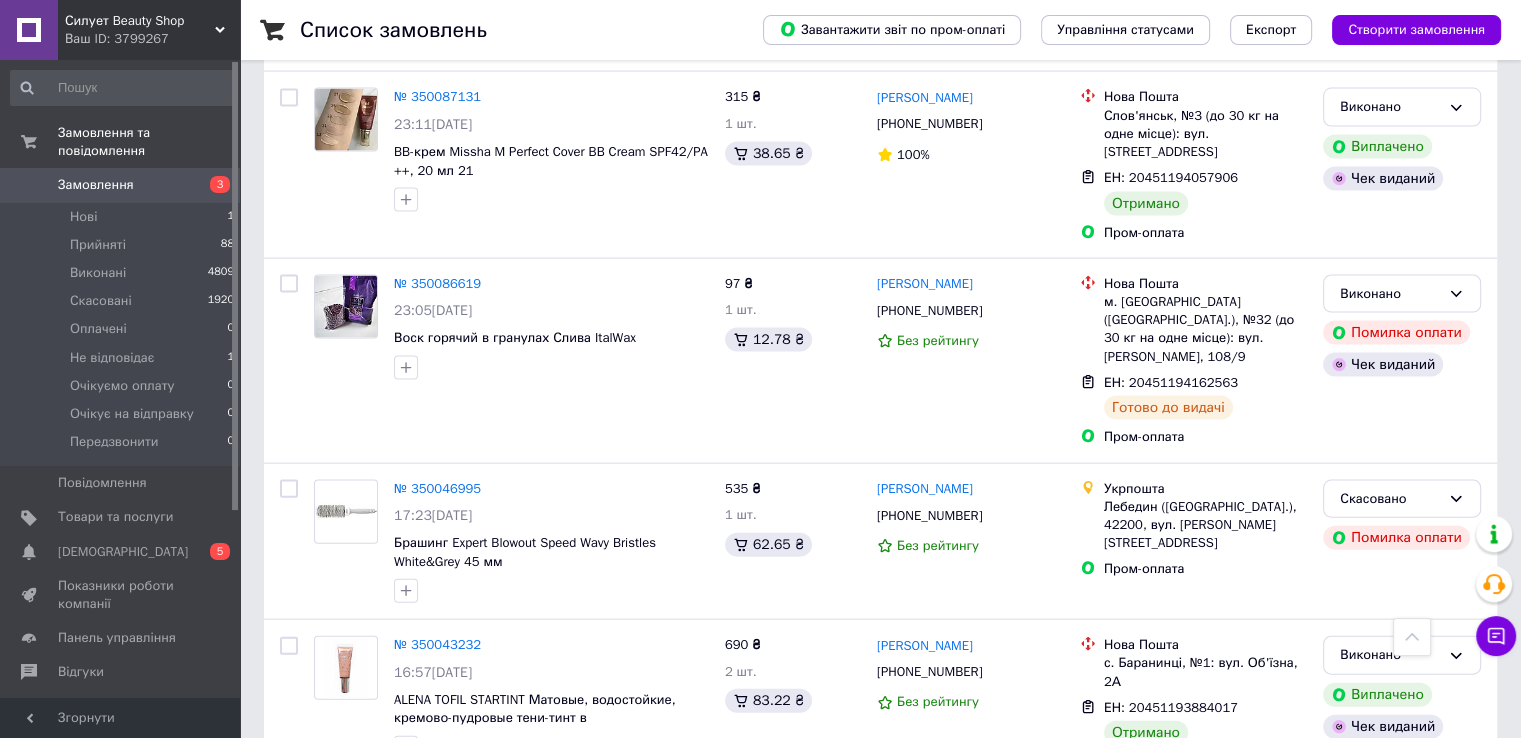 click 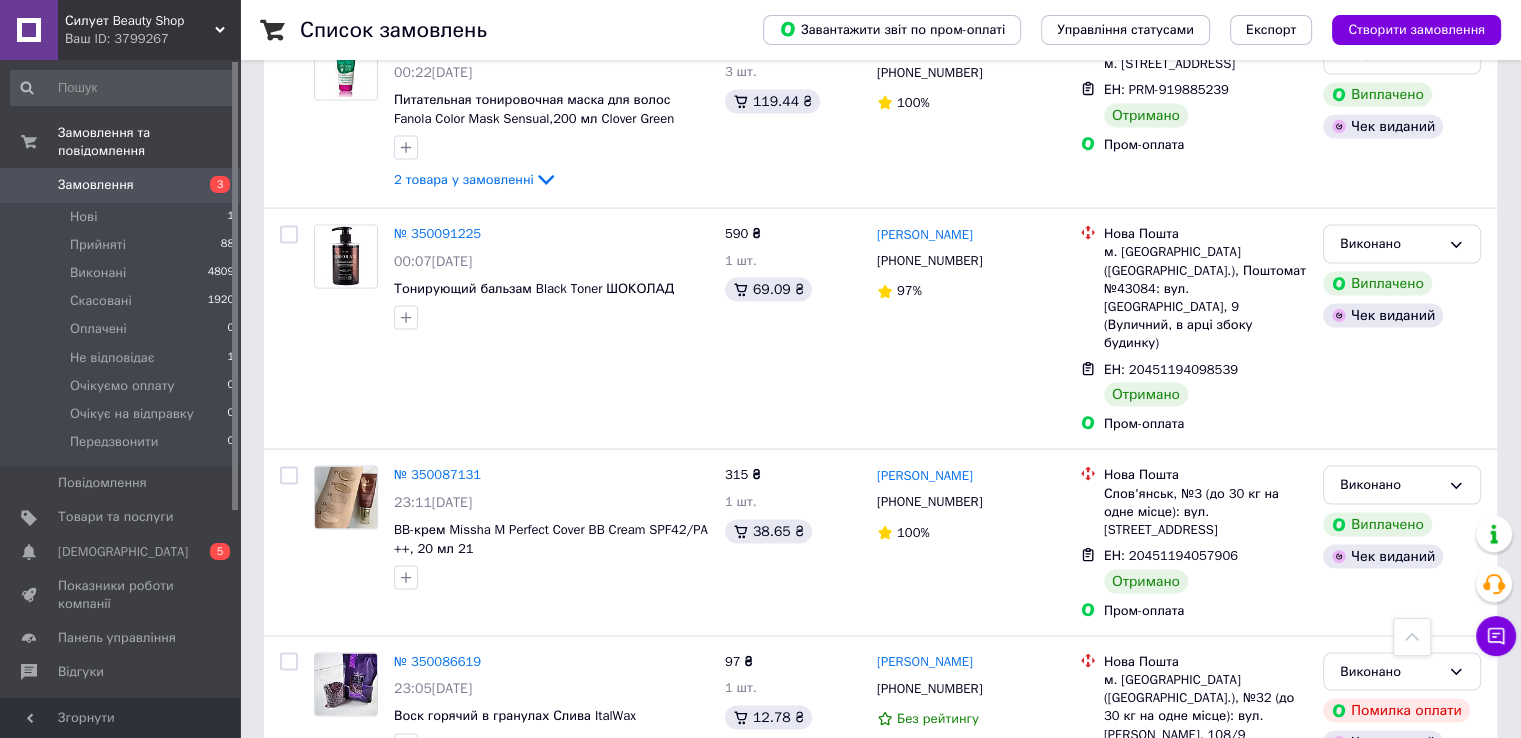 scroll, scrollTop: 11468, scrollLeft: 0, axis: vertical 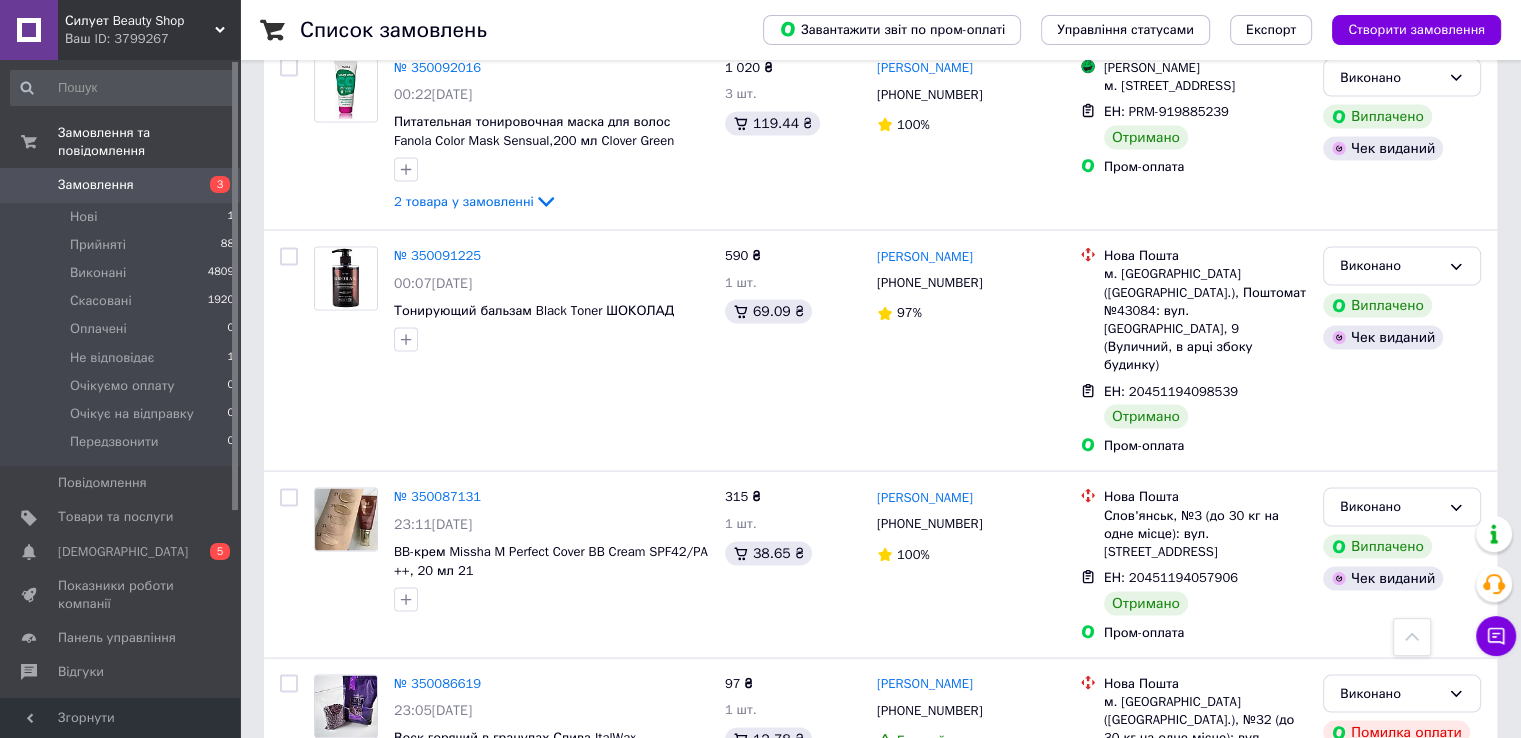 click 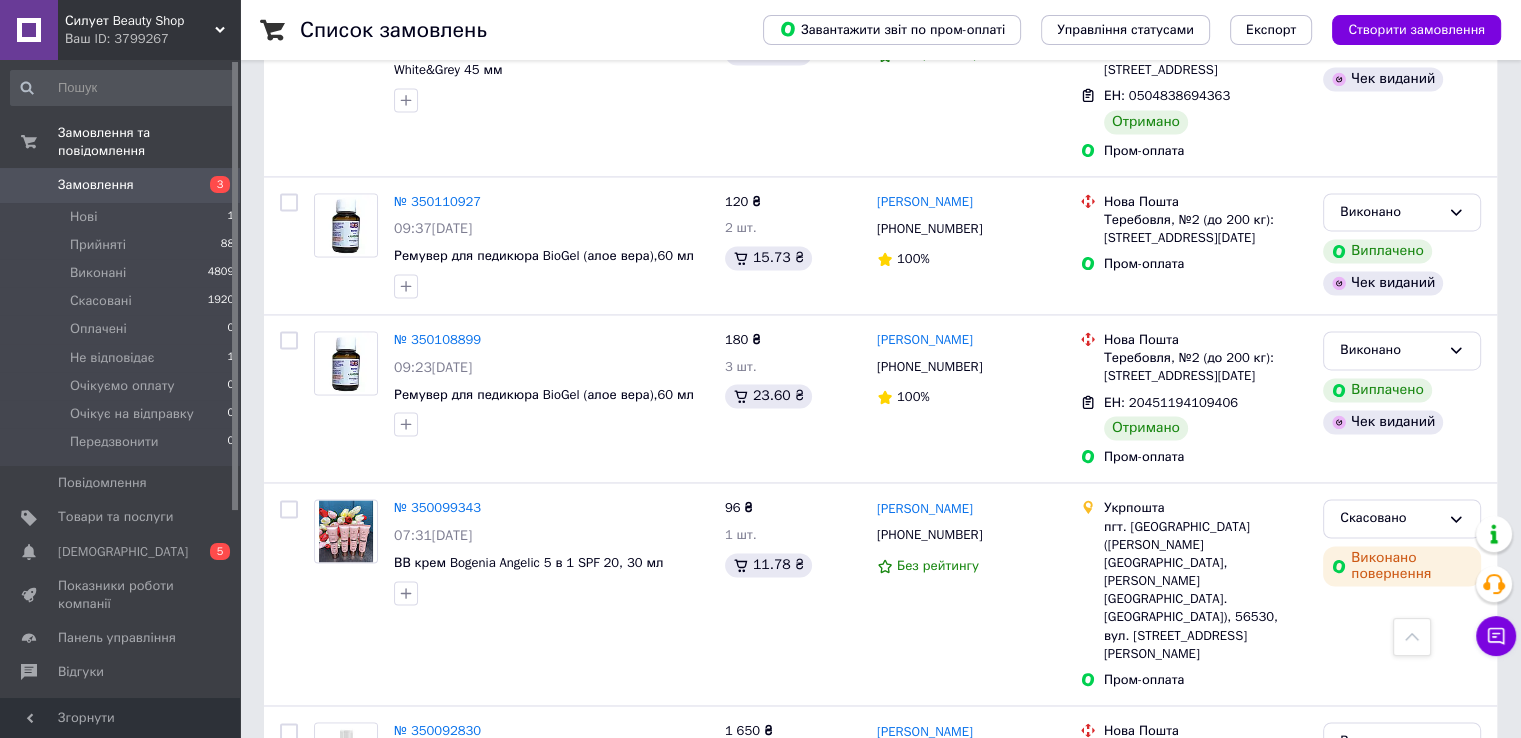 scroll, scrollTop: 10568, scrollLeft: 0, axis: vertical 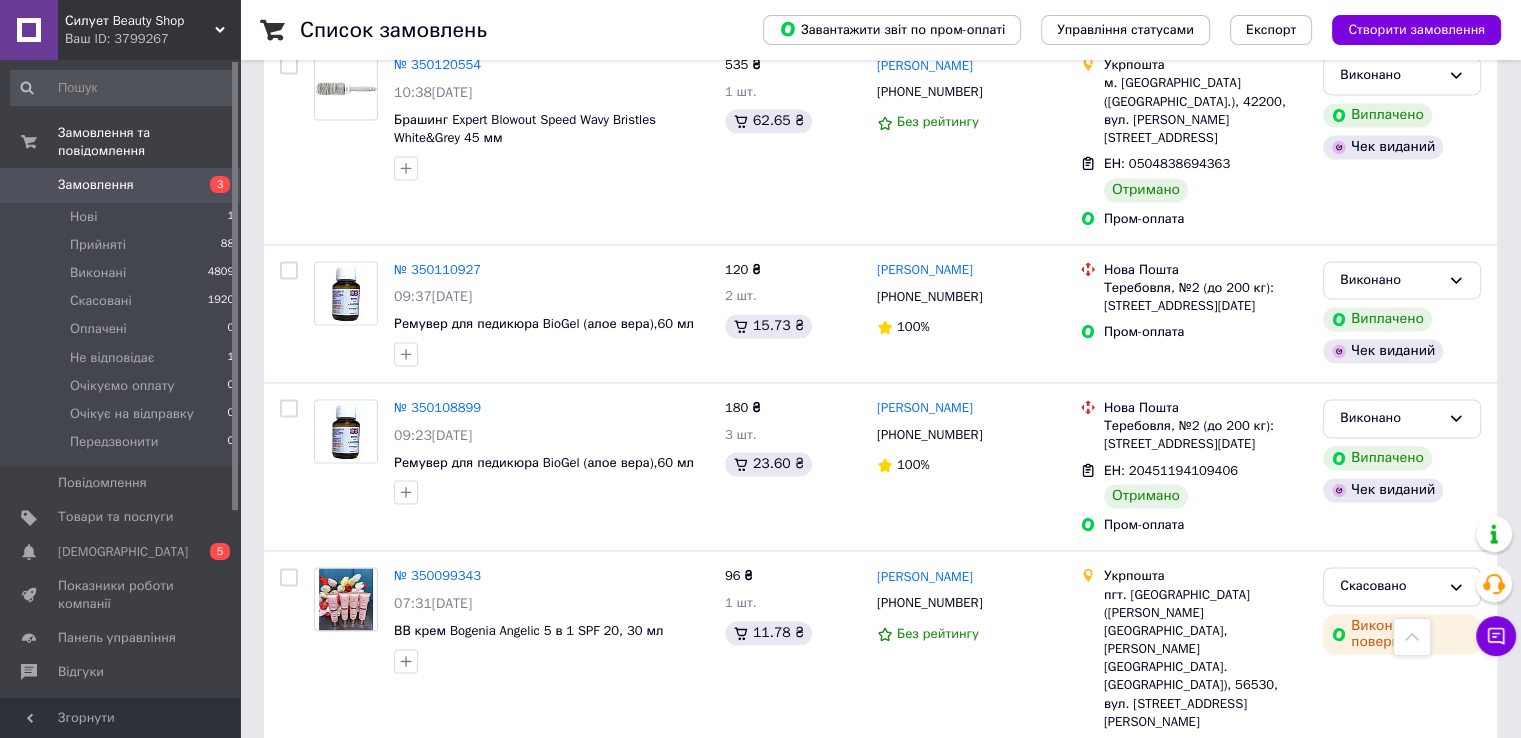 click 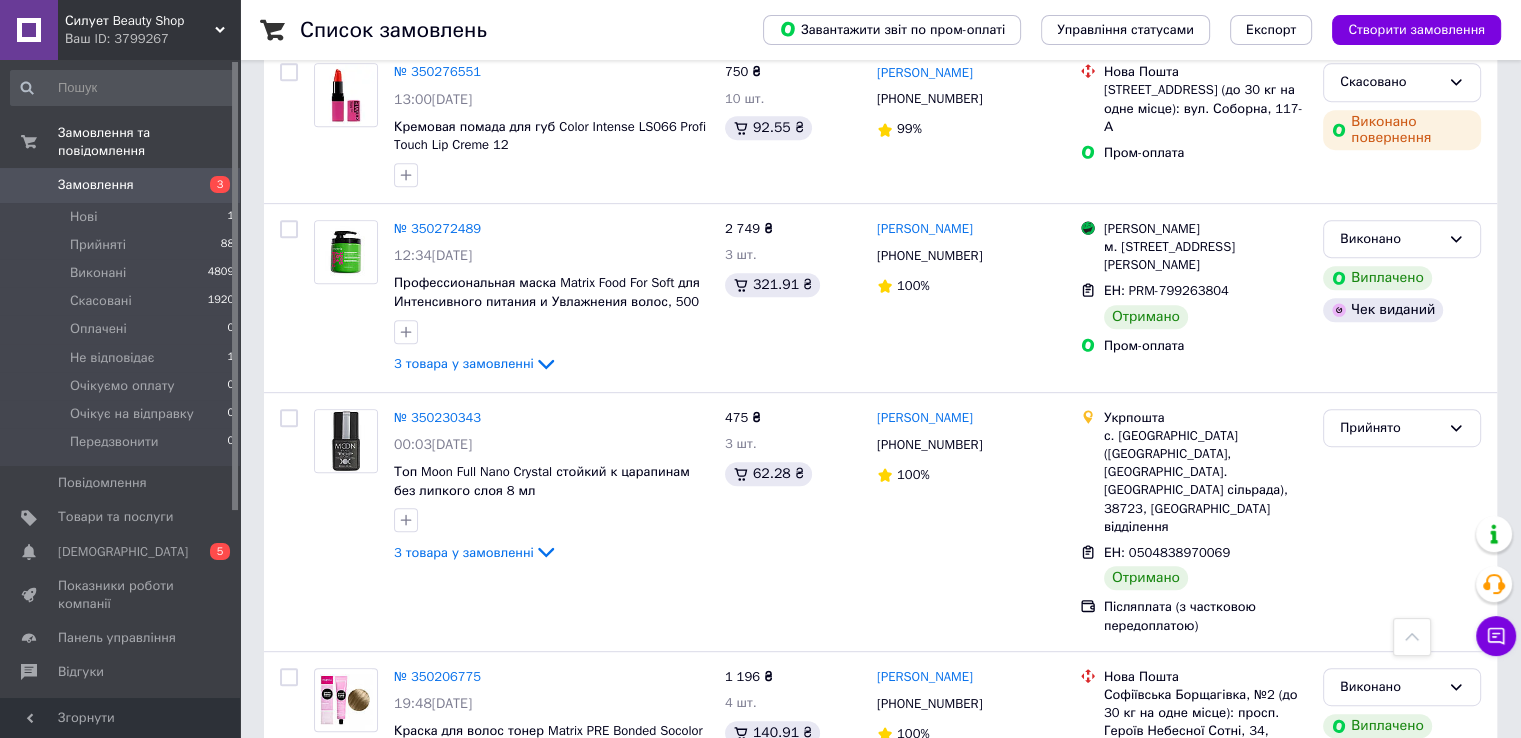 scroll, scrollTop: 8468, scrollLeft: 0, axis: vertical 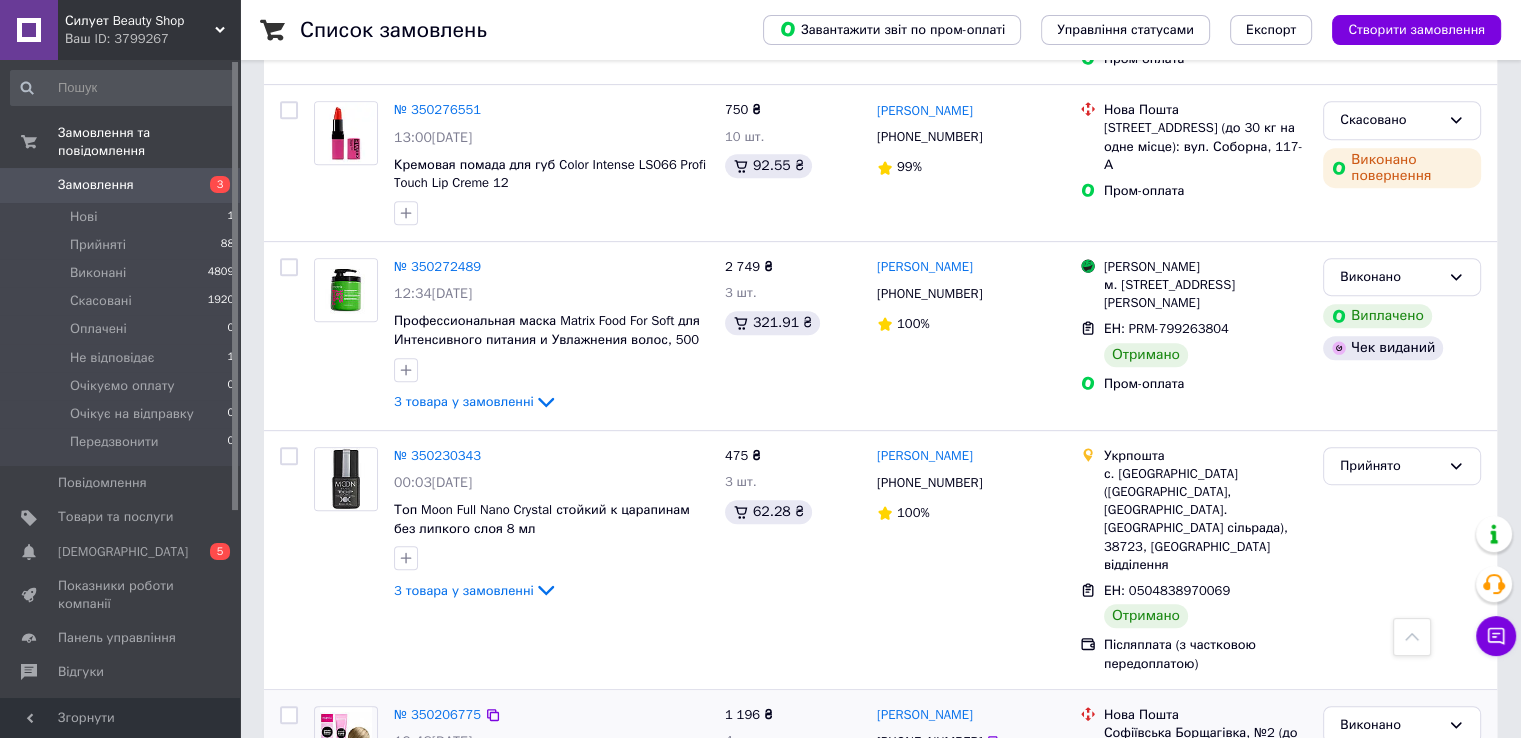 click 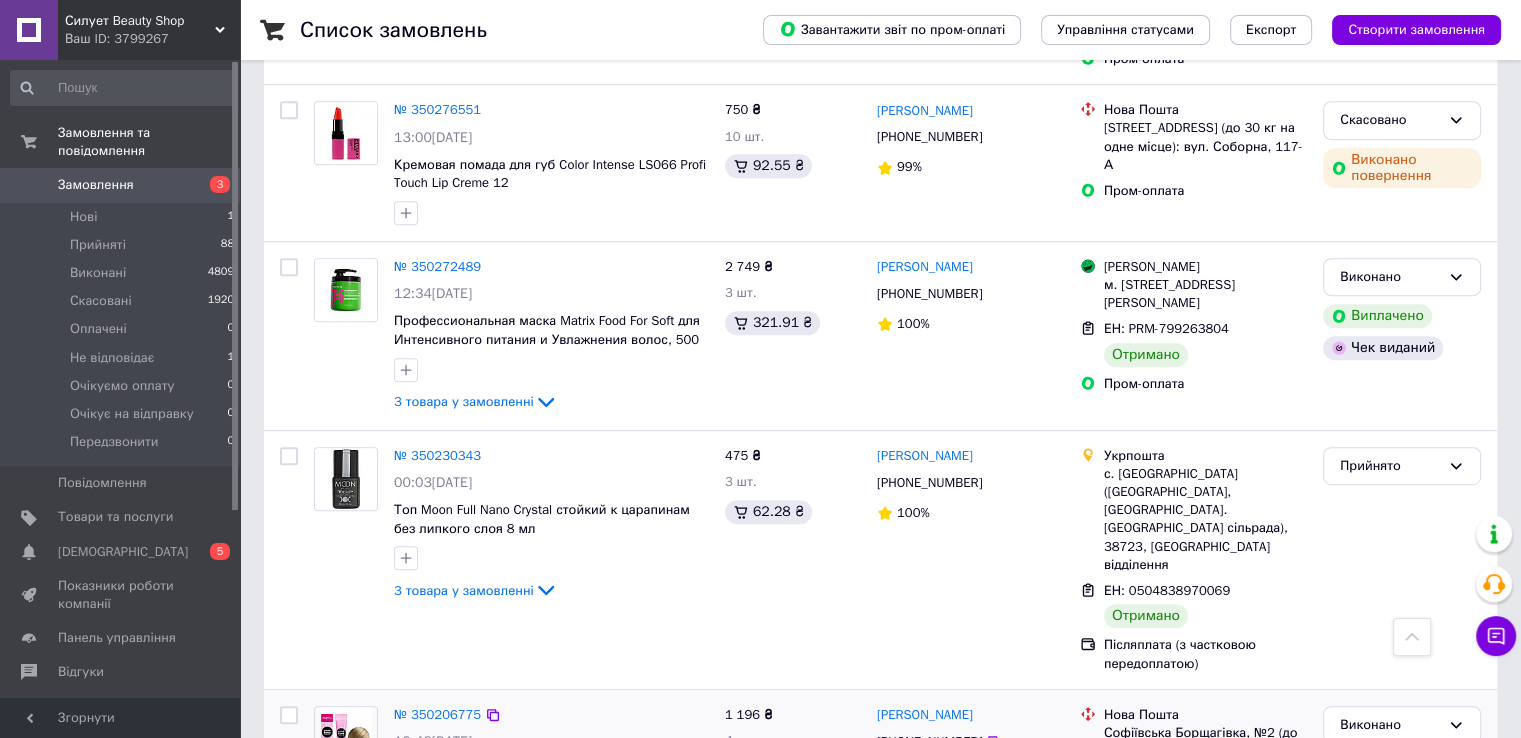 click 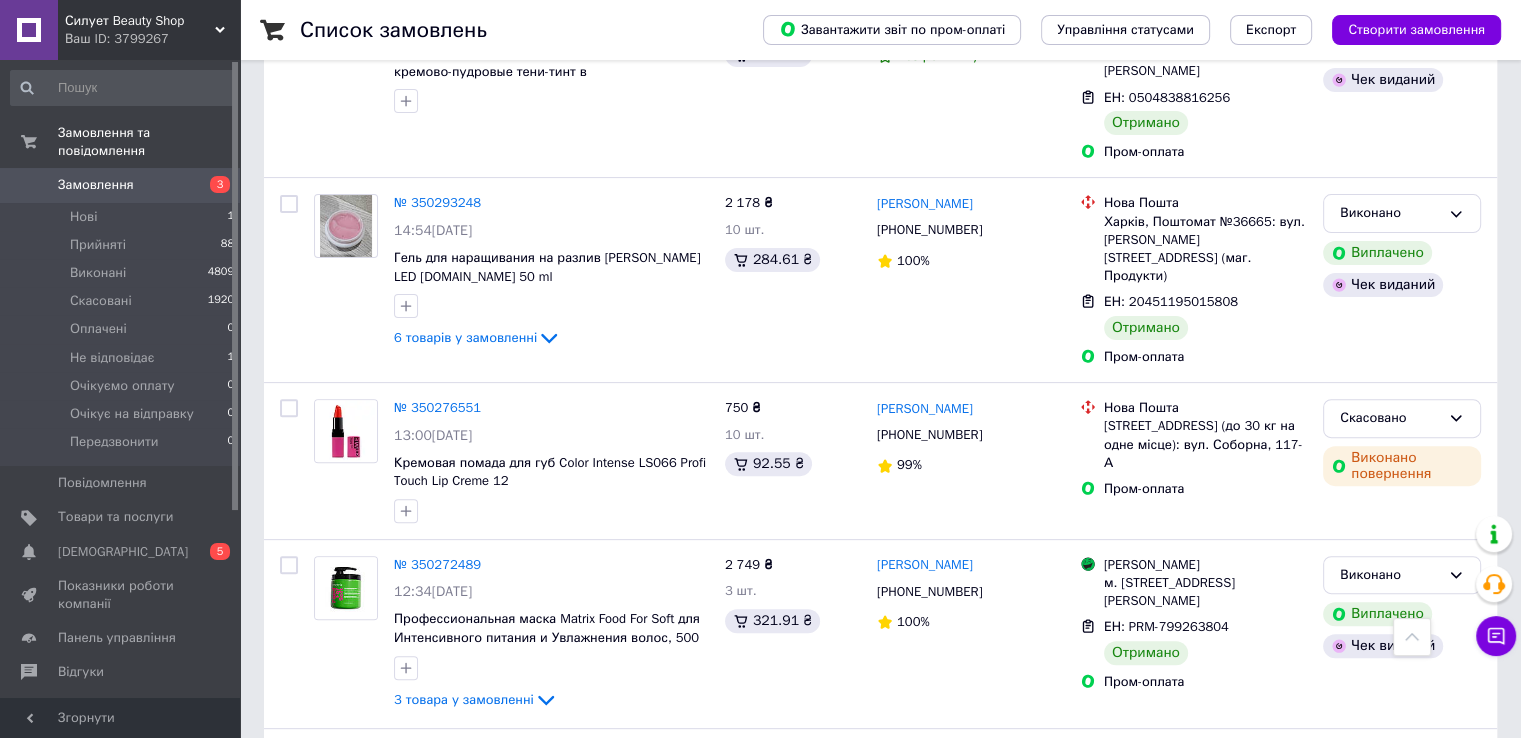 scroll, scrollTop: 8168, scrollLeft: 0, axis: vertical 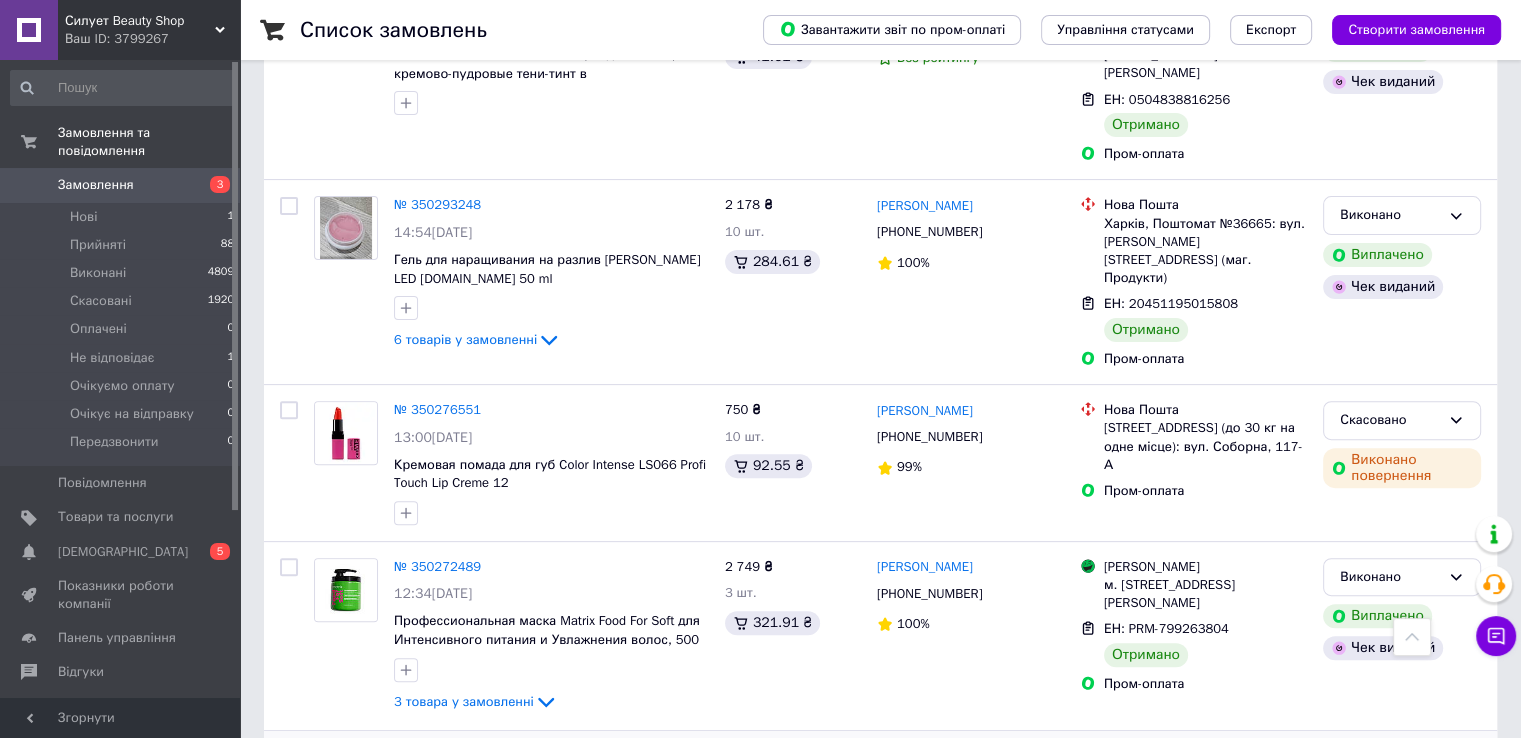click 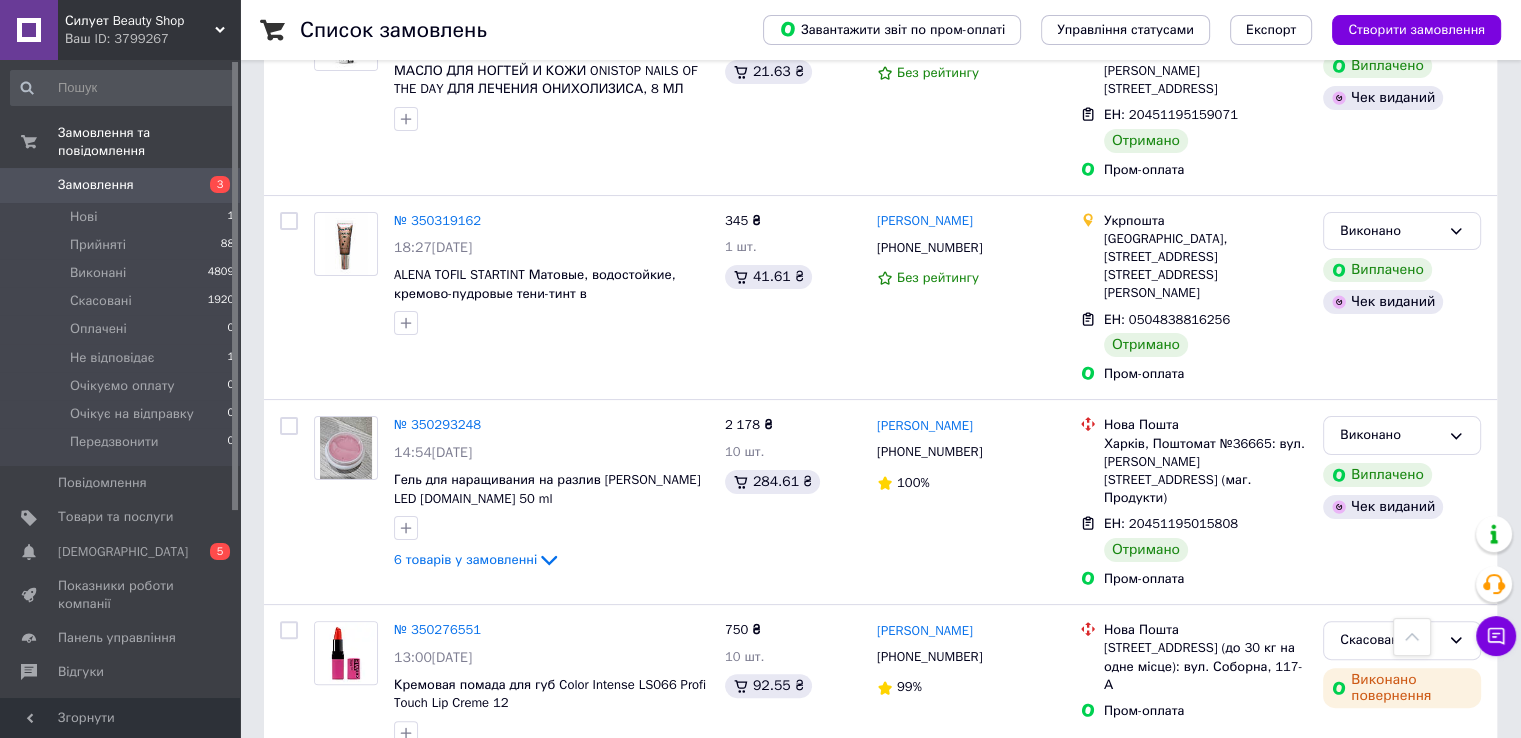 scroll, scrollTop: 7868, scrollLeft: 0, axis: vertical 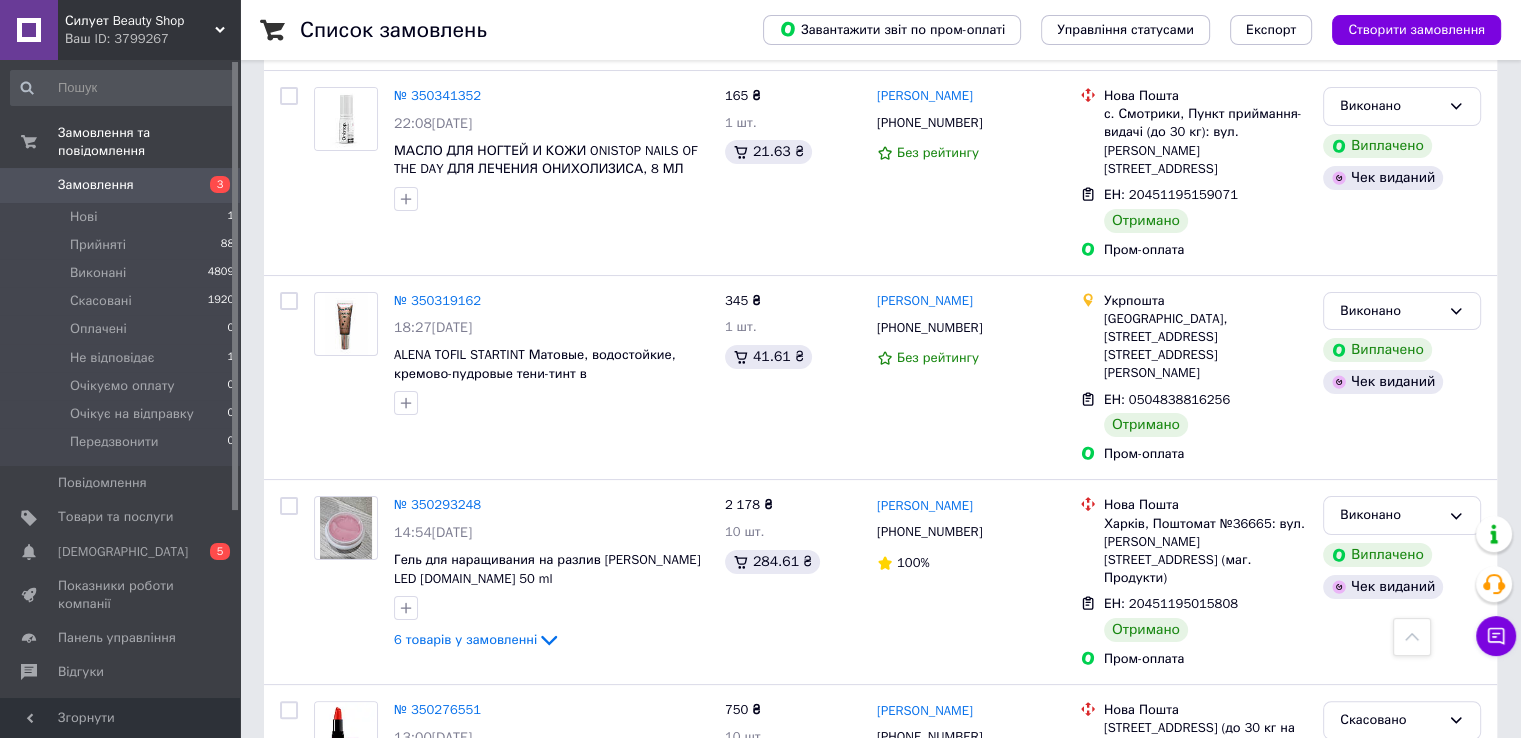click 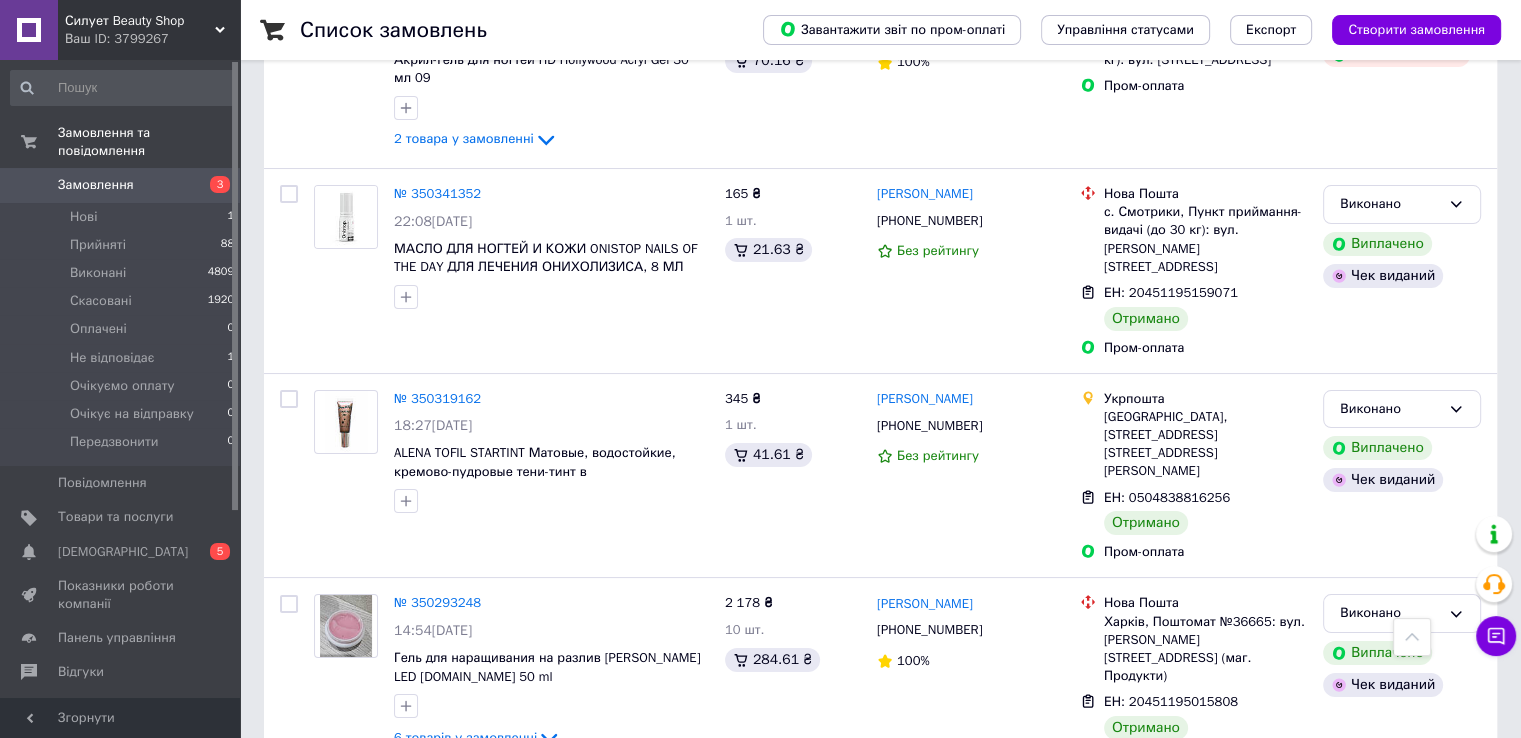 scroll, scrollTop: 7768, scrollLeft: 0, axis: vertical 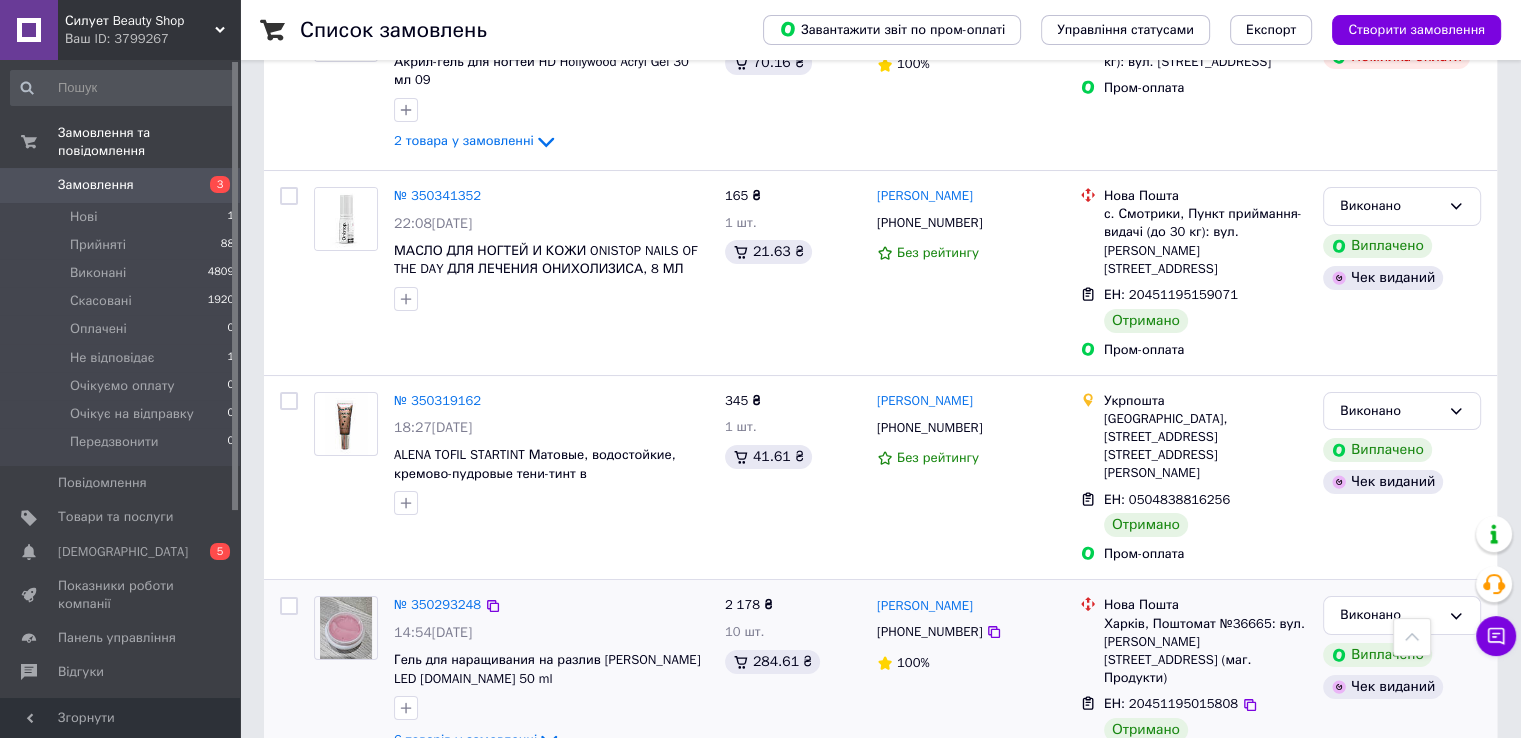 click 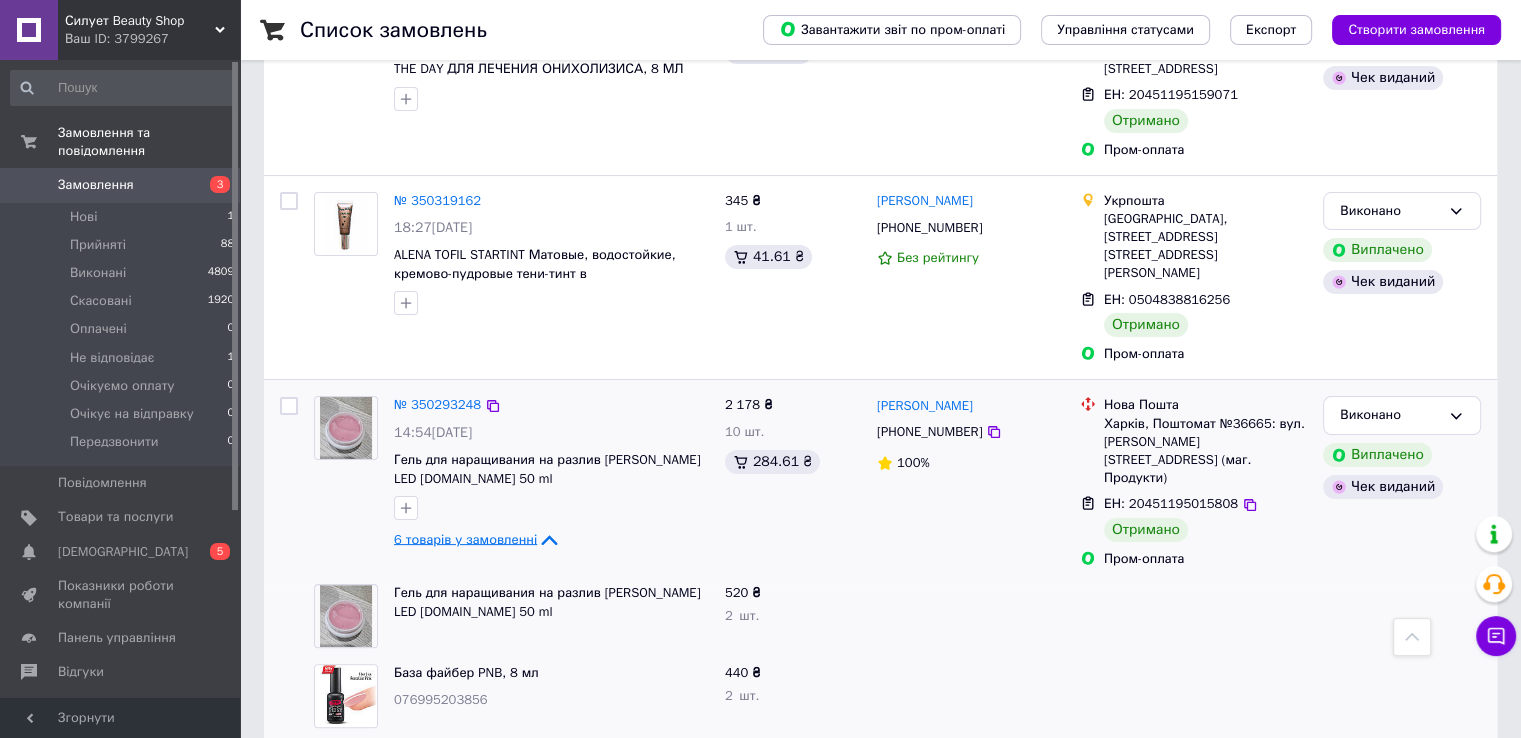 scroll, scrollTop: 7668, scrollLeft: 0, axis: vertical 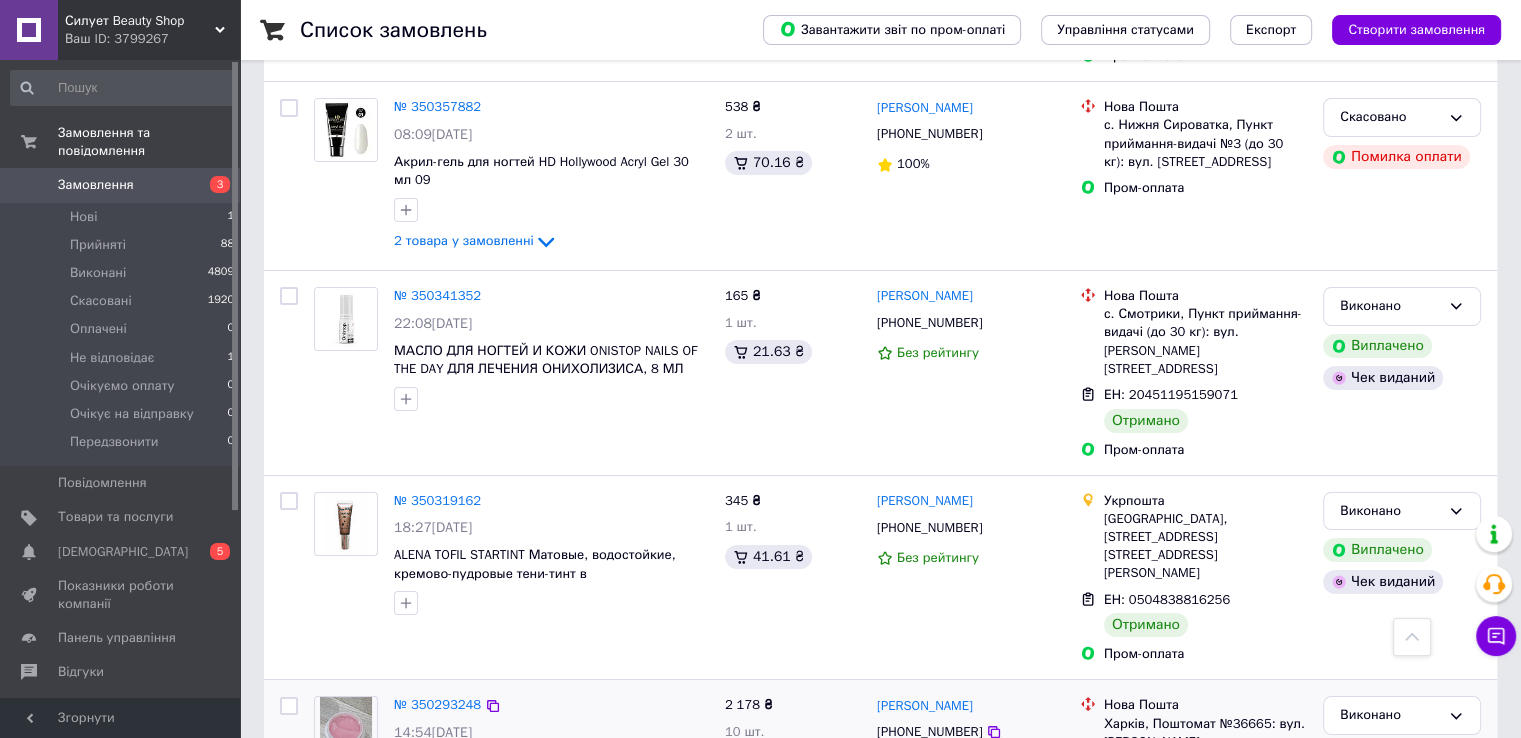 click 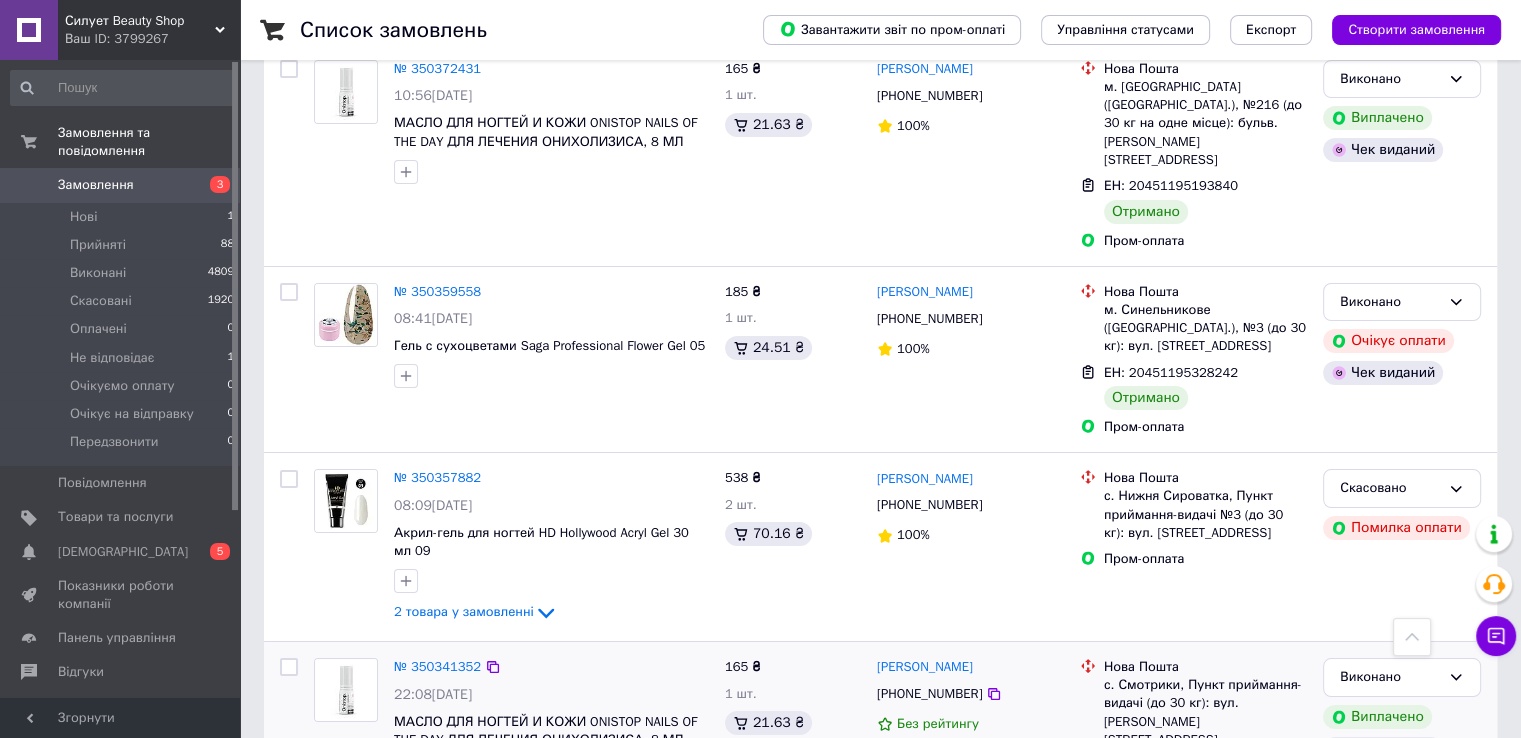 scroll, scrollTop: 7168, scrollLeft: 0, axis: vertical 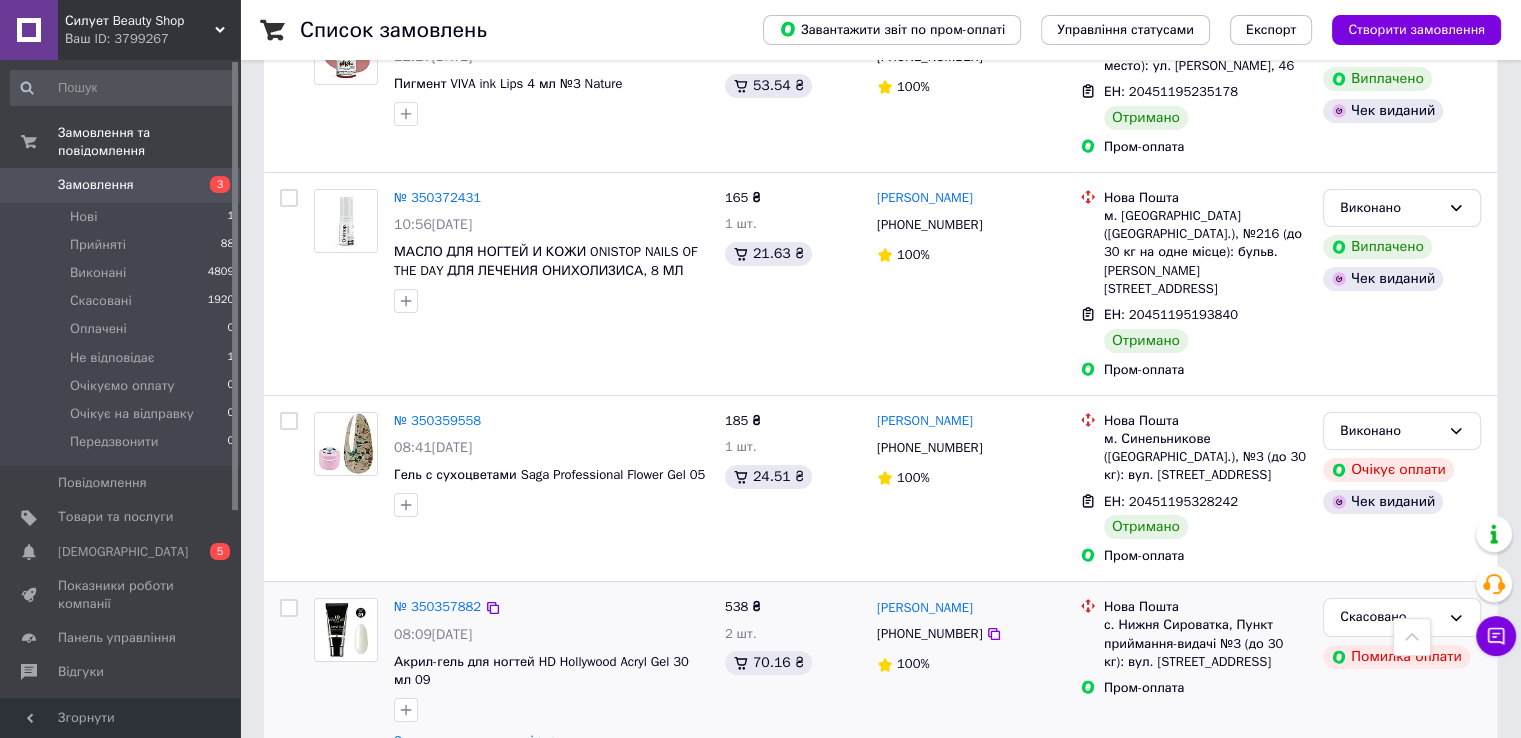 click 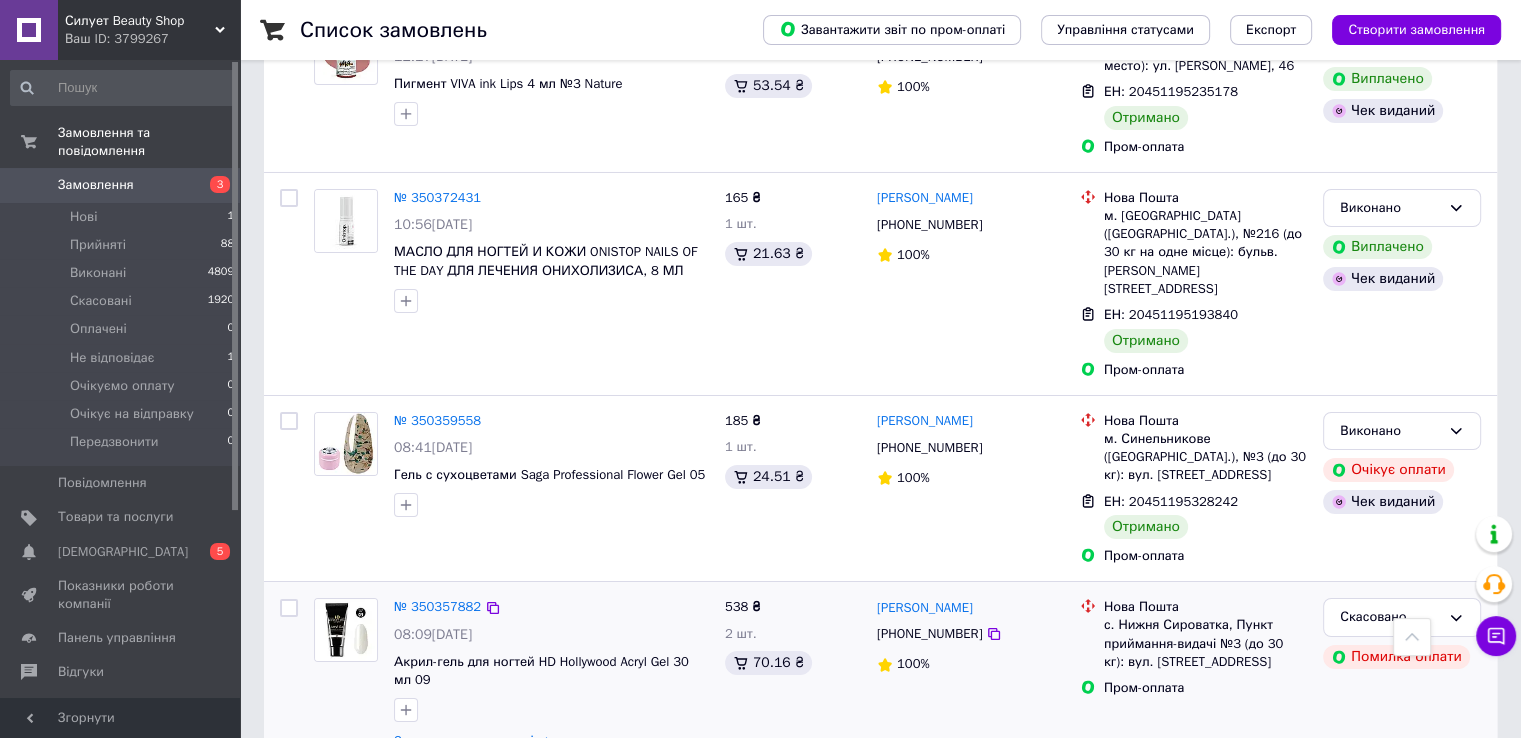 click 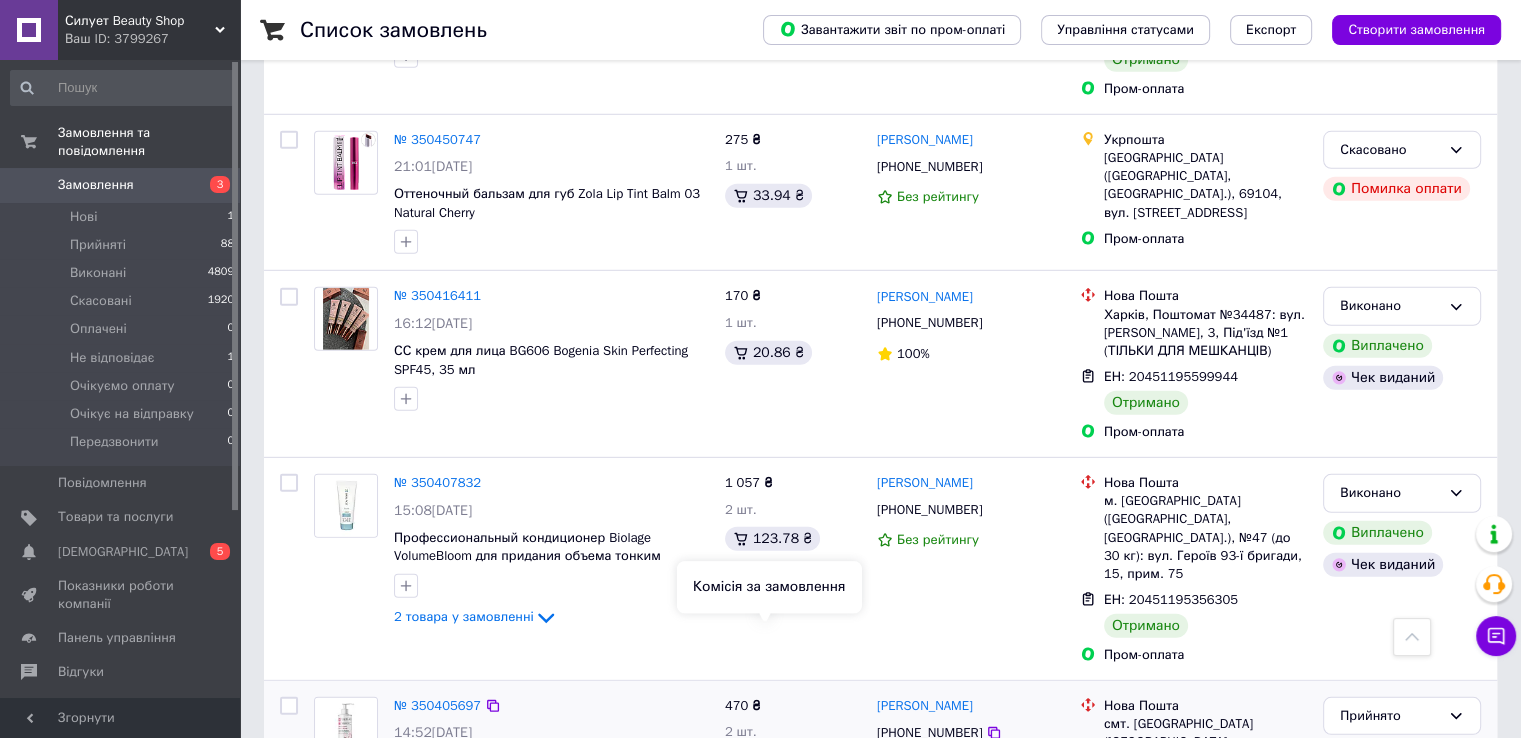 scroll, scrollTop: 5868, scrollLeft: 0, axis: vertical 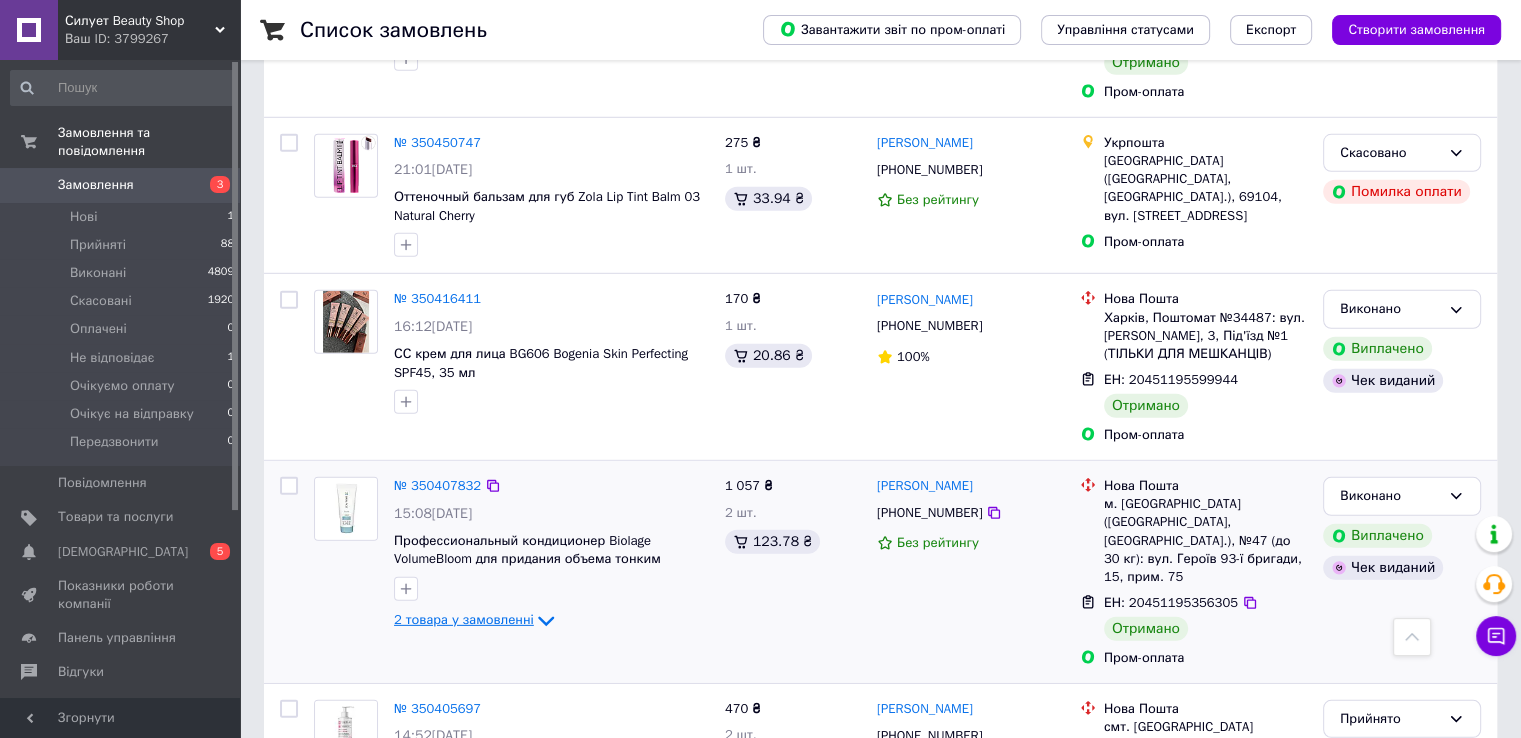 click 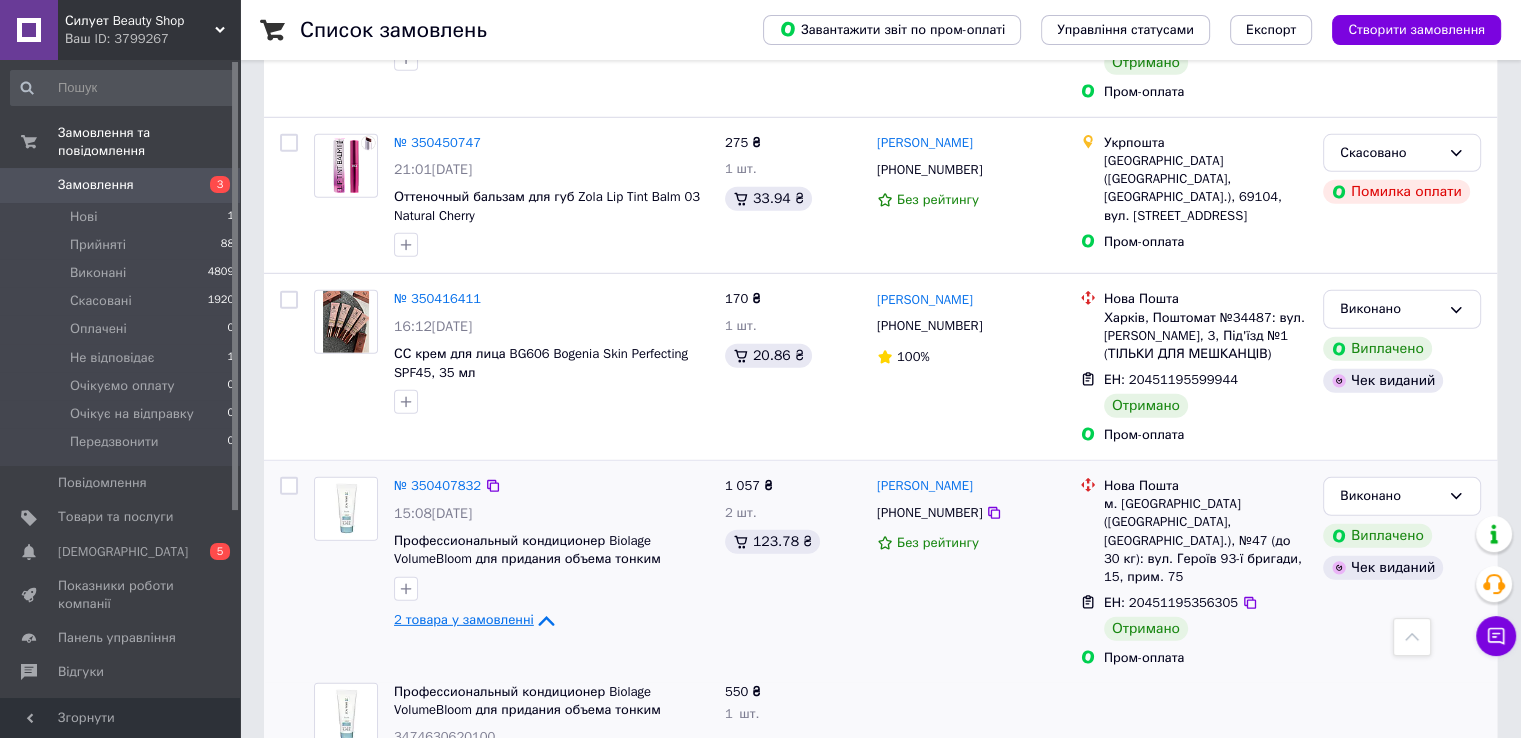 click 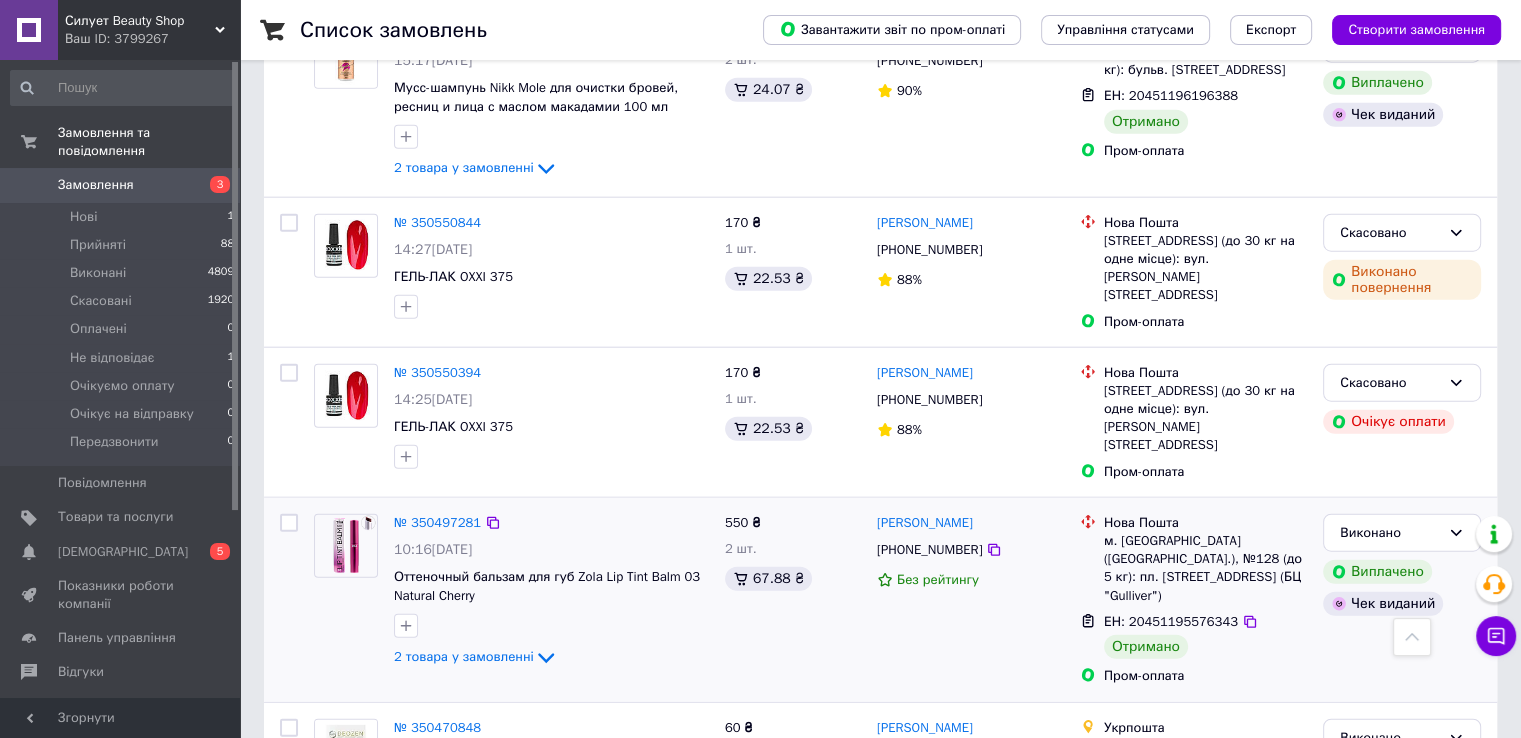 scroll, scrollTop: 4868, scrollLeft: 0, axis: vertical 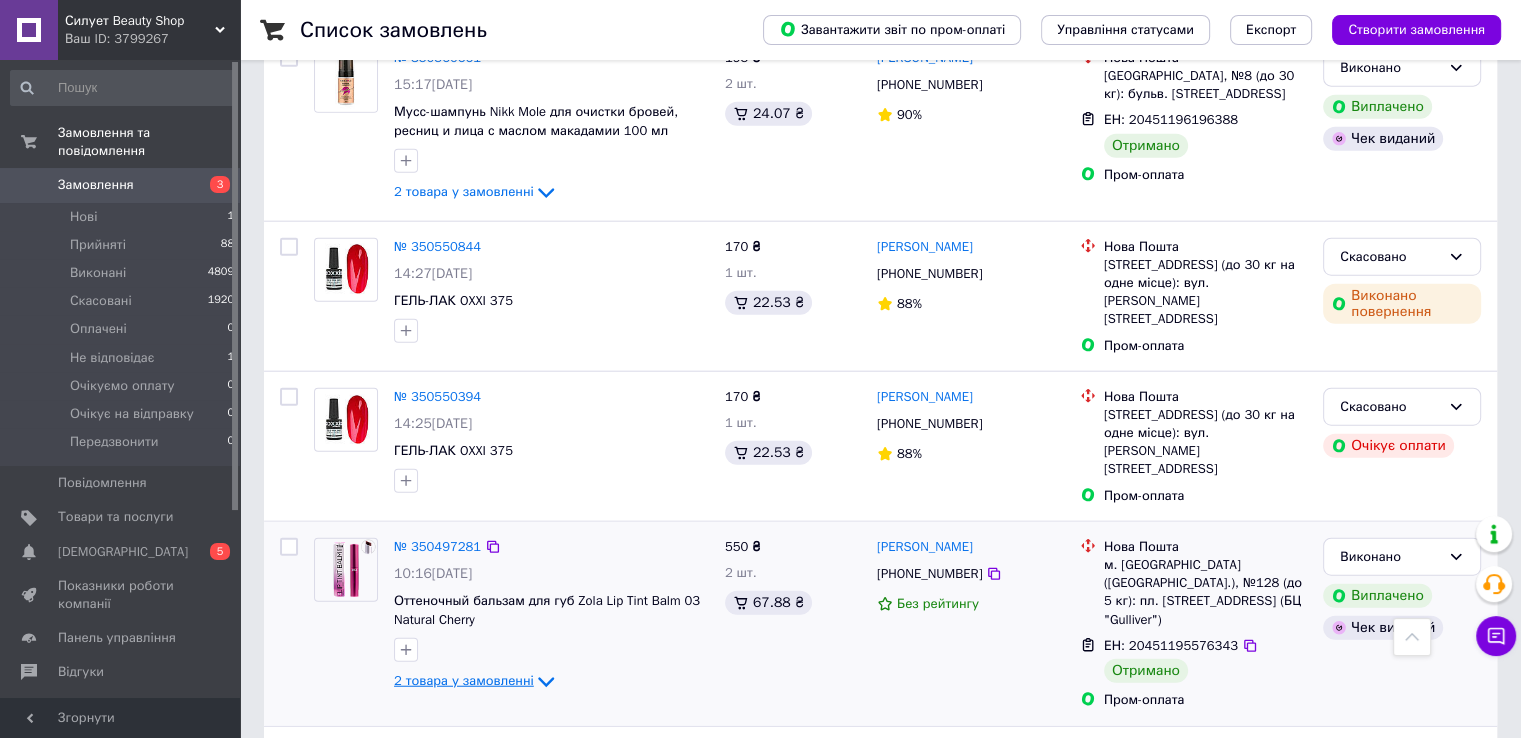 click 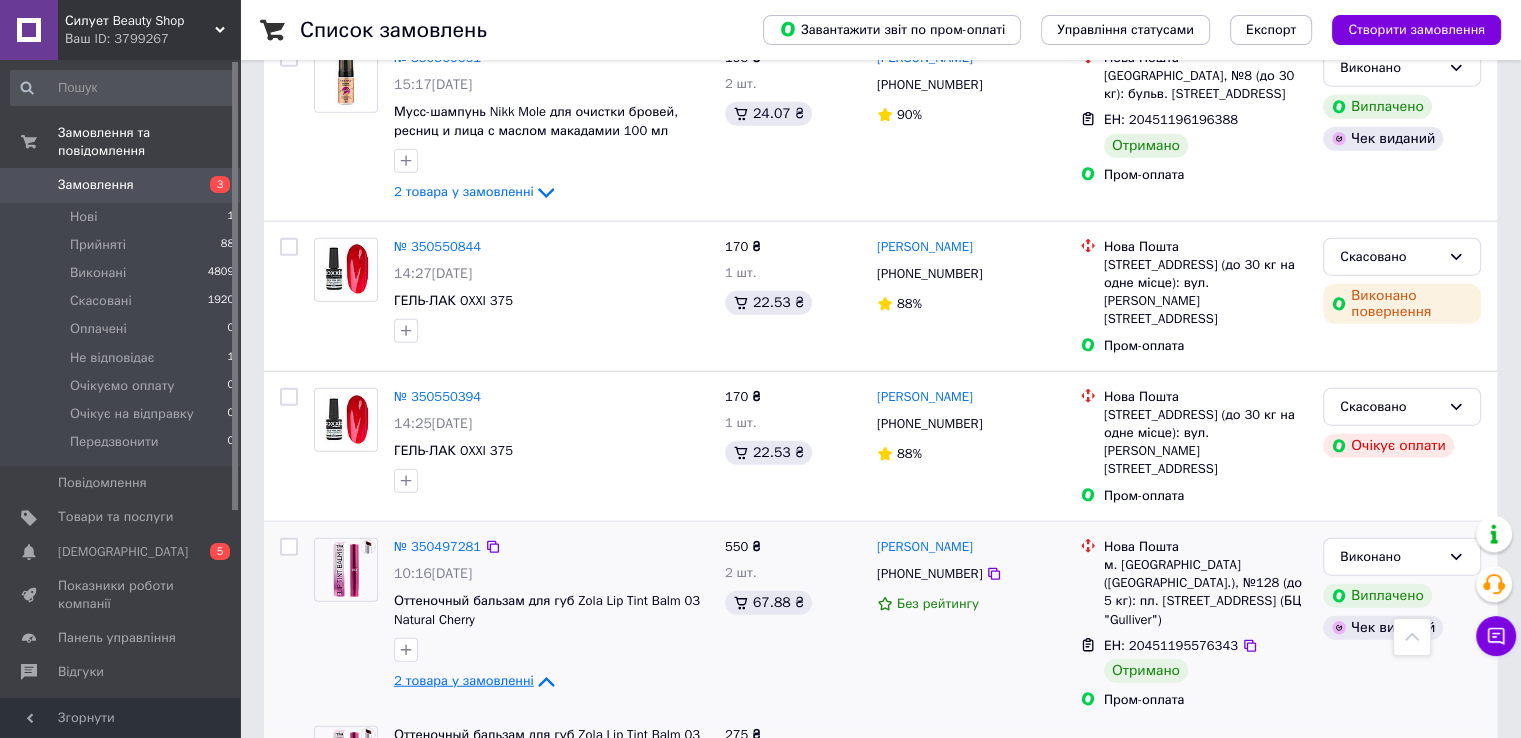 click 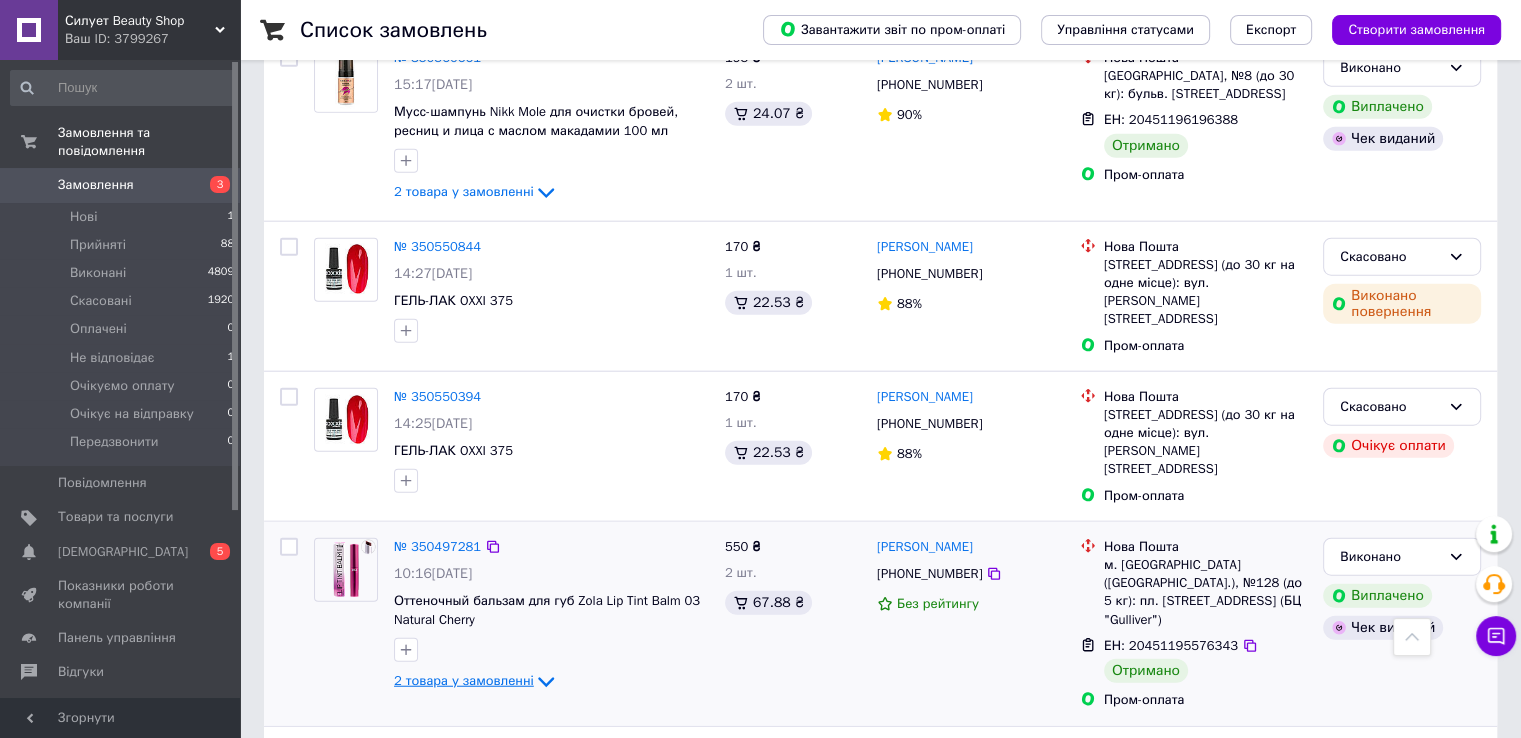 click 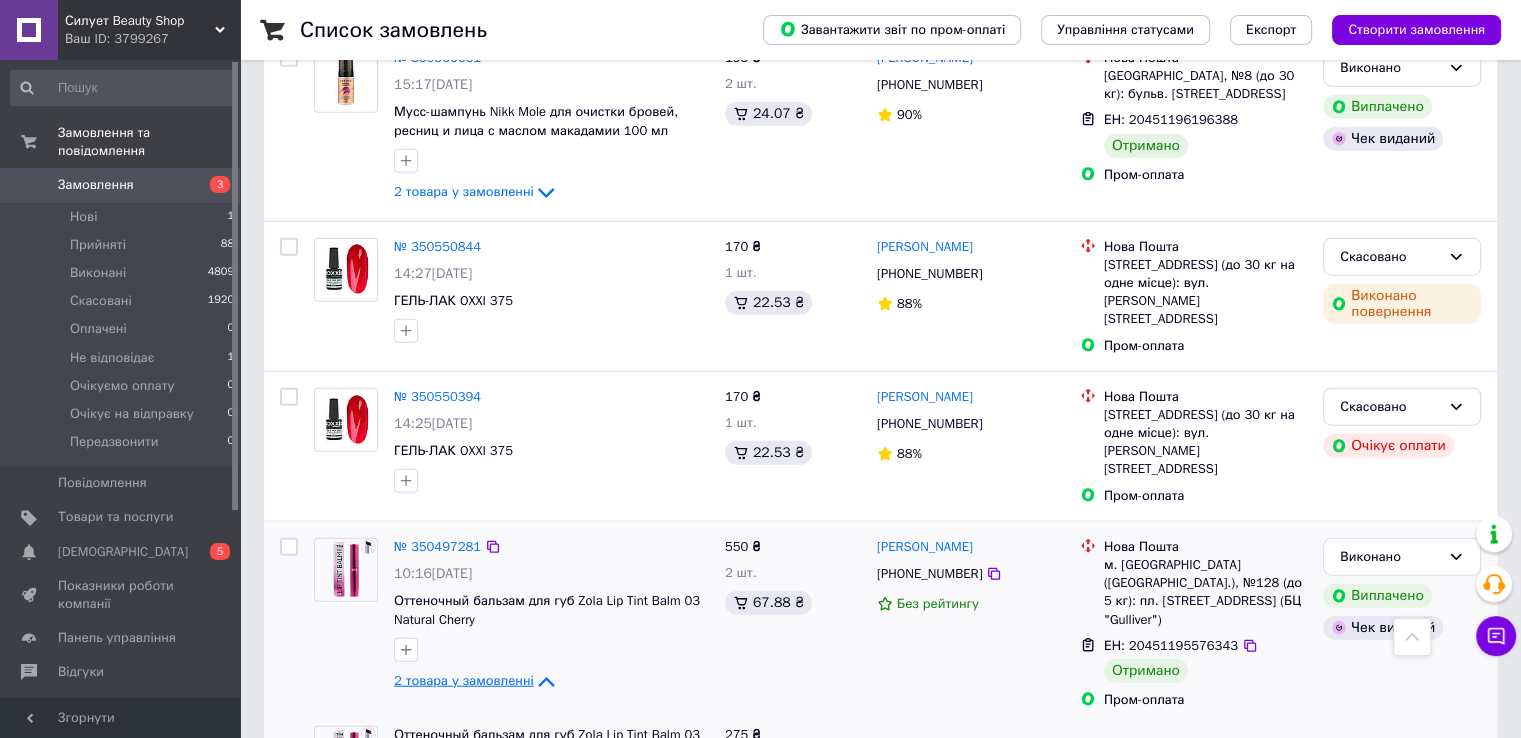 click 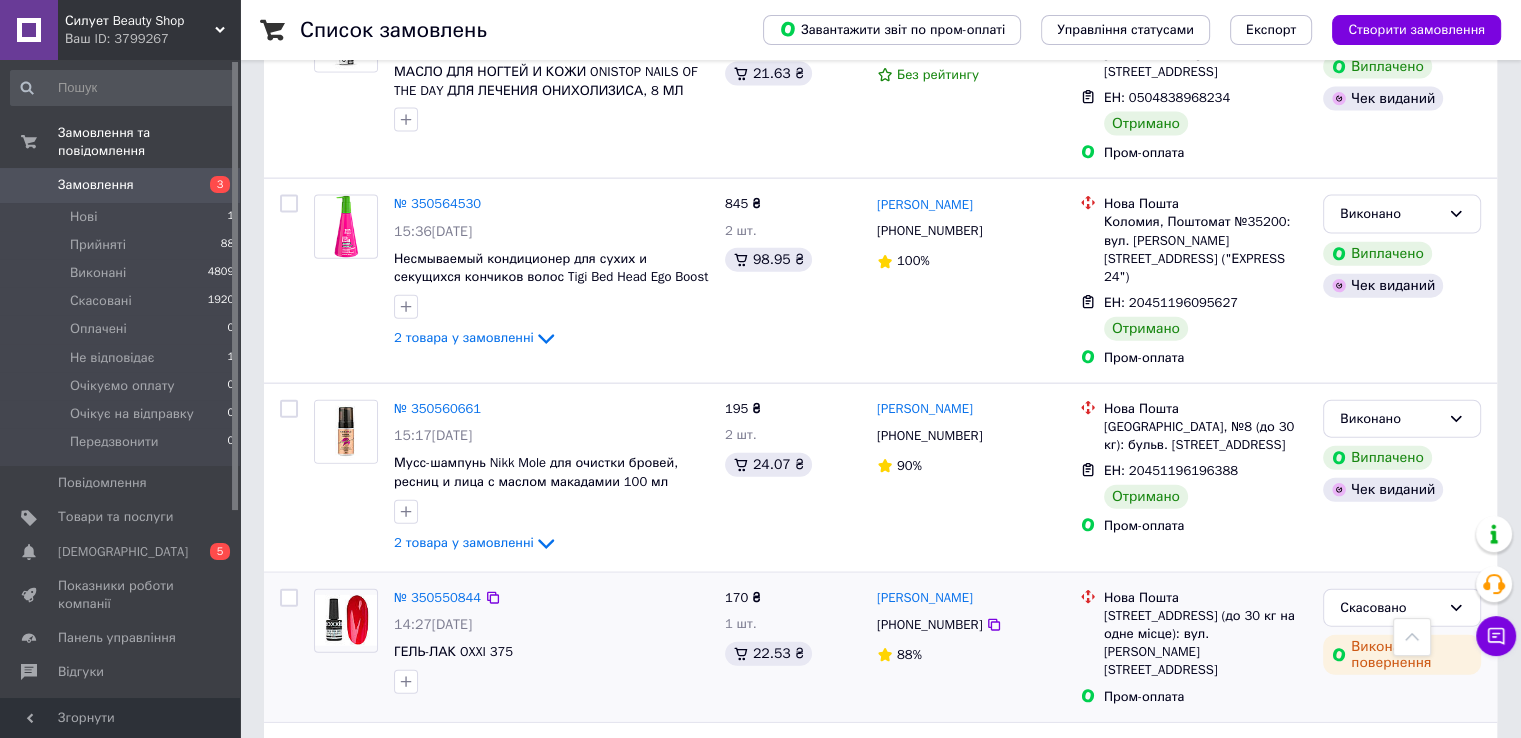scroll, scrollTop: 4468, scrollLeft: 0, axis: vertical 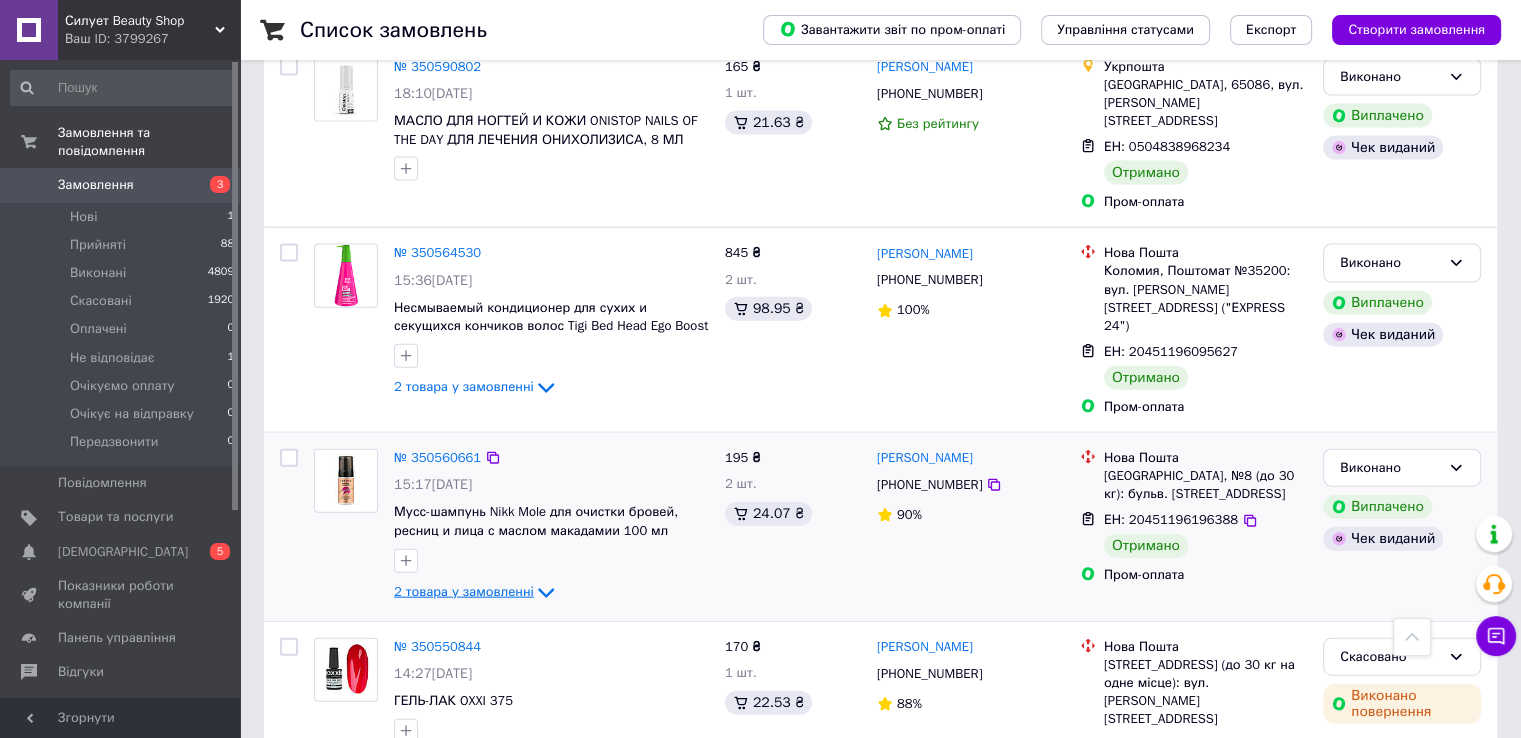 click 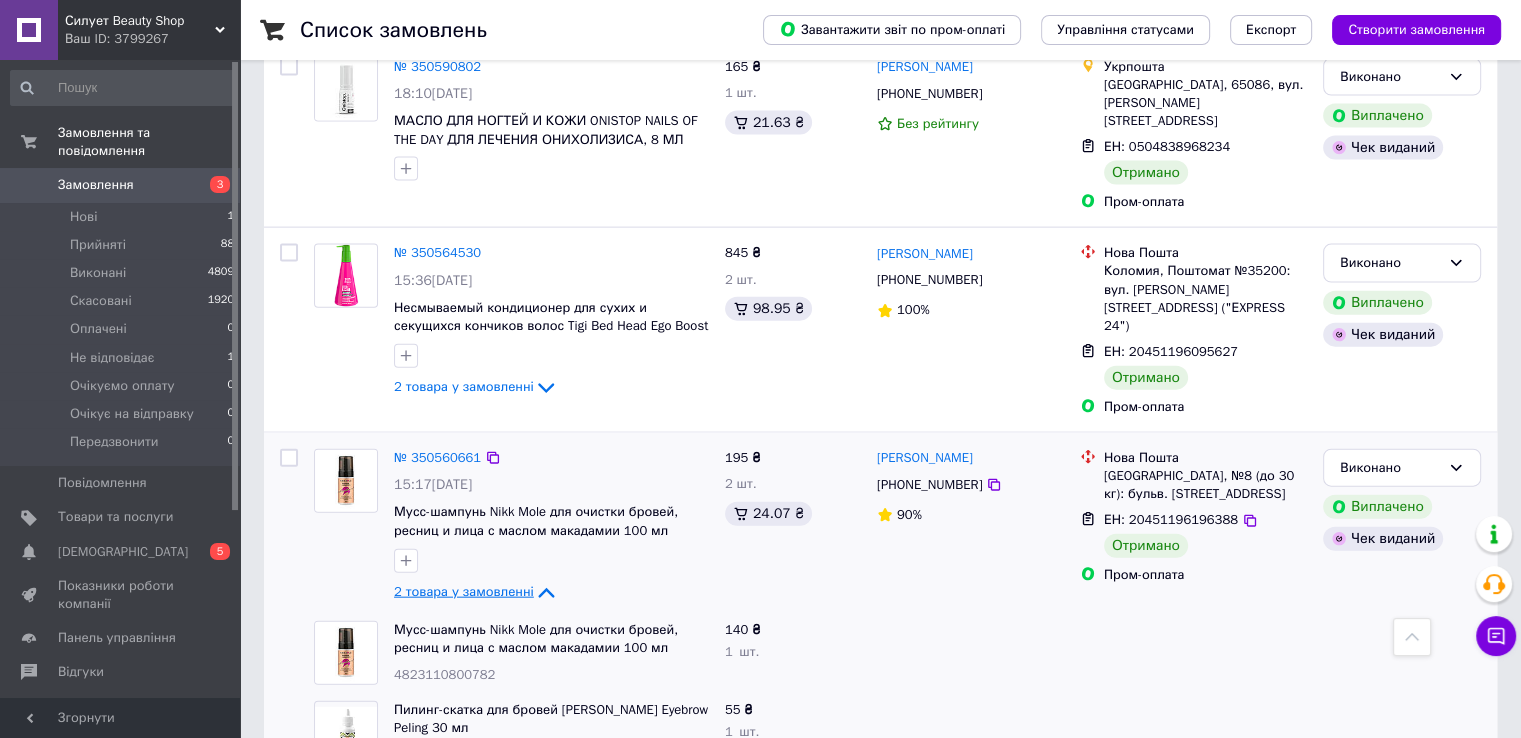 click 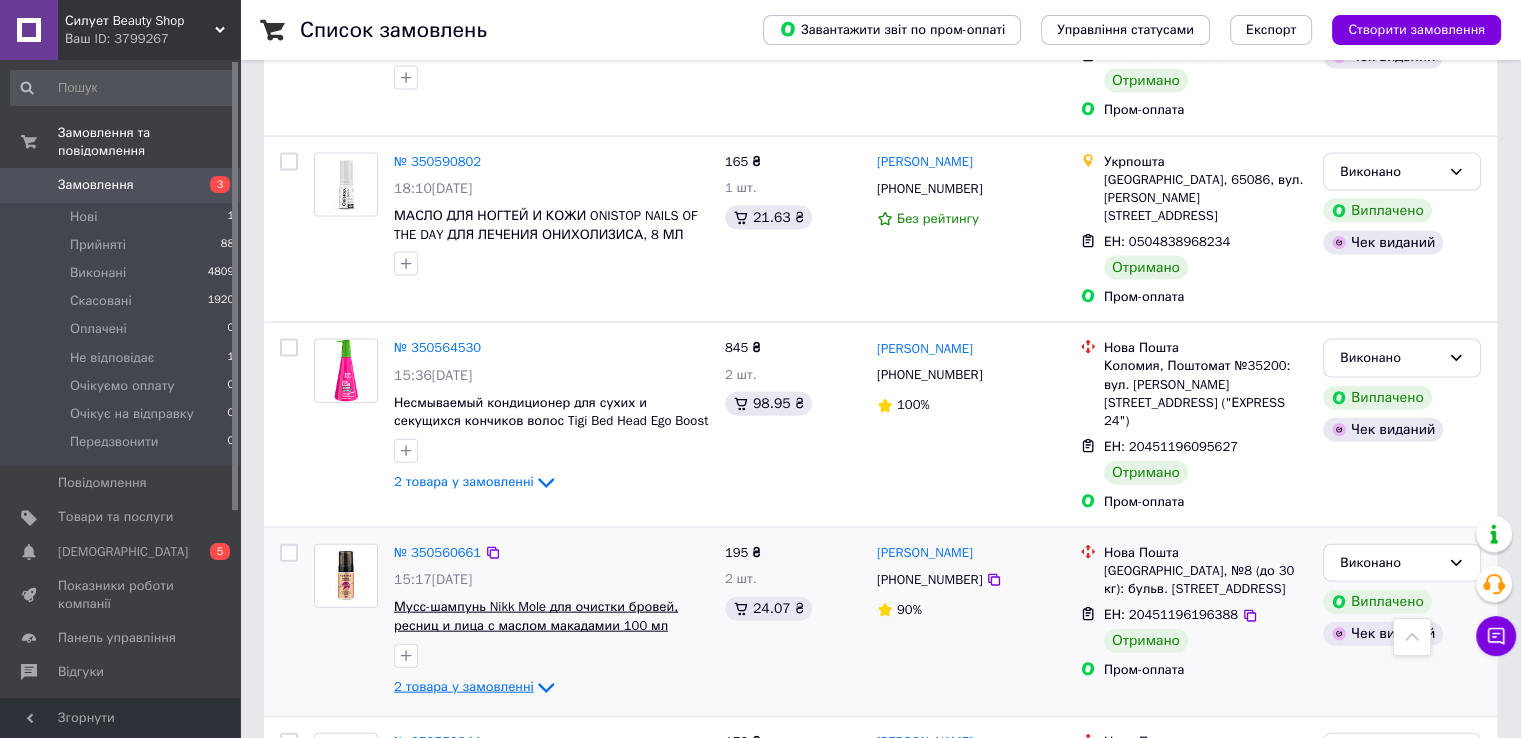 scroll, scrollTop: 4268, scrollLeft: 0, axis: vertical 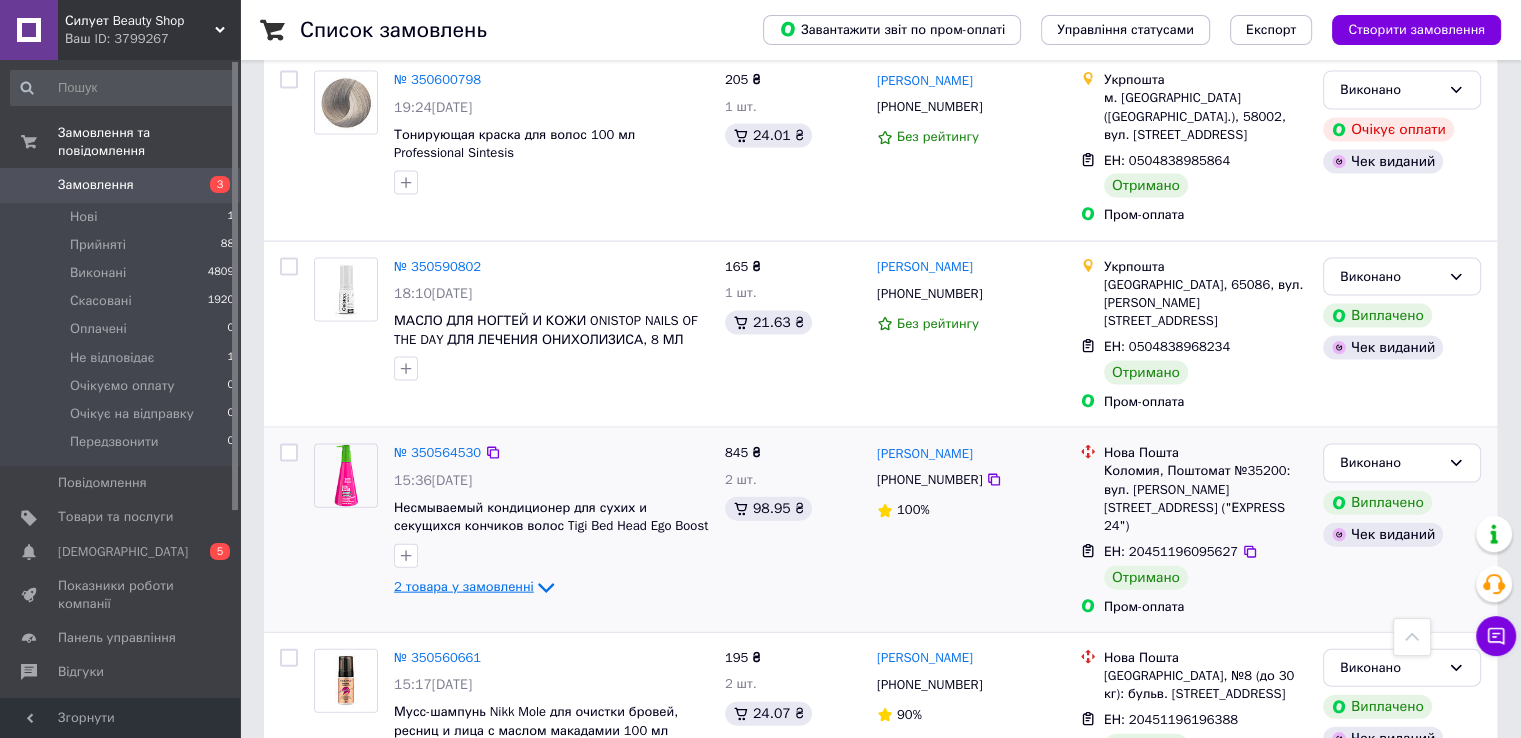 click 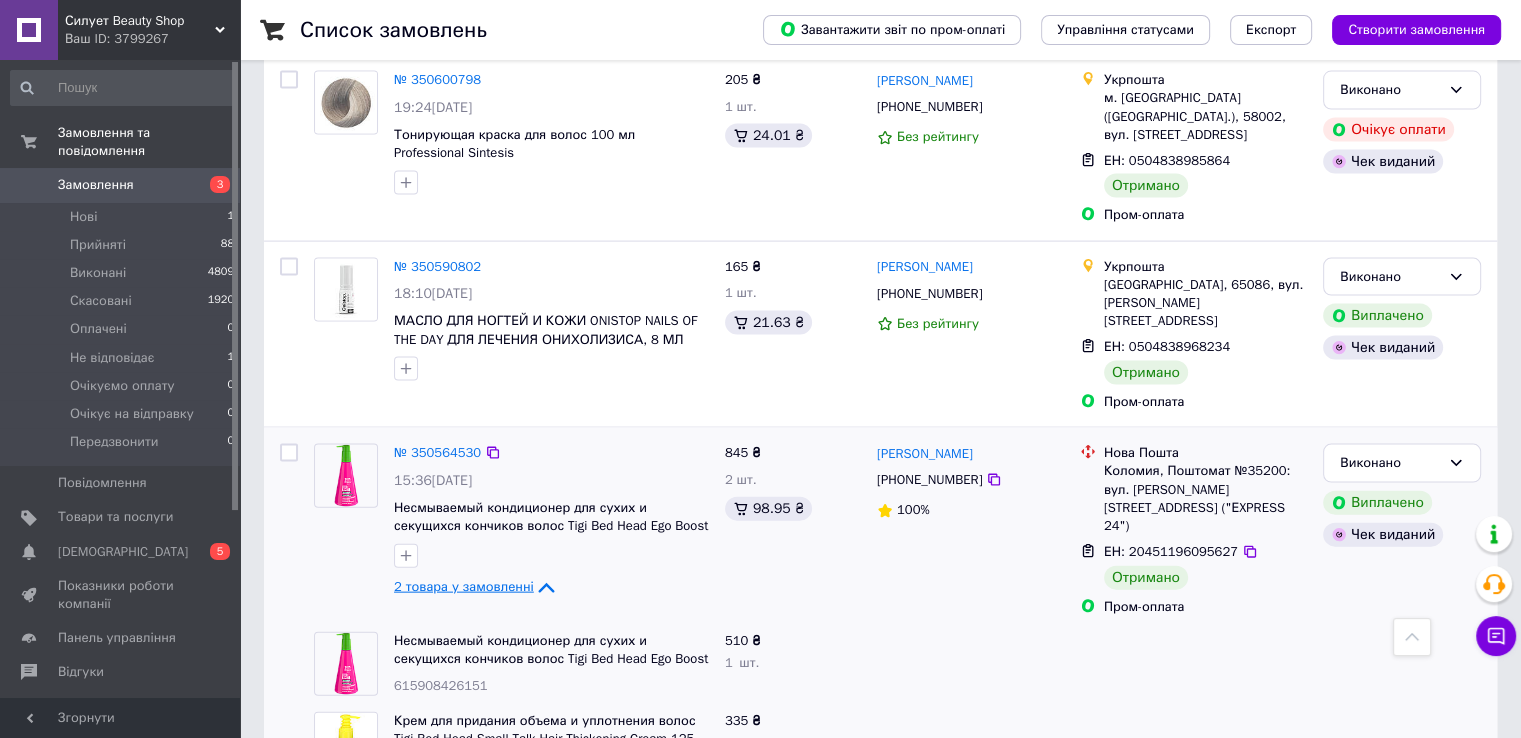 drag, startPoint x: 536, startPoint y: 346, endPoint x: 615, endPoint y: 344, distance: 79.025314 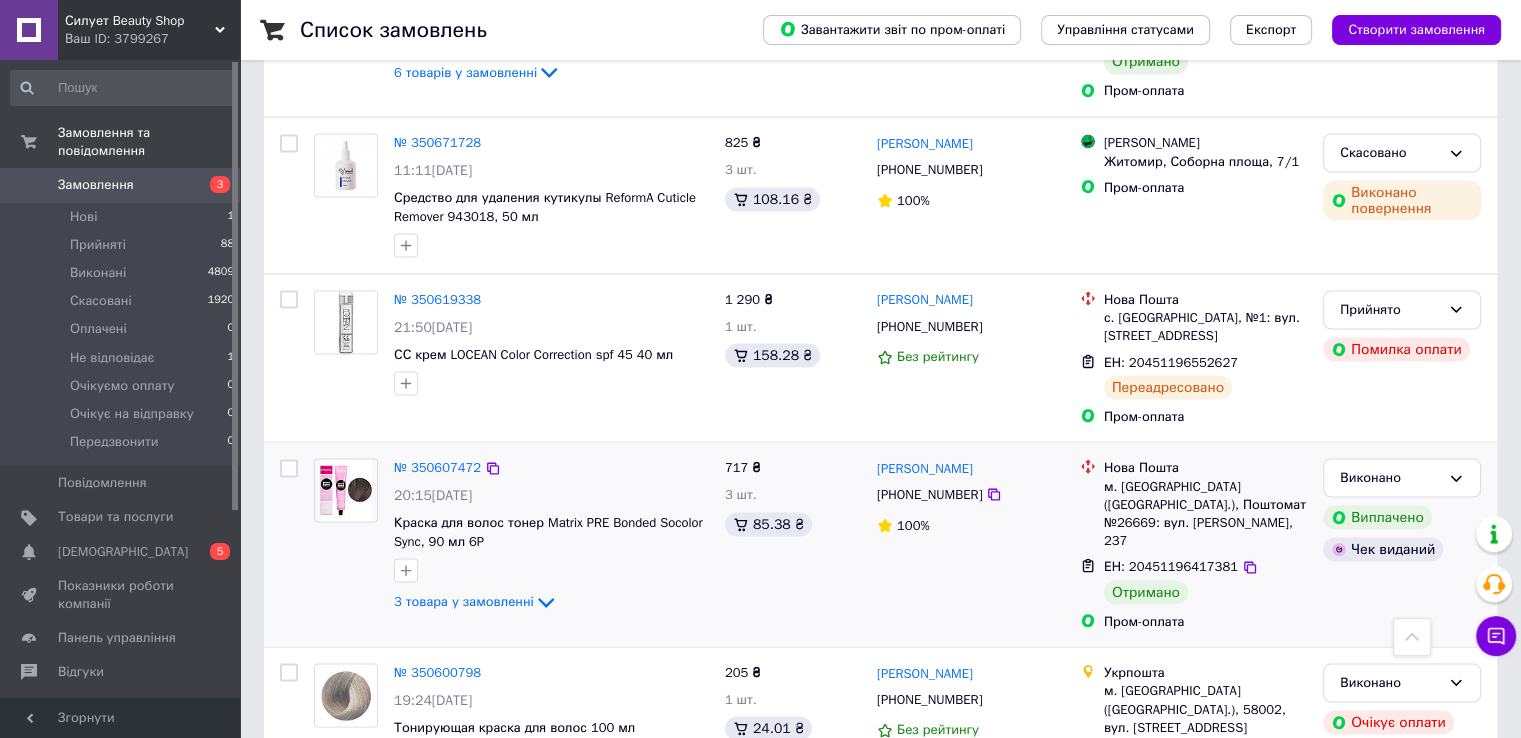 scroll, scrollTop: 3668, scrollLeft: 0, axis: vertical 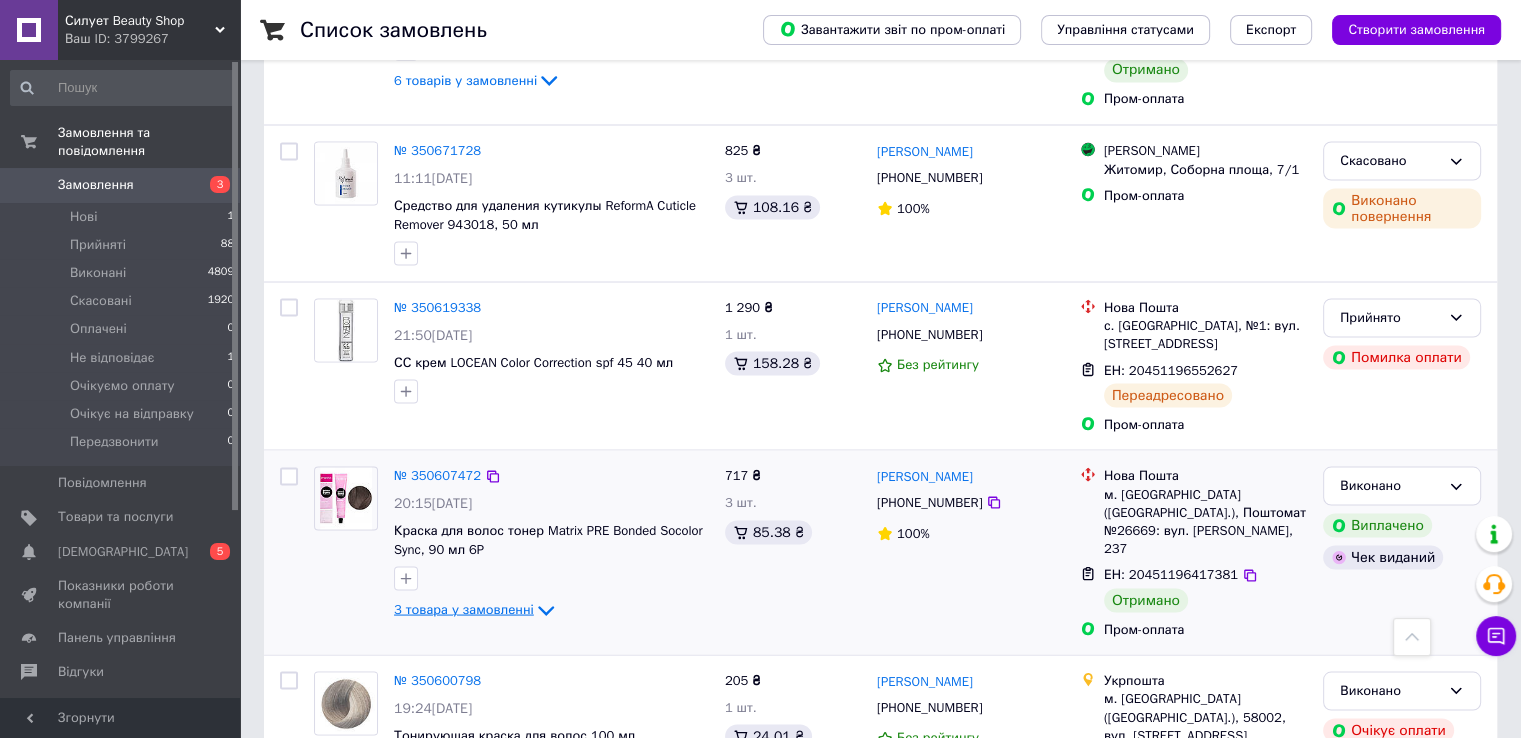 click 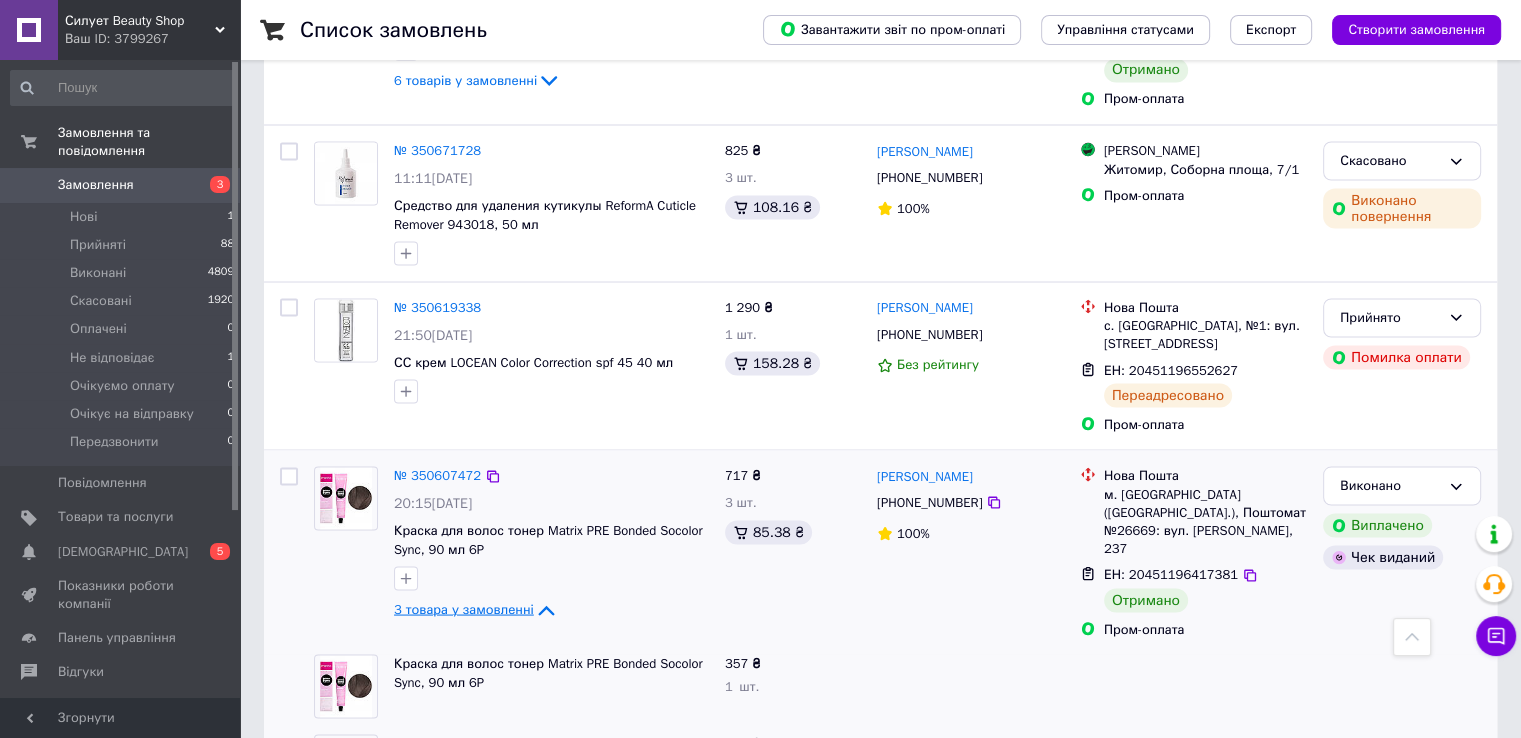 click 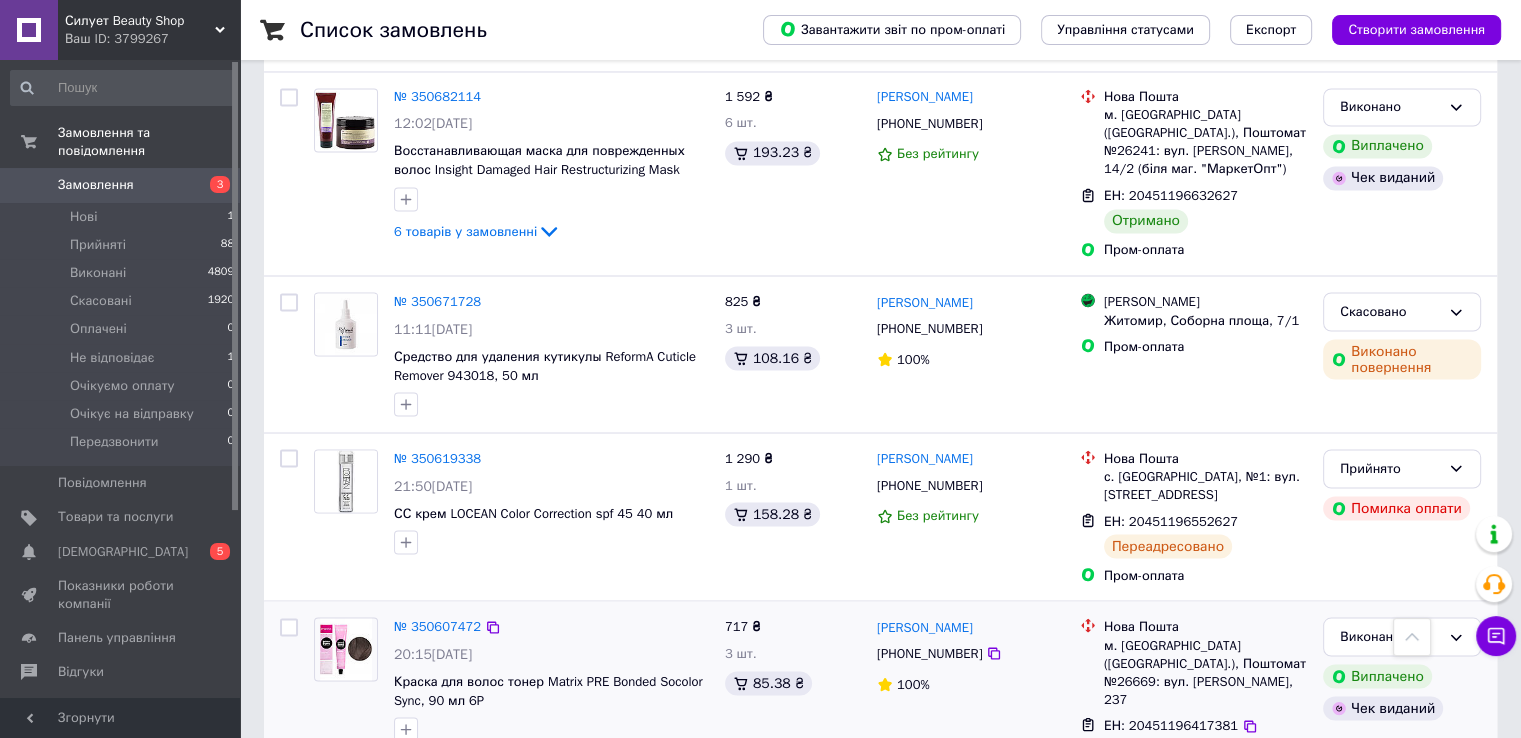 scroll, scrollTop: 3468, scrollLeft: 0, axis: vertical 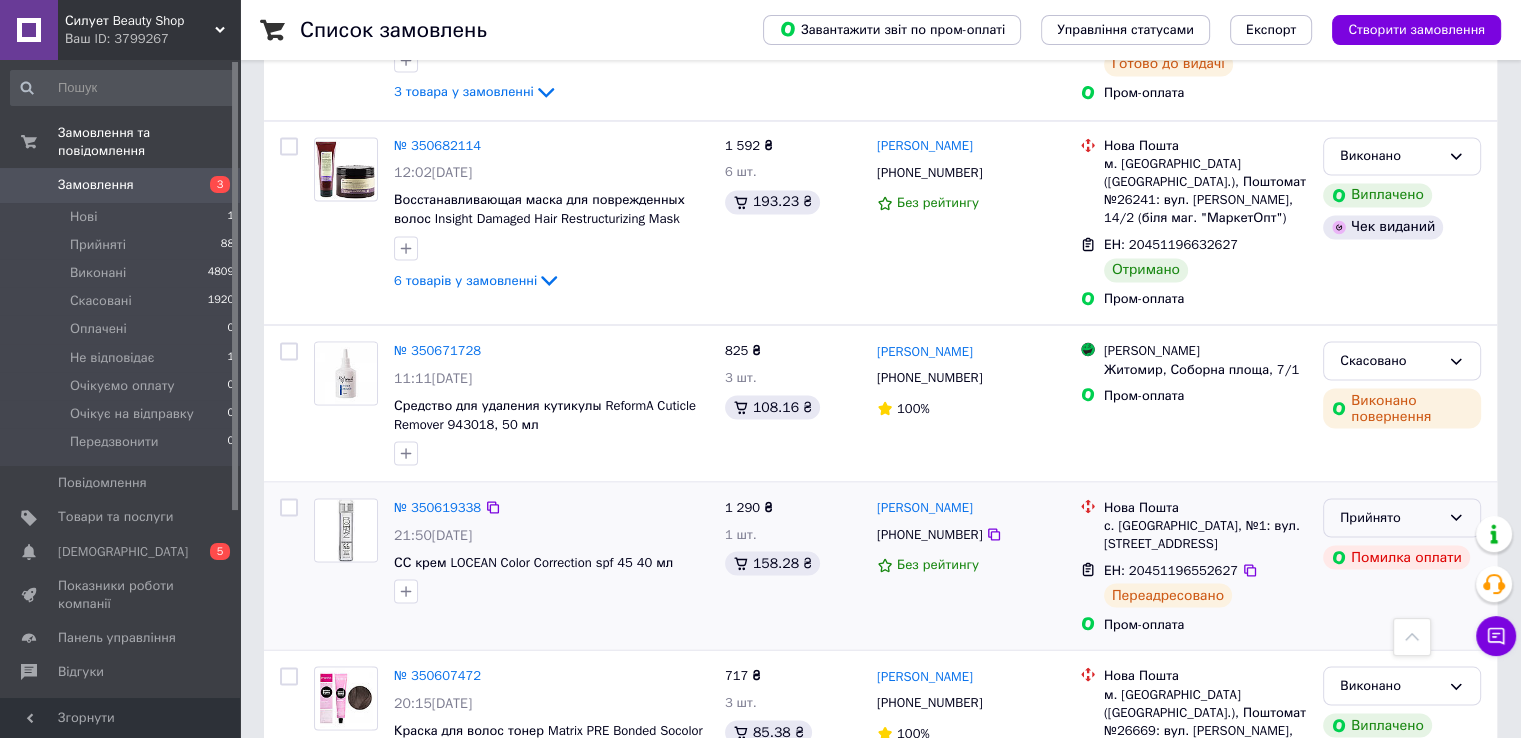 click on "Прийнято" at bounding box center [1390, 517] 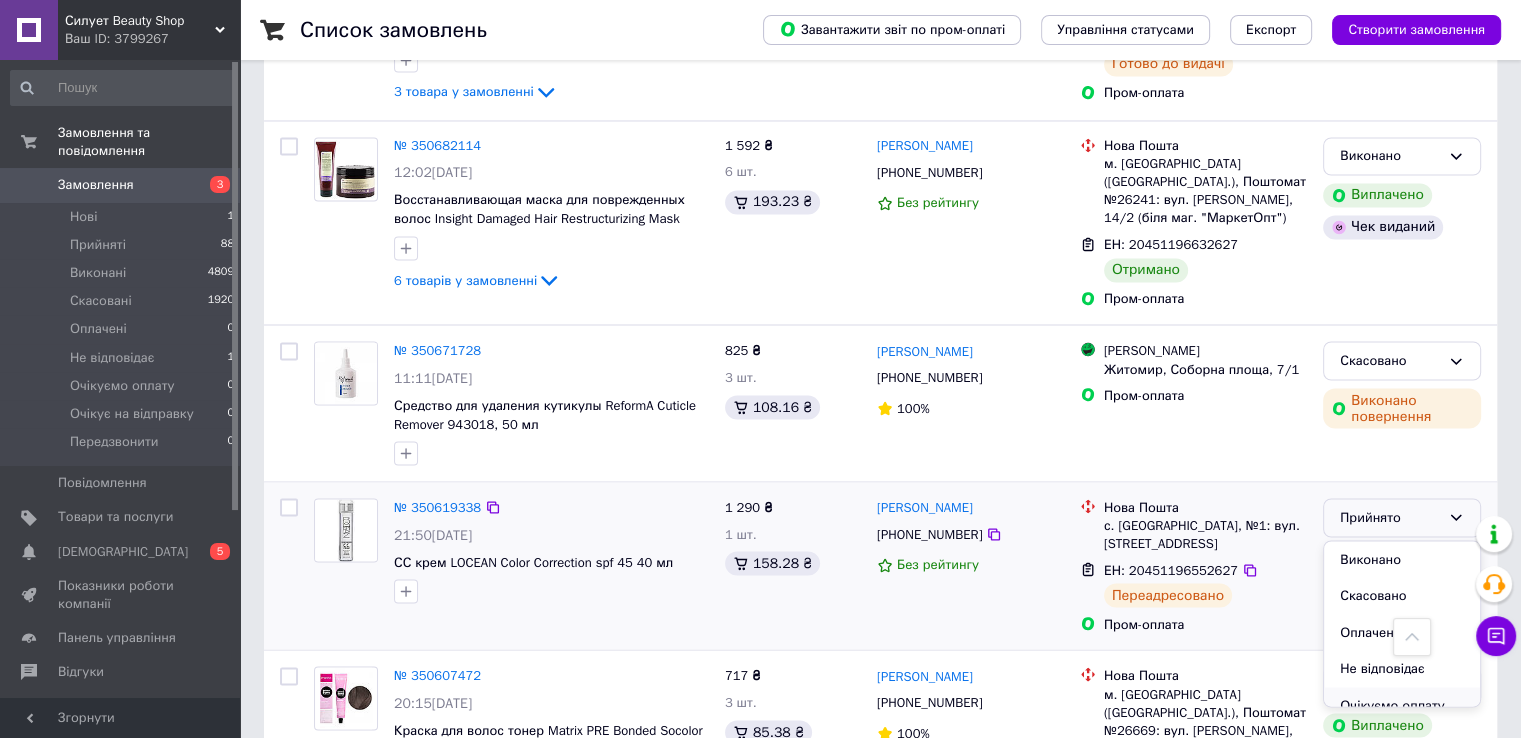 scroll, scrollTop: 90, scrollLeft: 0, axis: vertical 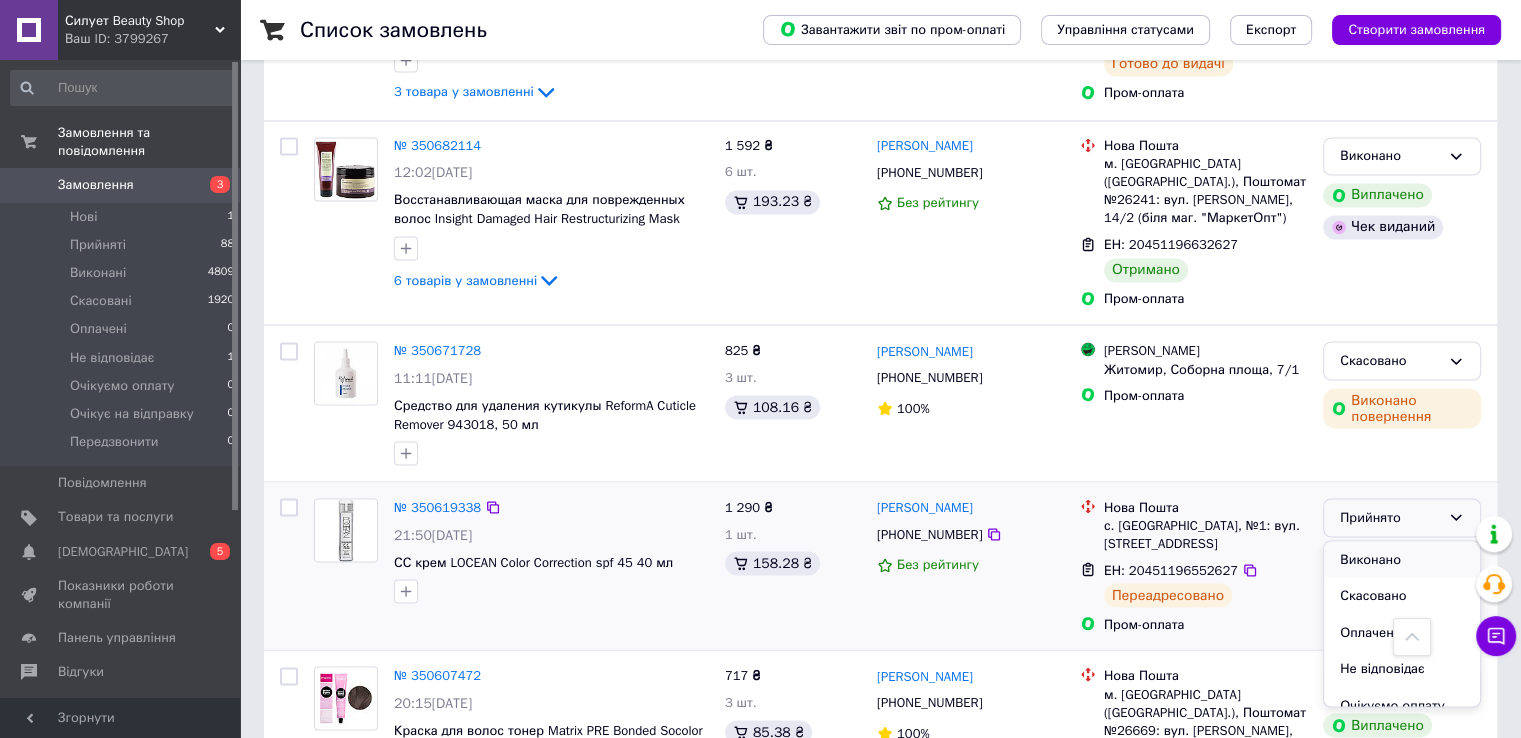 click on "Виконано" at bounding box center [1402, 559] 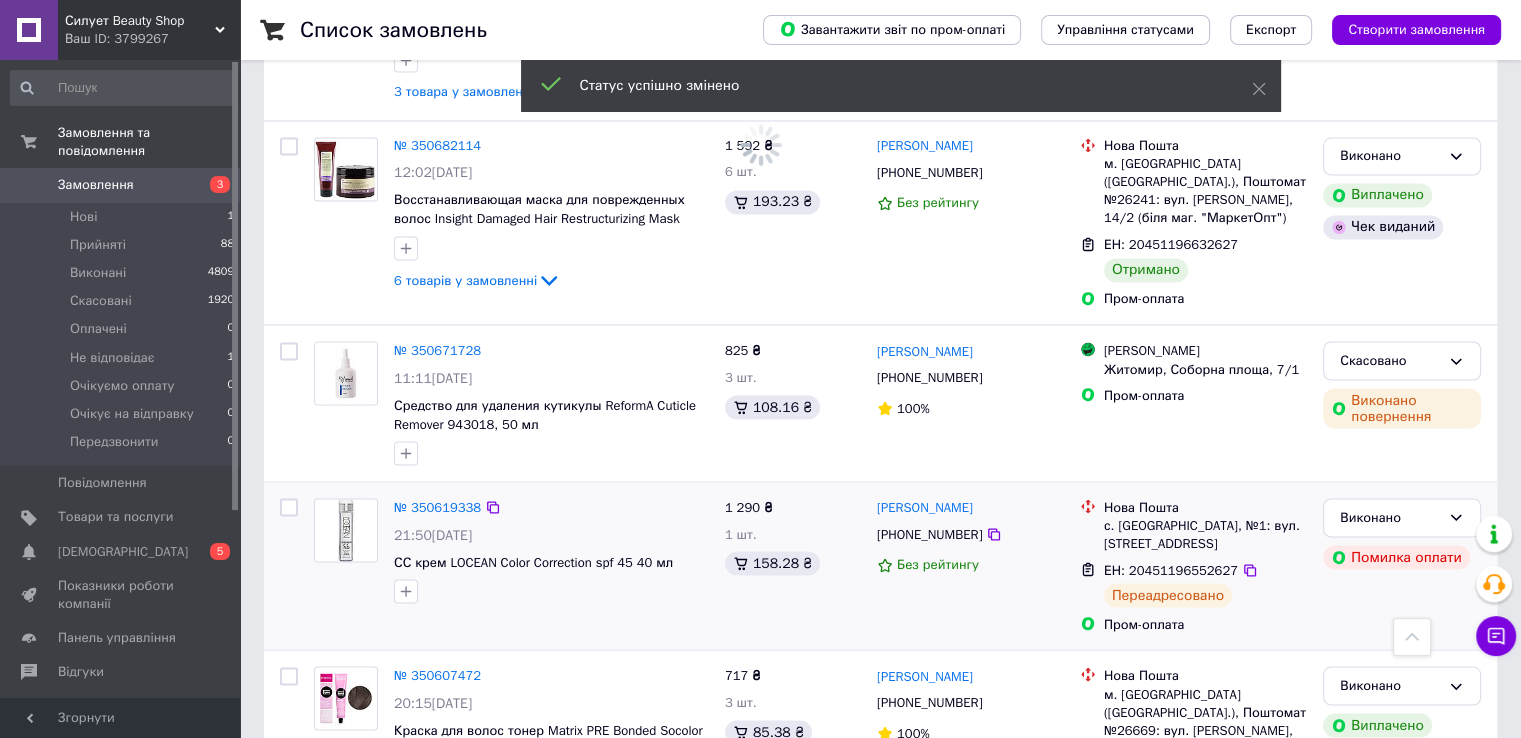 click on "[PERSON_NAME] оплати" at bounding box center (1402, 565) 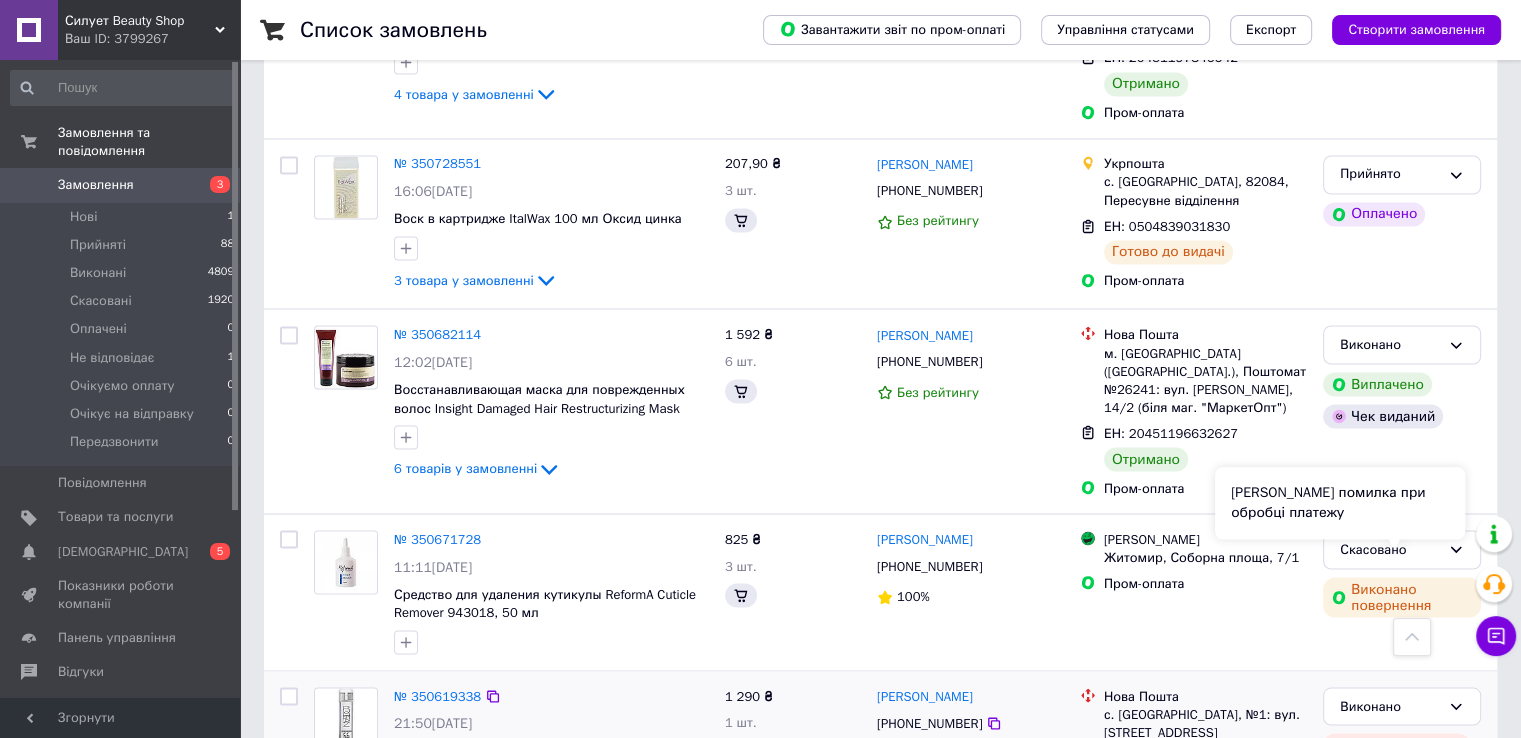 scroll, scrollTop: 3657, scrollLeft: 0, axis: vertical 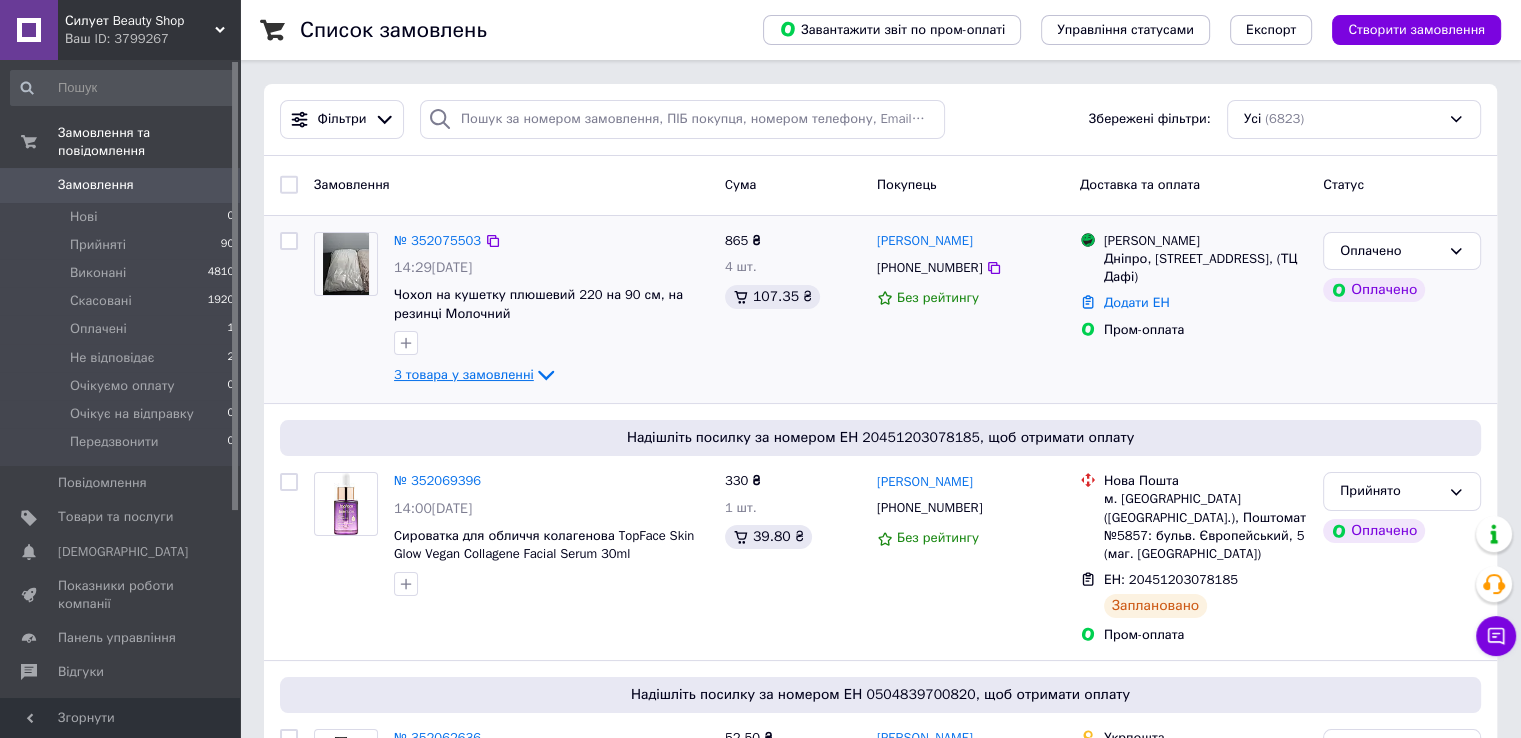 click 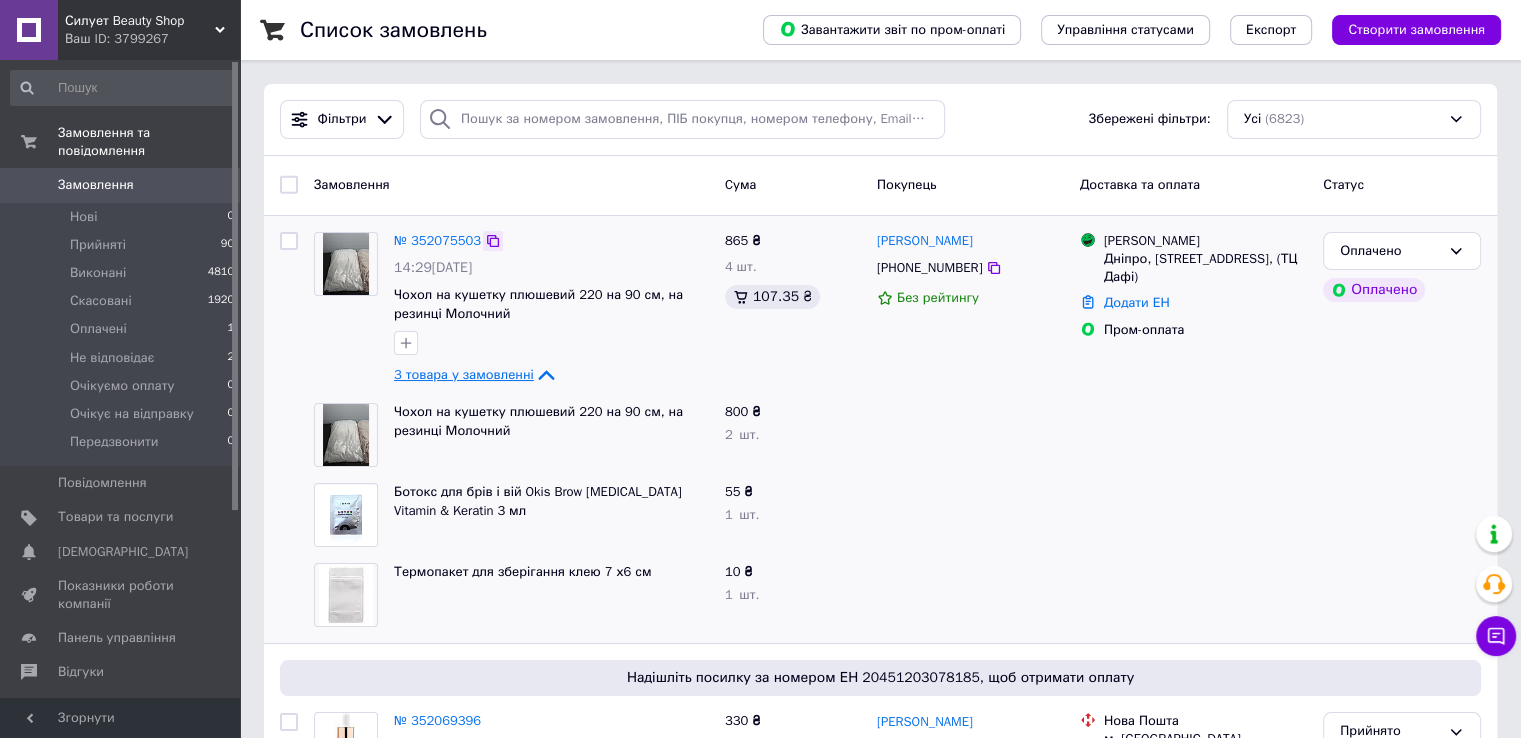 click 